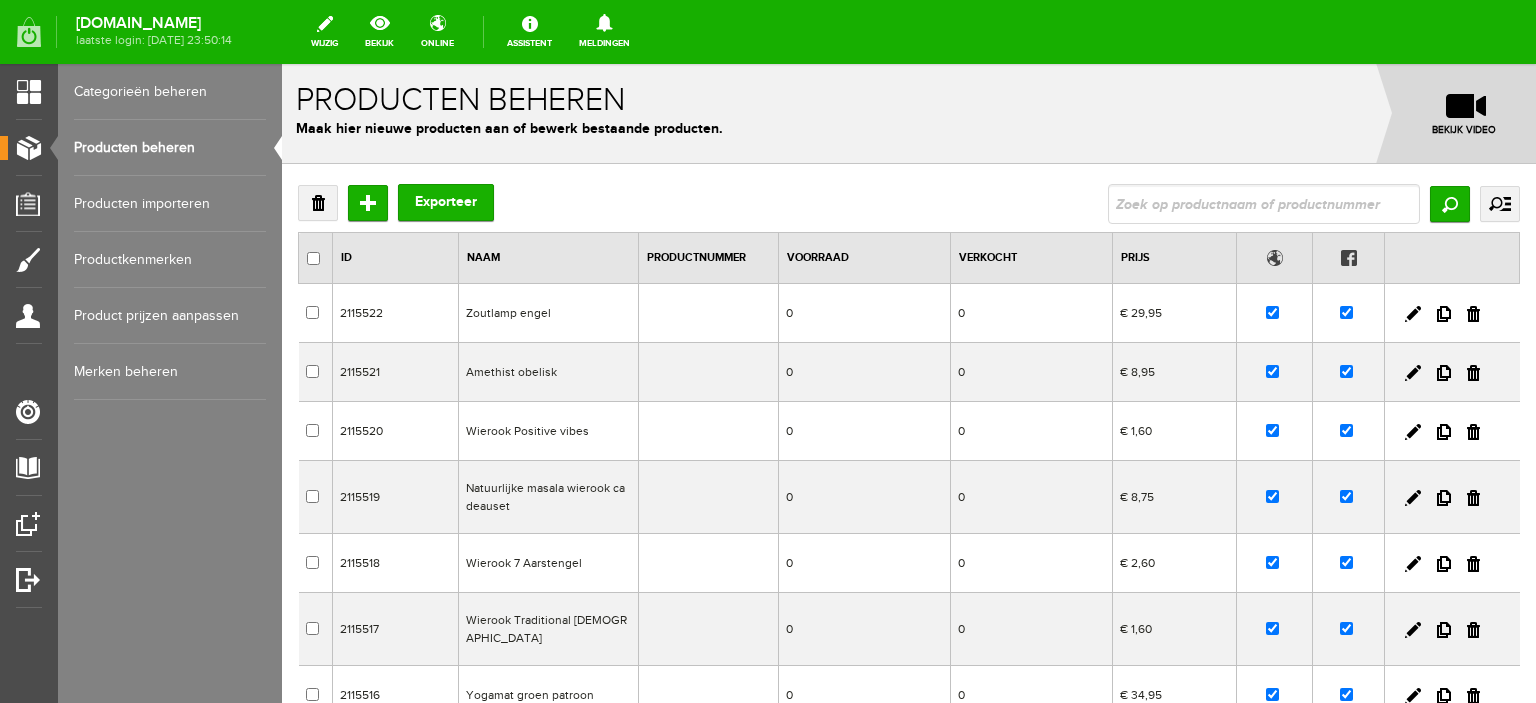 scroll, scrollTop: 0, scrollLeft: 0, axis: both 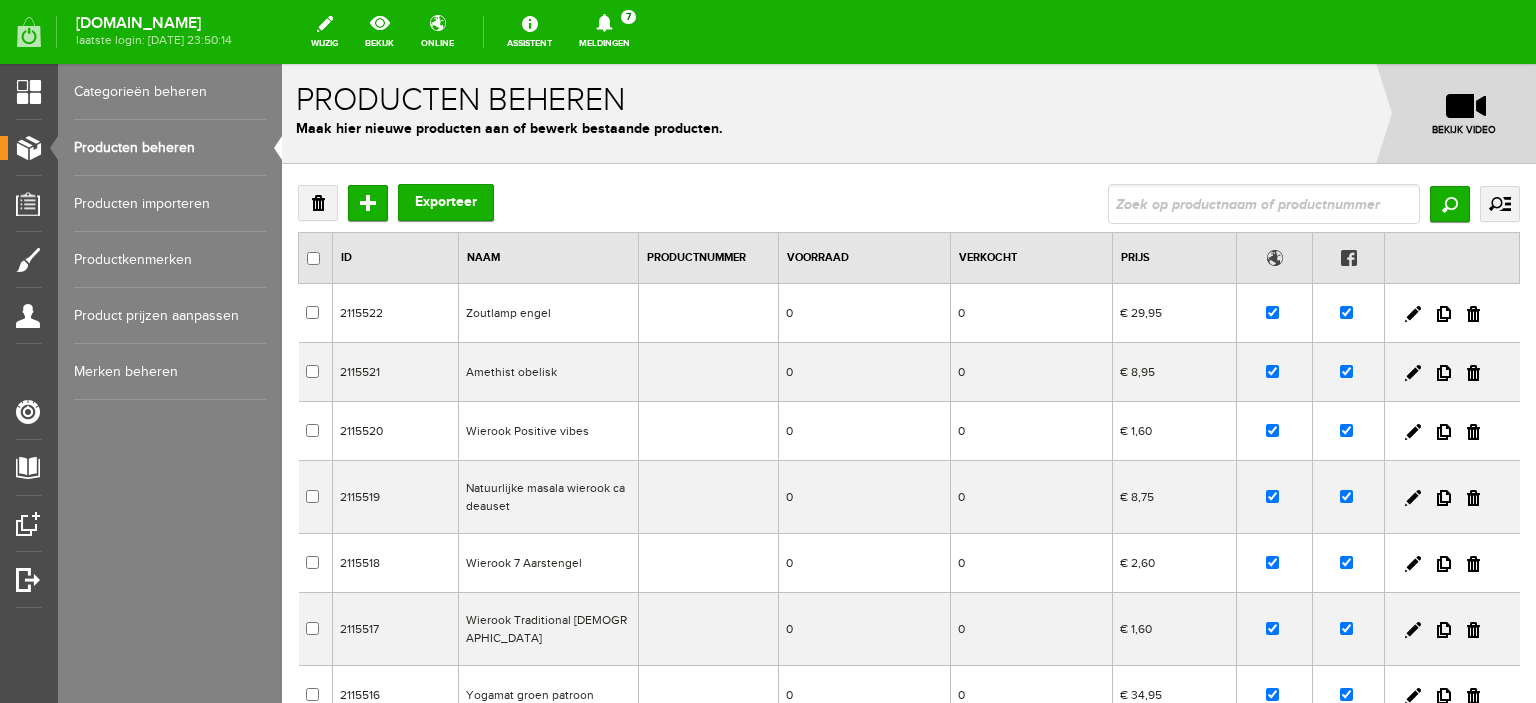 click on "Categorieën beheren" at bounding box center (170, 92) 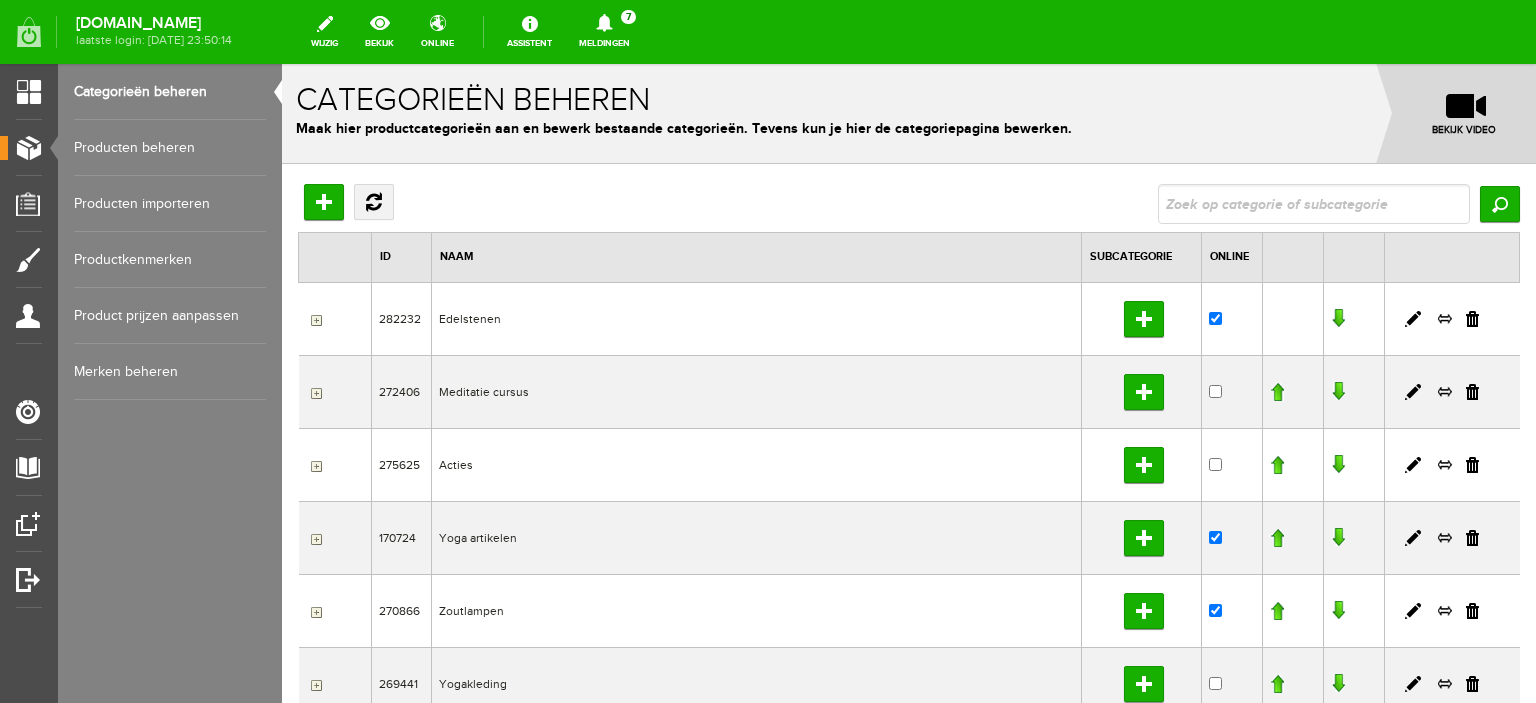 scroll, scrollTop: 0, scrollLeft: 0, axis: both 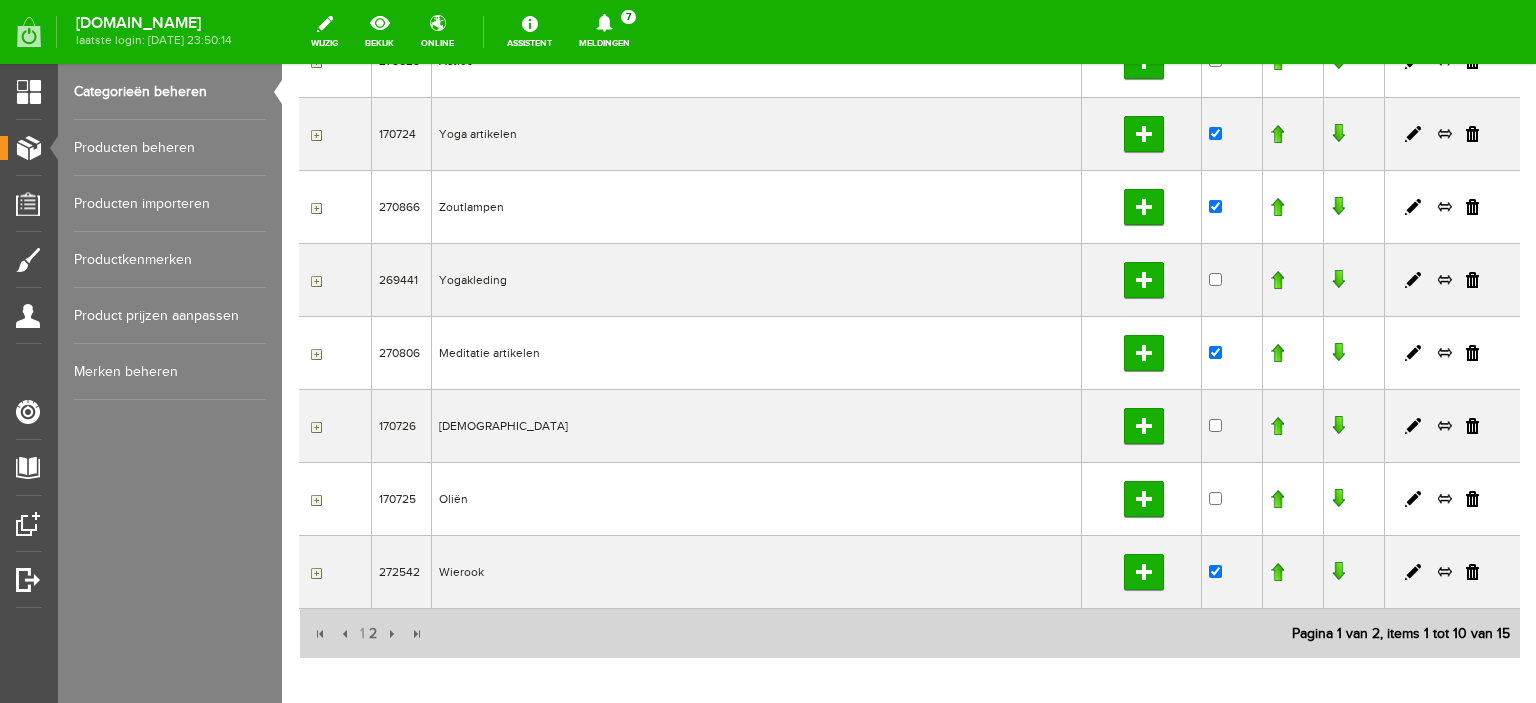 click at bounding box center [314, 573] 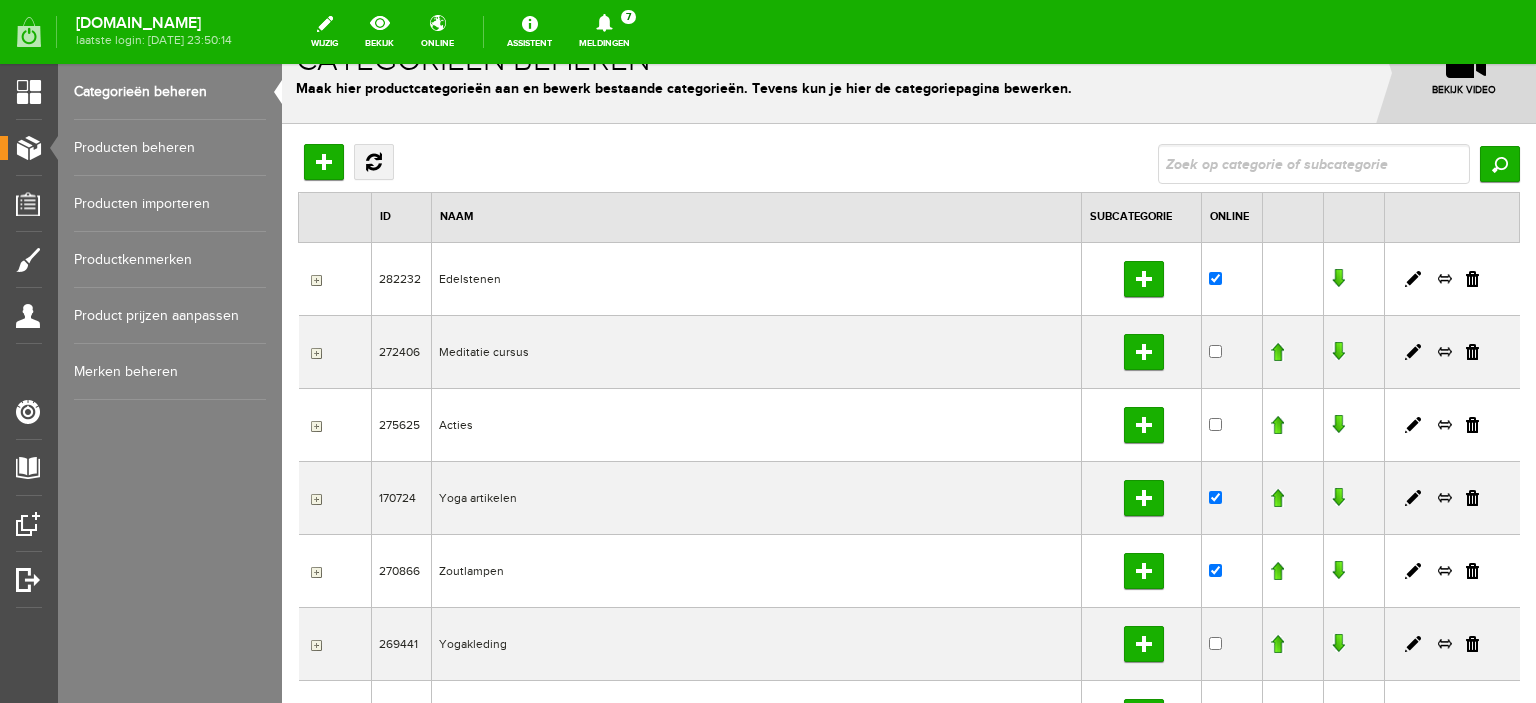 scroll, scrollTop: 28, scrollLeft: 0, axis: vertical 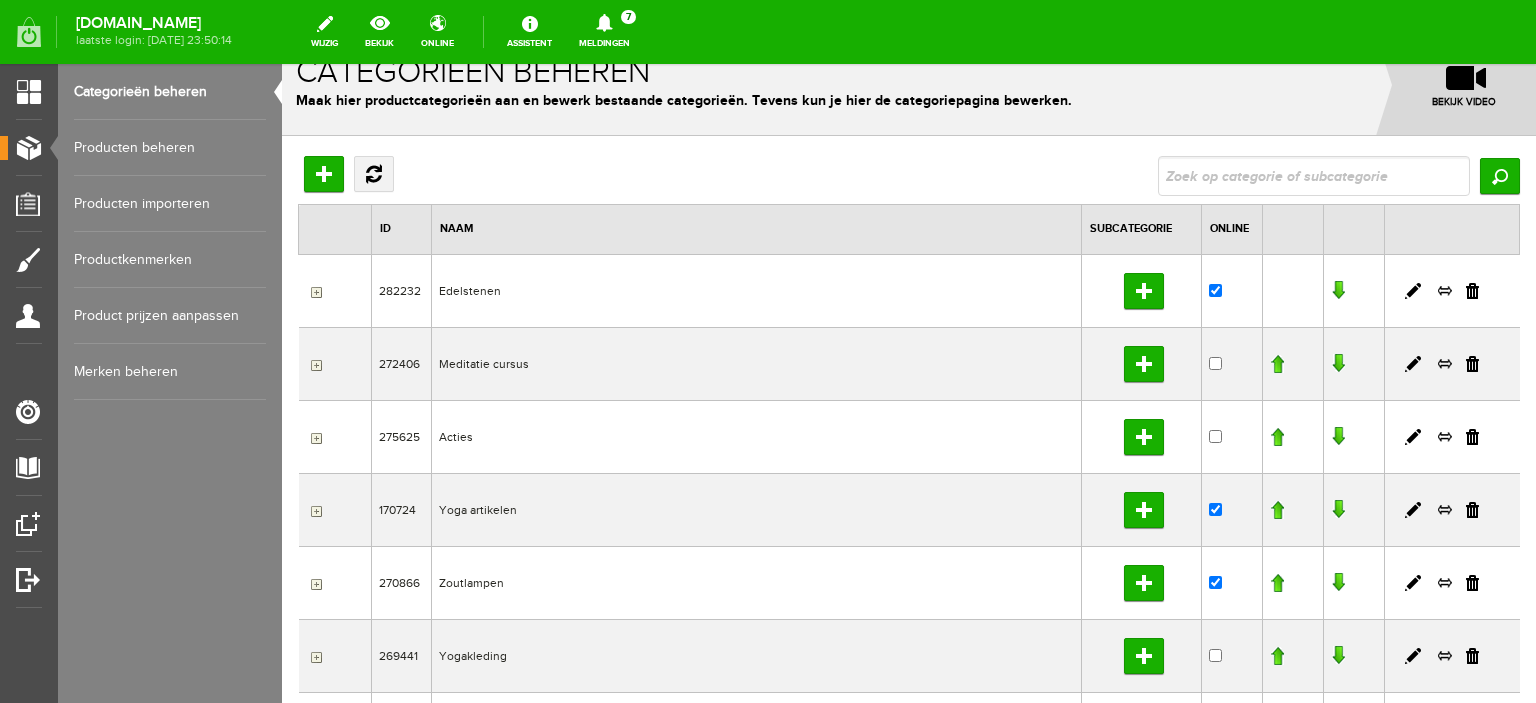 click at bounding box center (1338, 291) 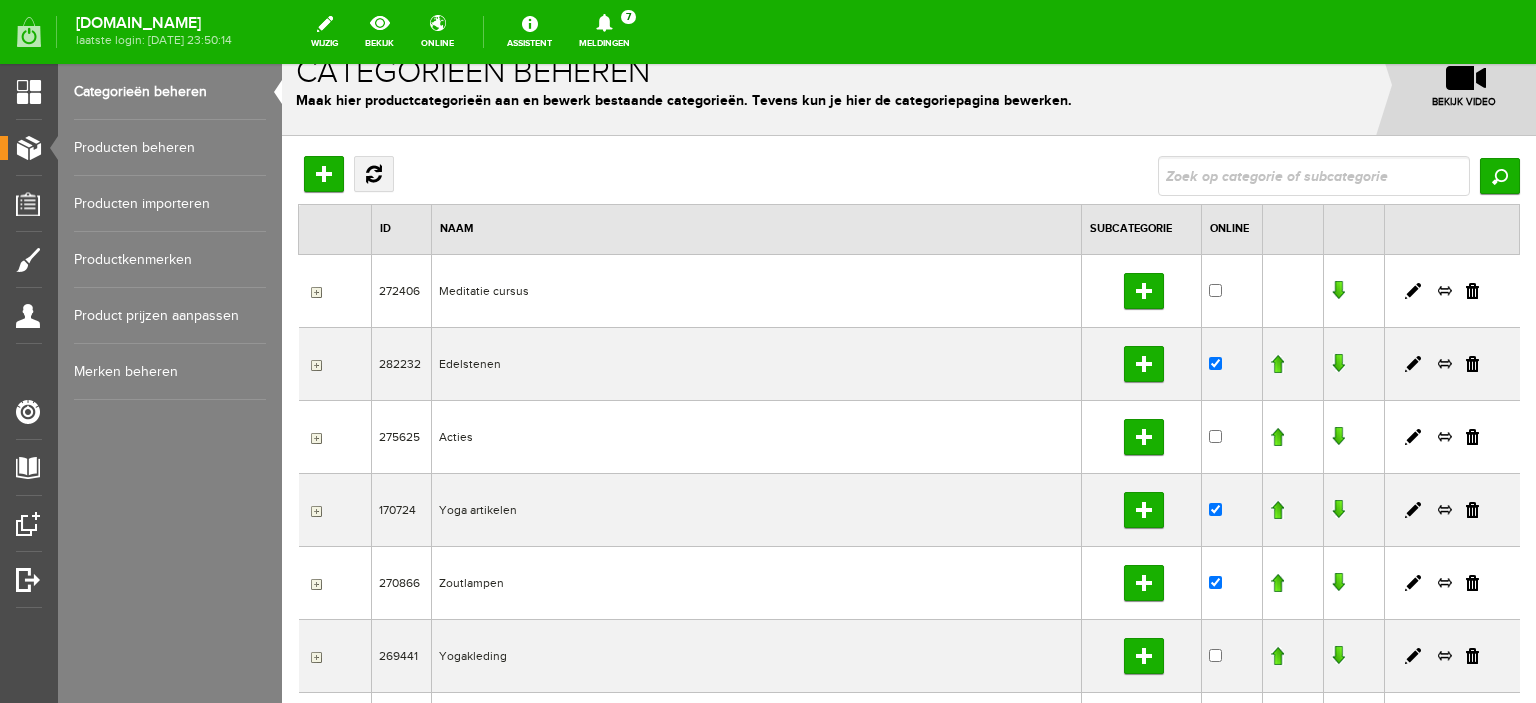 click at bounding box center (1277, 510) 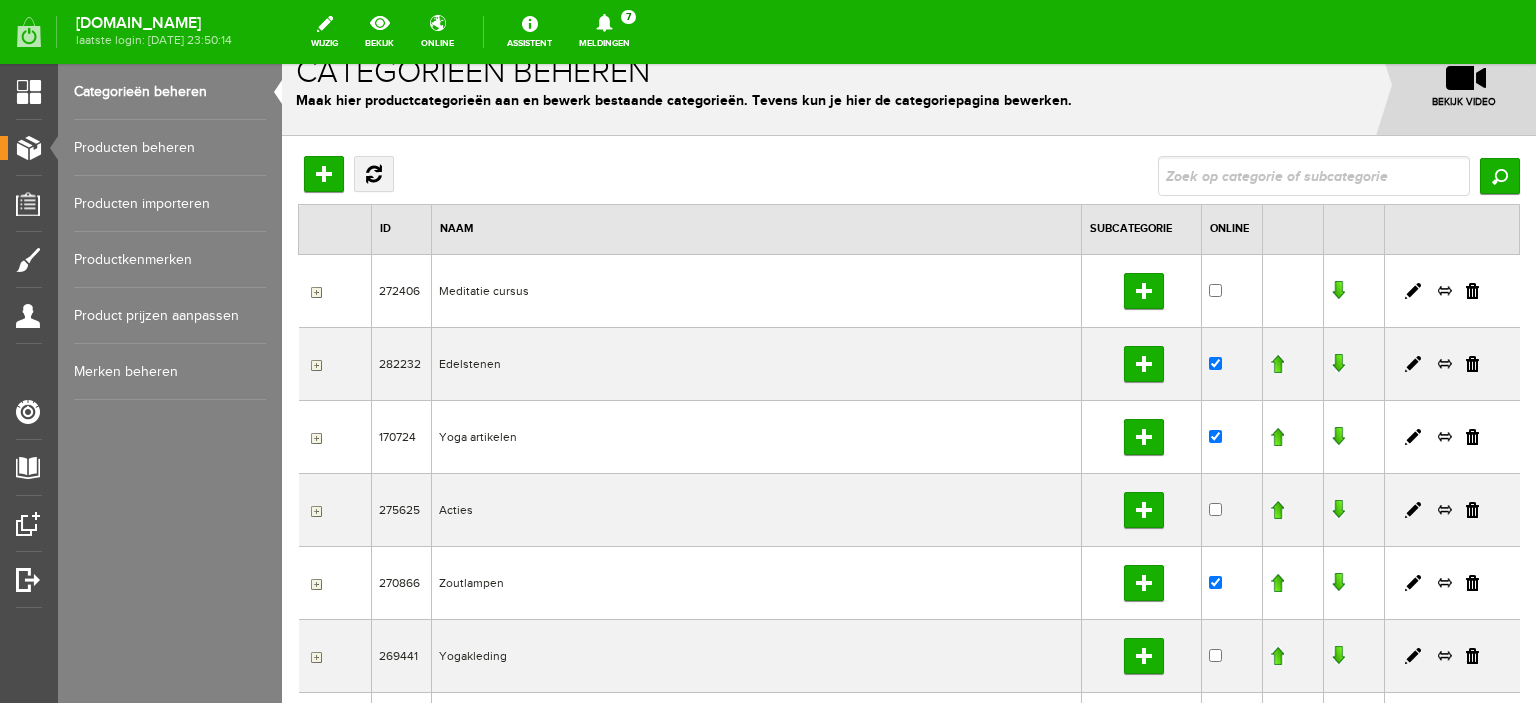 click at bounding box center [1277, 437] 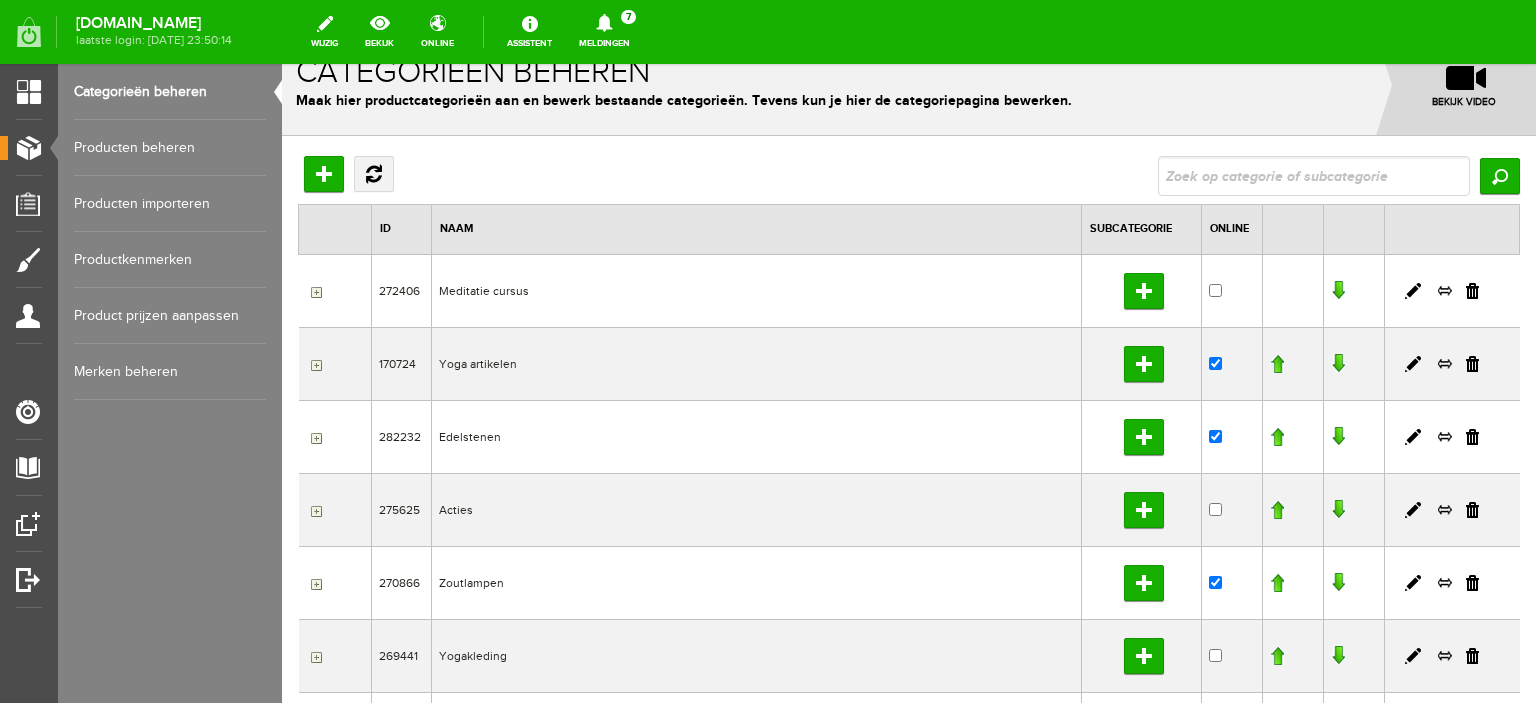 click at bounding box center (1277, 364) 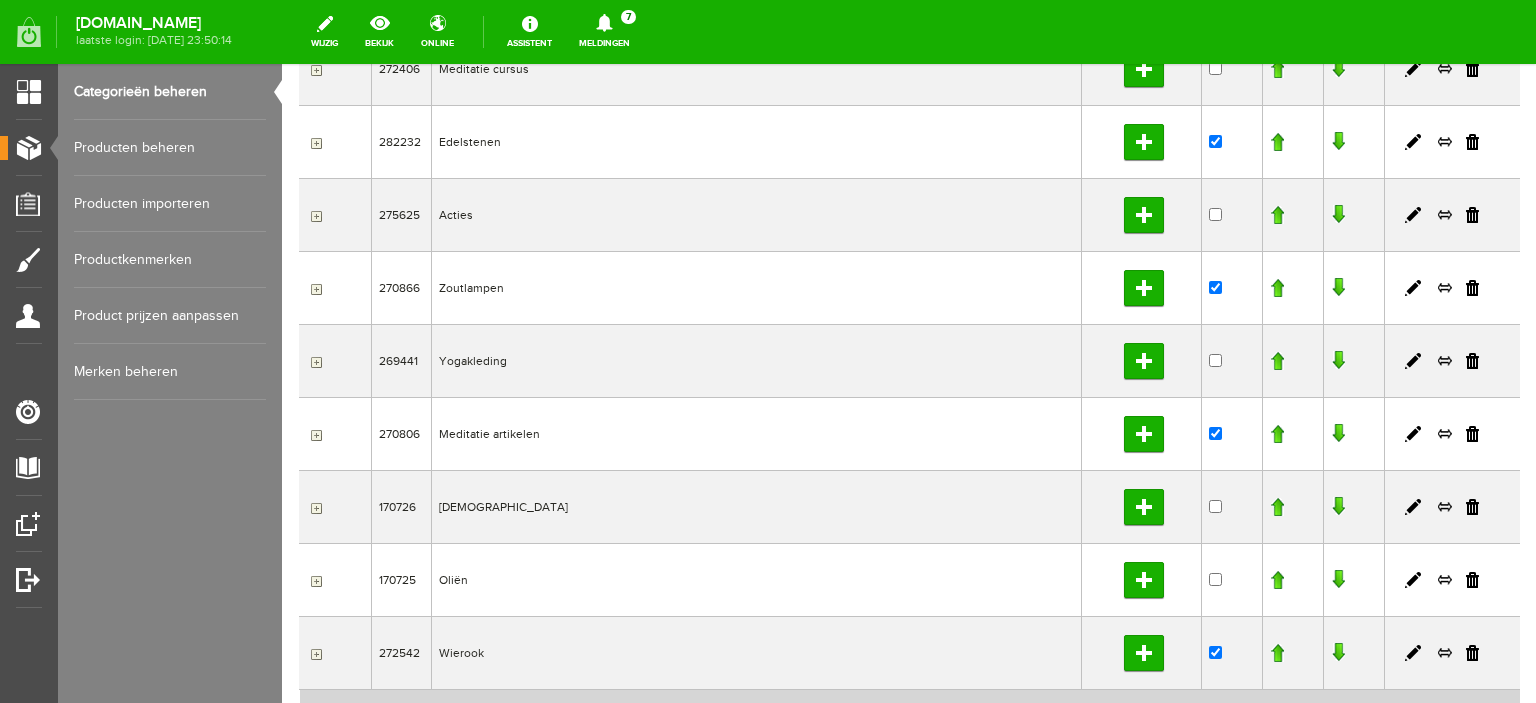 scroll, scrollTop: 324, scrollLeft: 0, axis: vertical 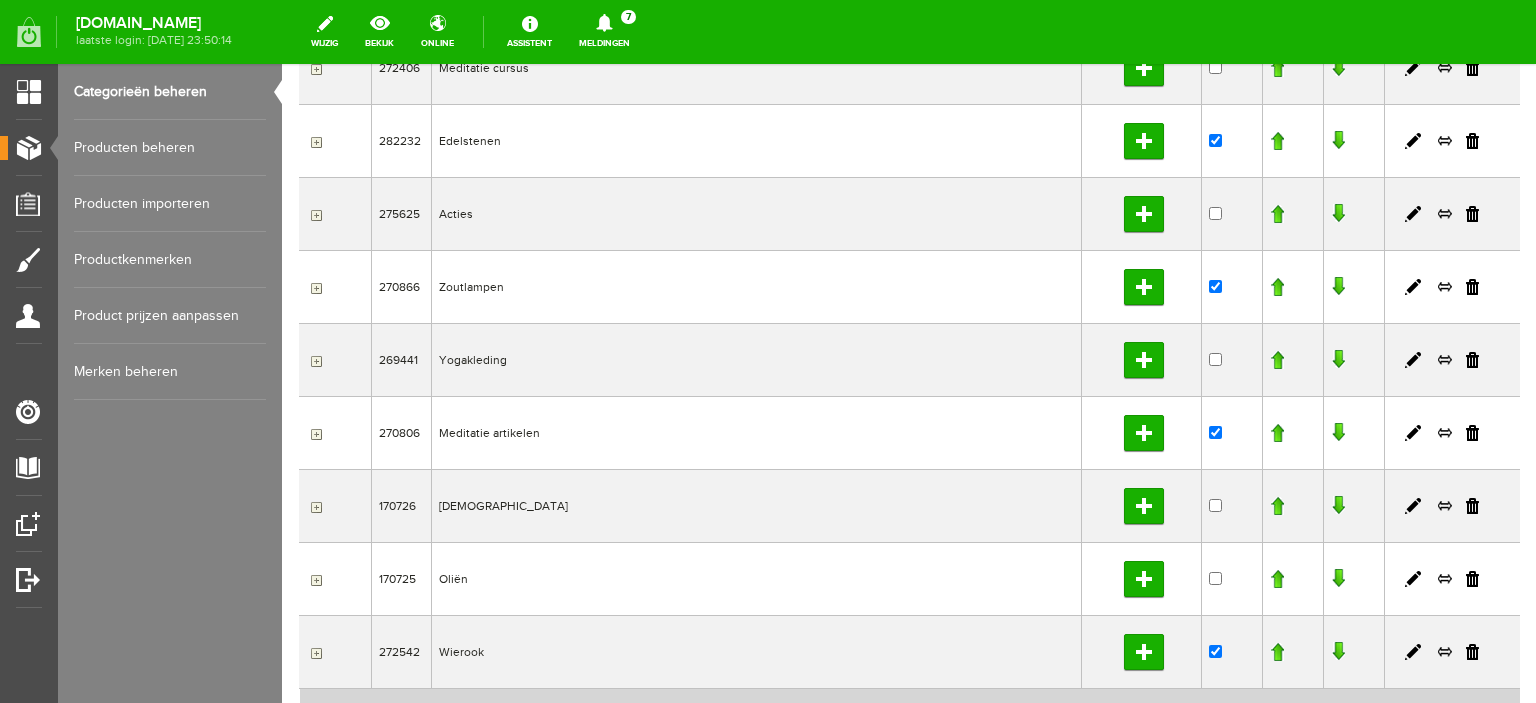 click at bounding box center [1277, 433] 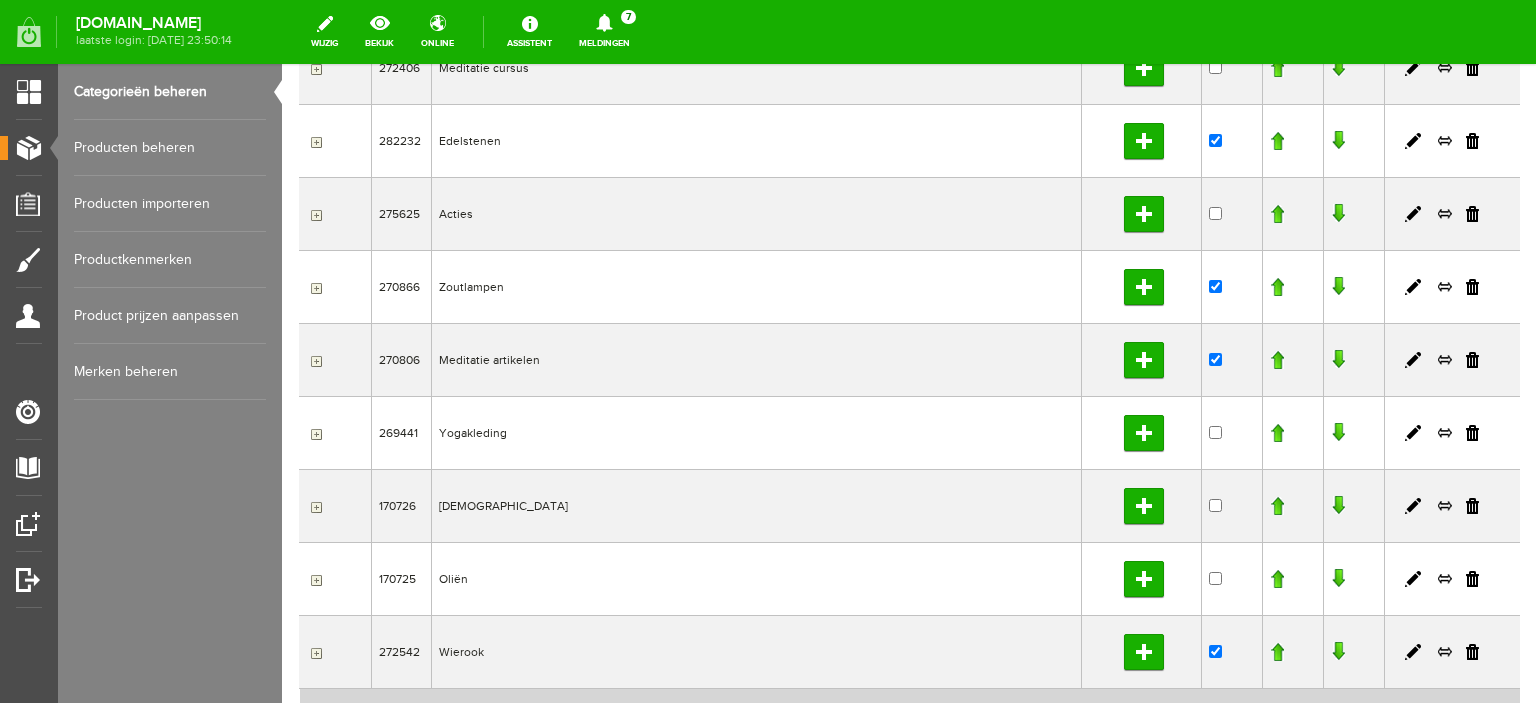 click at bounding box center (1277, 360) 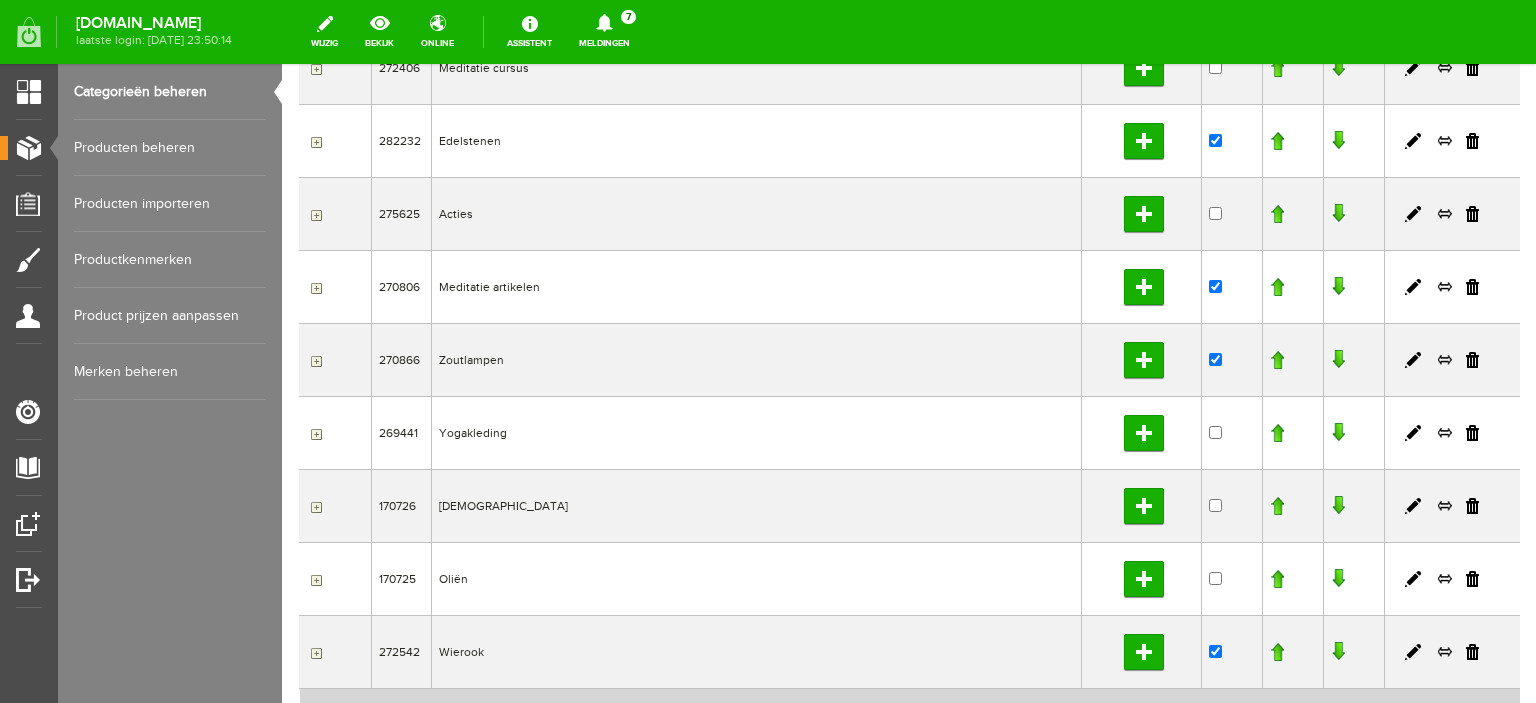 click at bounding box center [1277, 287] 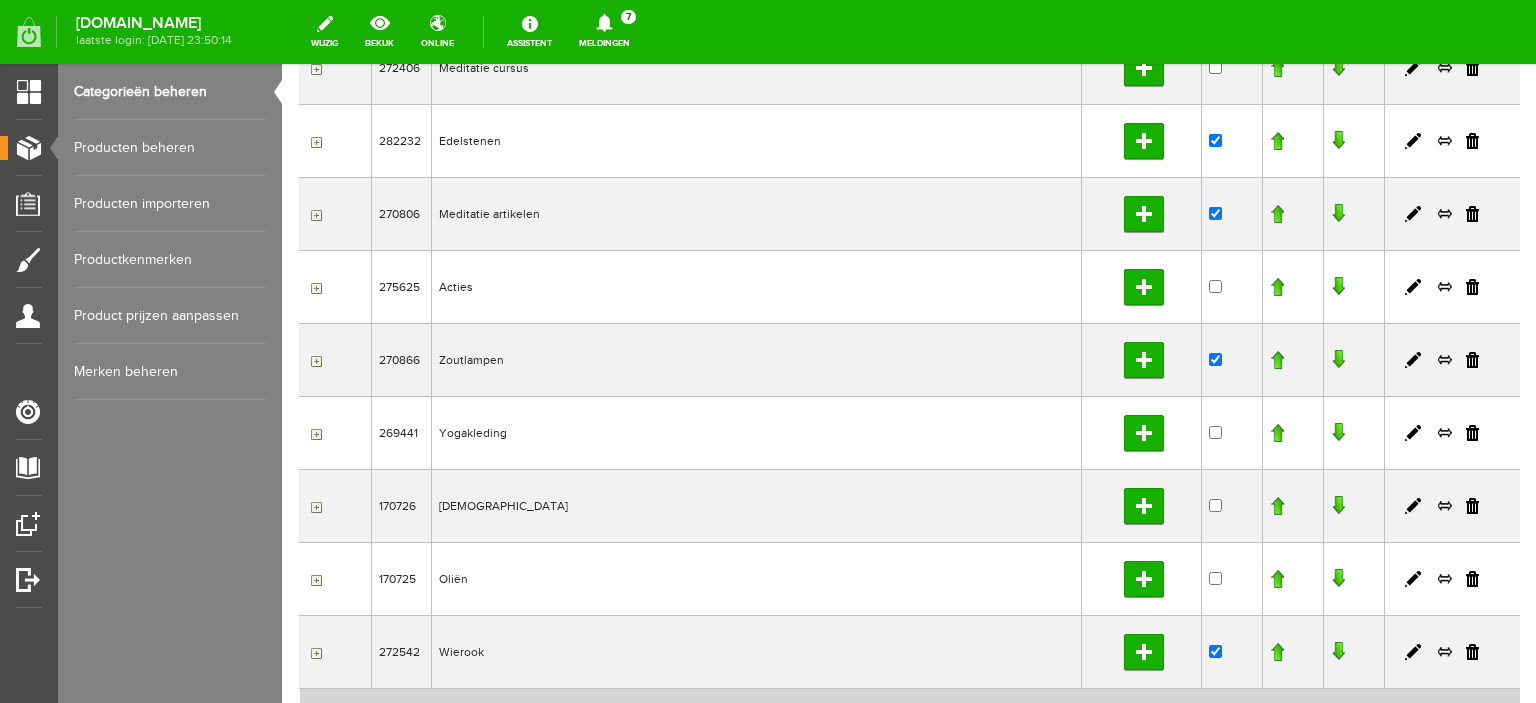 click at bounding box center [1277, 214] 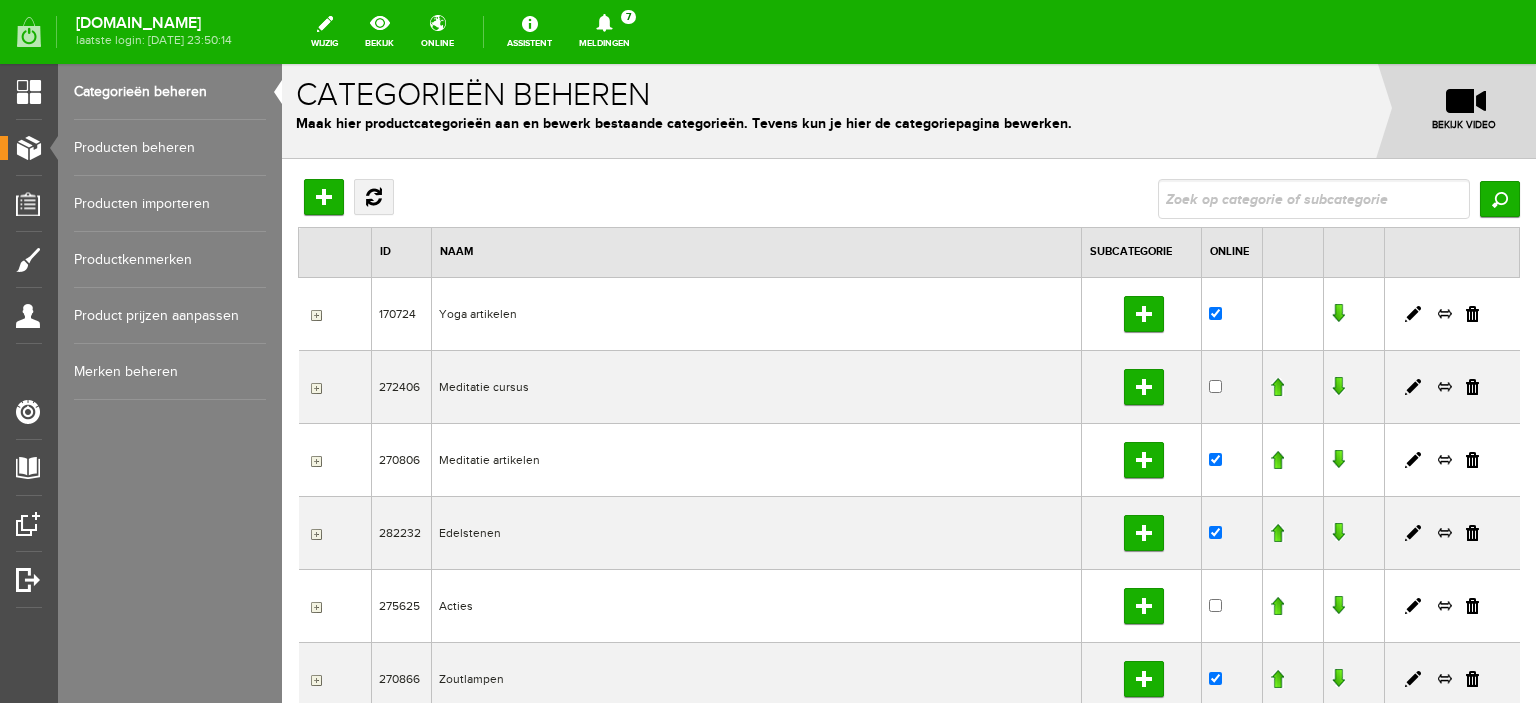 scroll, scrollTop: 0, scrollLeft: 0, axis: both 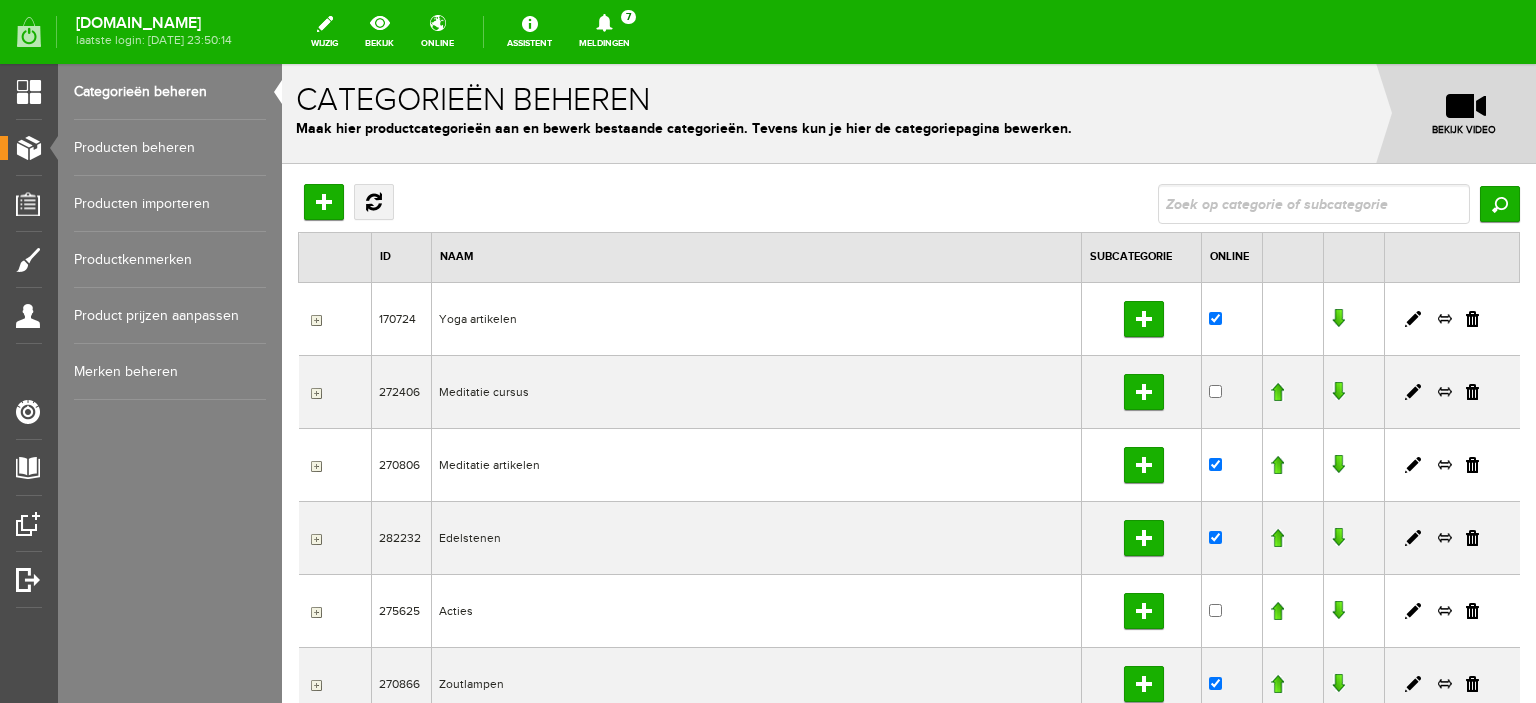 click at bounding box center (1277, 465) 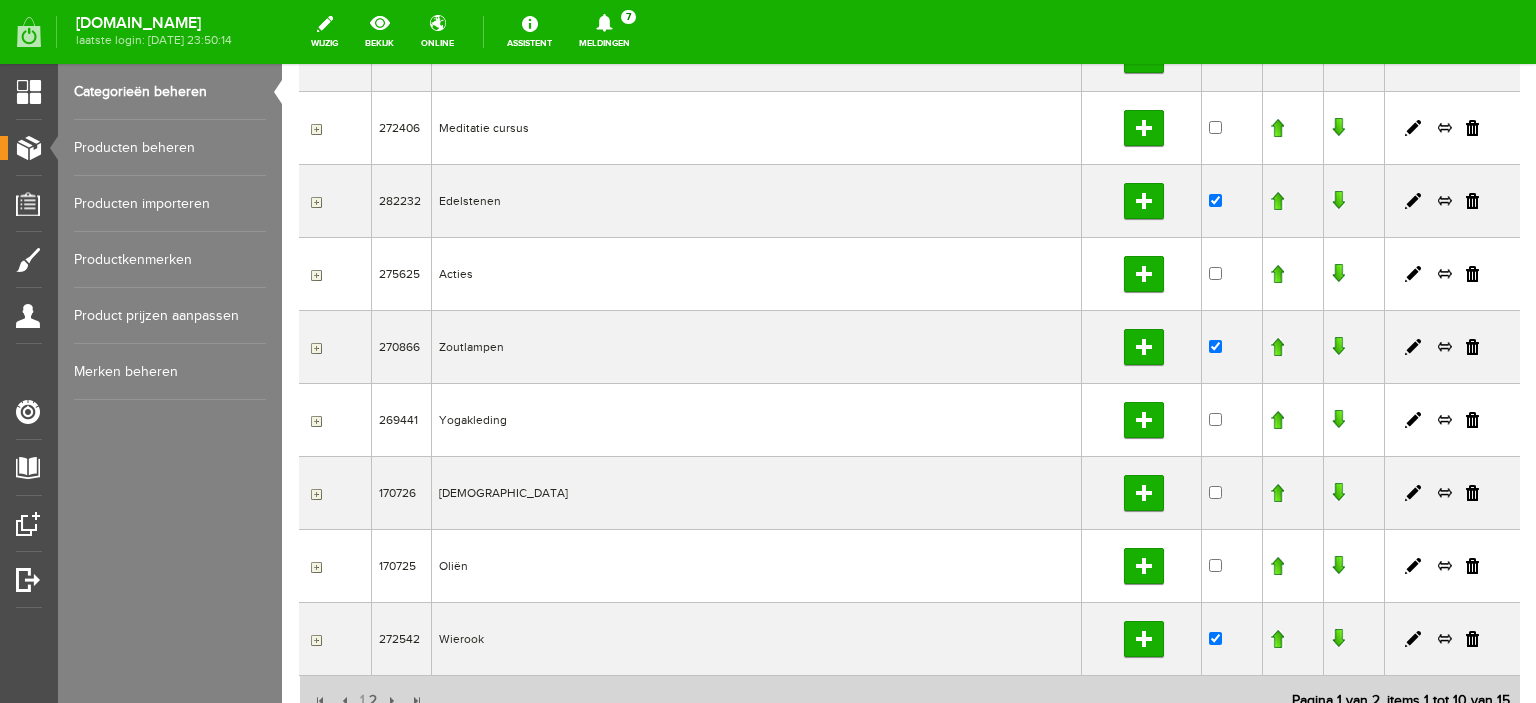 scroll, scrollTop: 367, scrollLeft: 0, axis: vertical 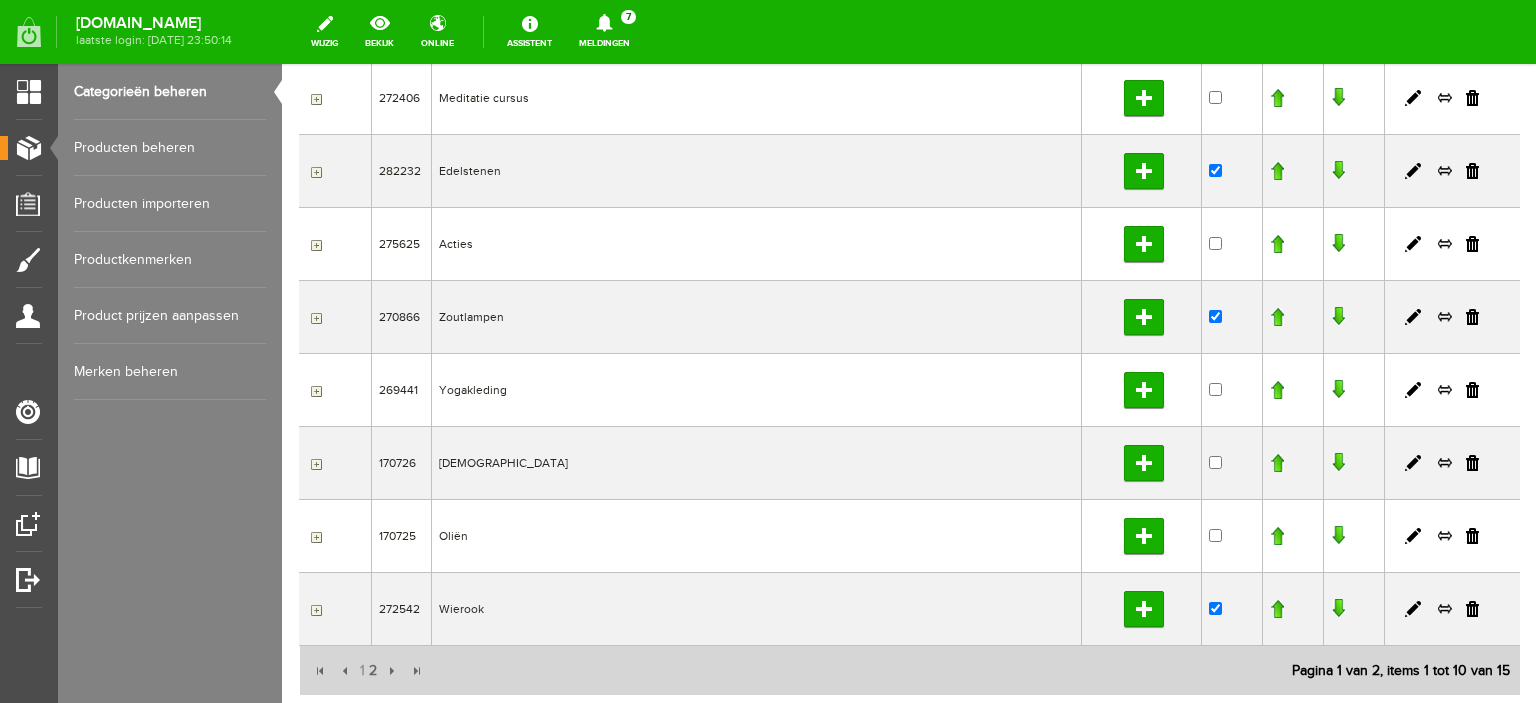 click on "Producten beheren" at bounding box center (170, 148) 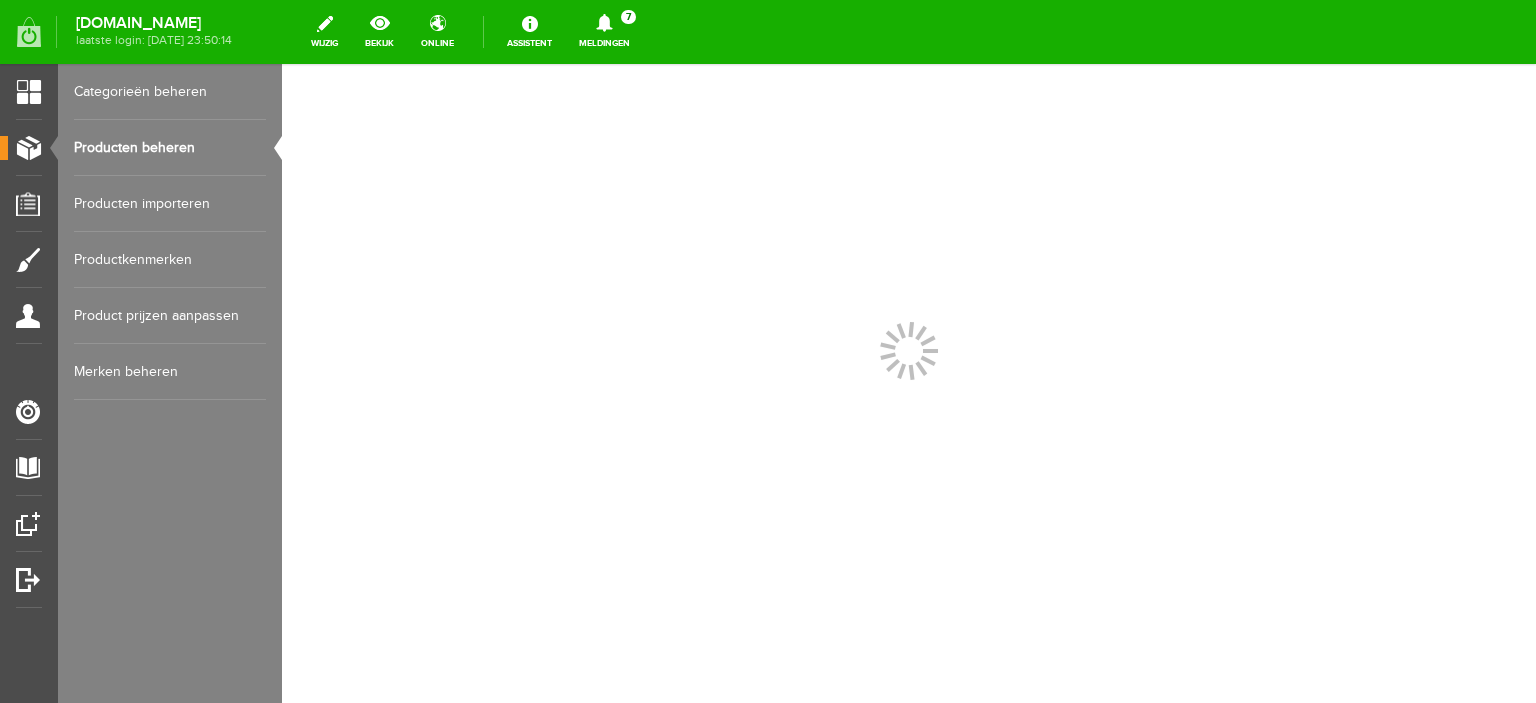 scroll, scrollTop: 0, scrollLeft: 0, axis: both 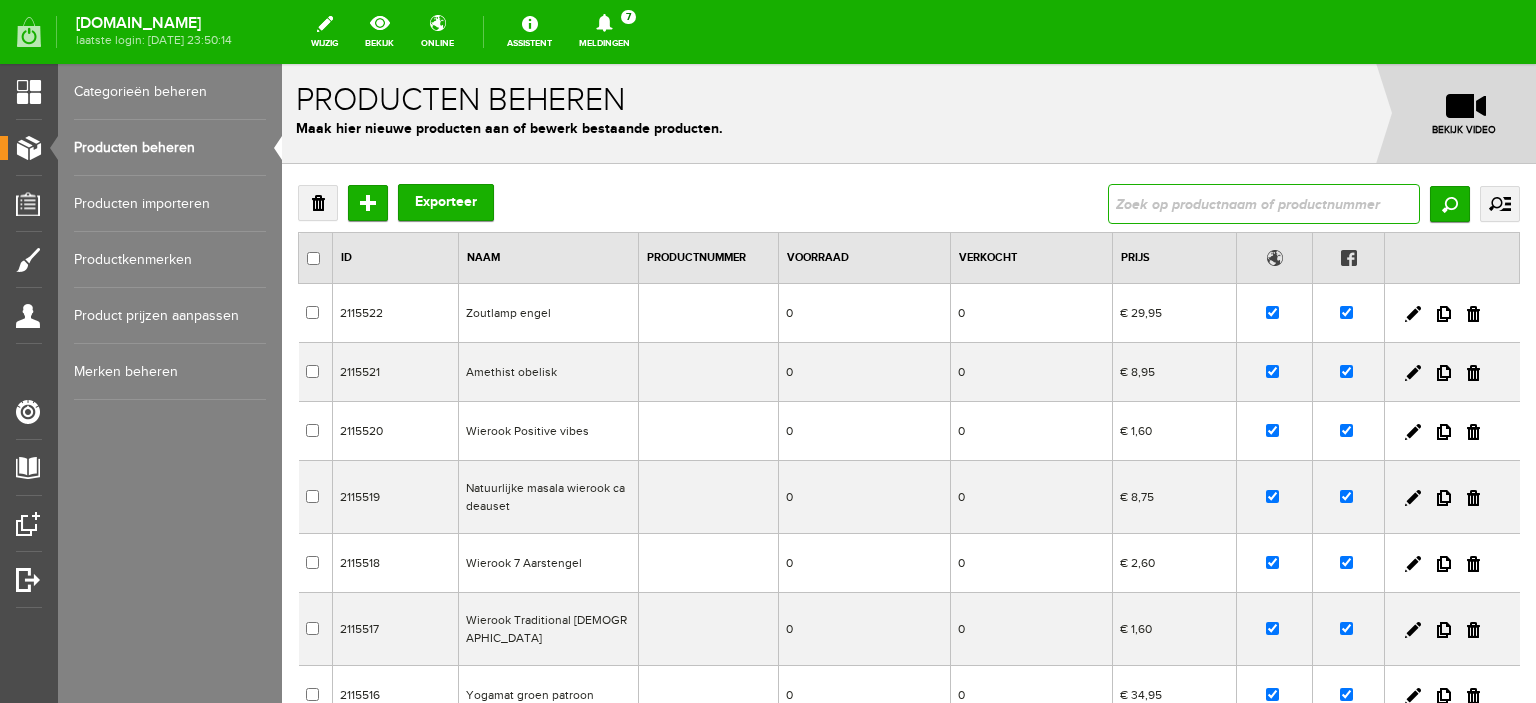 click at bounding box center [1264, 204] 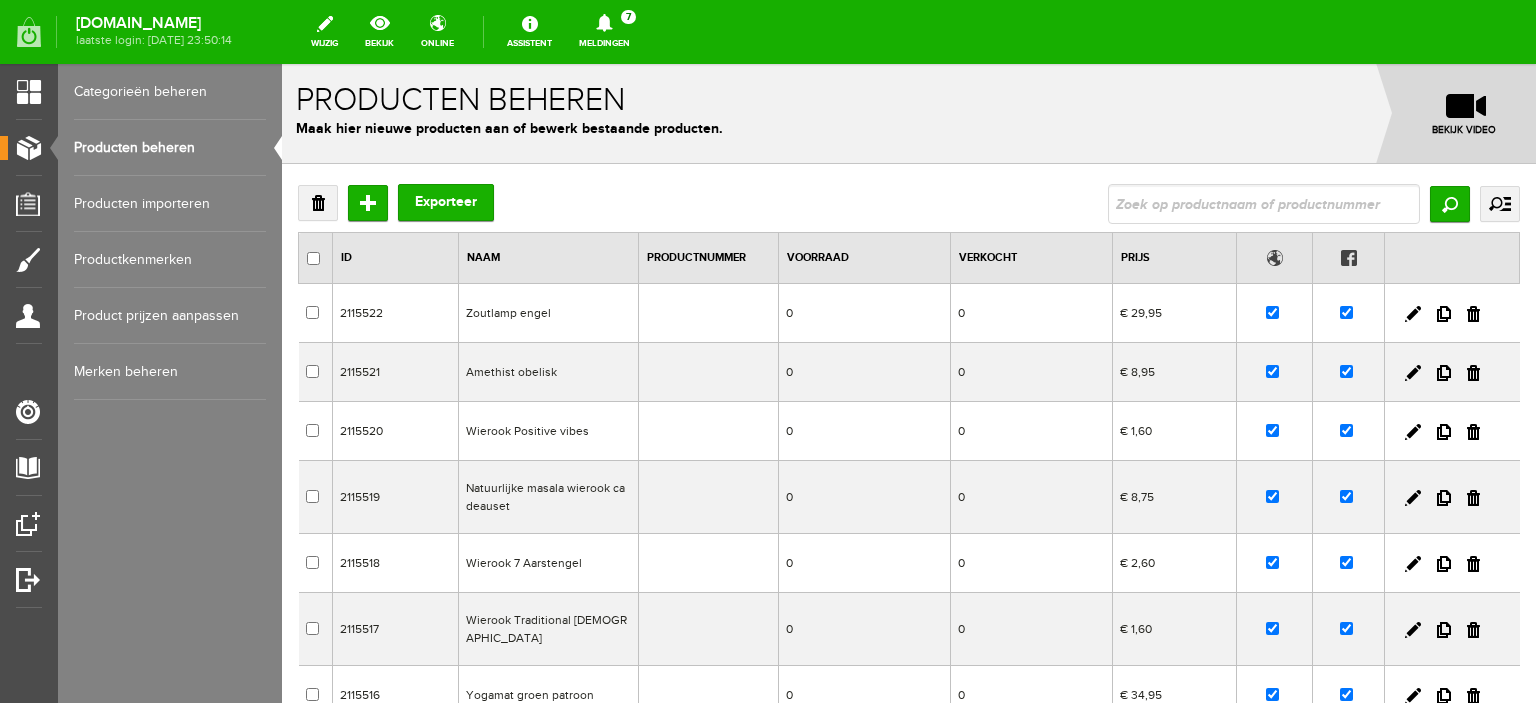 click on "Verwijderen
Toevoegen
Exporteer
Zoeken
uitgebreid zoeken
Categorie
Yoga artikelen
Yogamatten
Yogatassen
Yogablokken
Yogariemen
Bolsters
Yogakleding
Yogasokken Paars
Yogasokken Turkoois
Yogasokken Lila
Yogasokken roze
Yogasokken licht geel
Yogasokken Grijs
Yogasokken Zwart
Yoga/meditatiekussen
Yoga/meditatie bankje
Meditatie artikelen
Omslagdoek
Meditatie bankjes
Meditatie kussens
Bolsters
Meditatie cd's
Meditatie cursus" at bounding box center (909, 568) 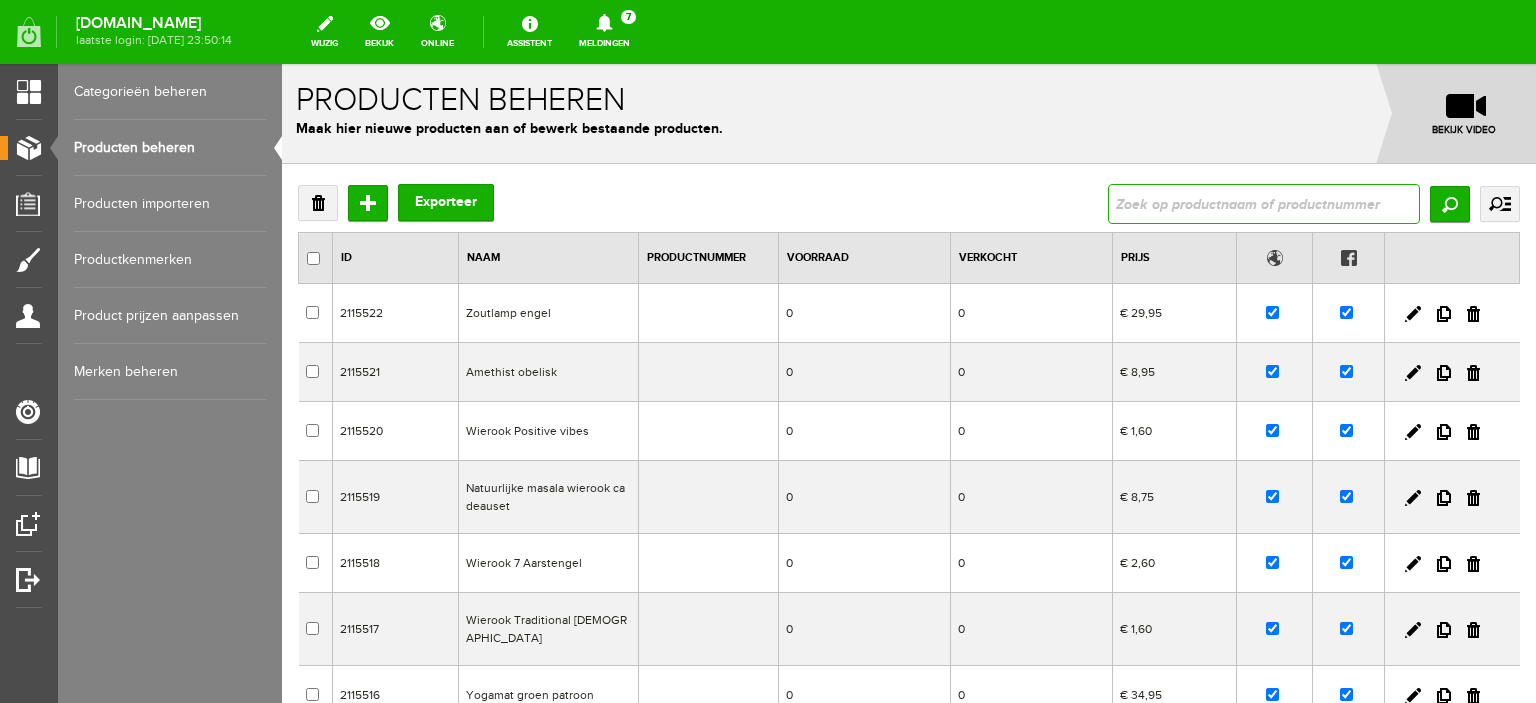 click at bounding box center (1264, 204) 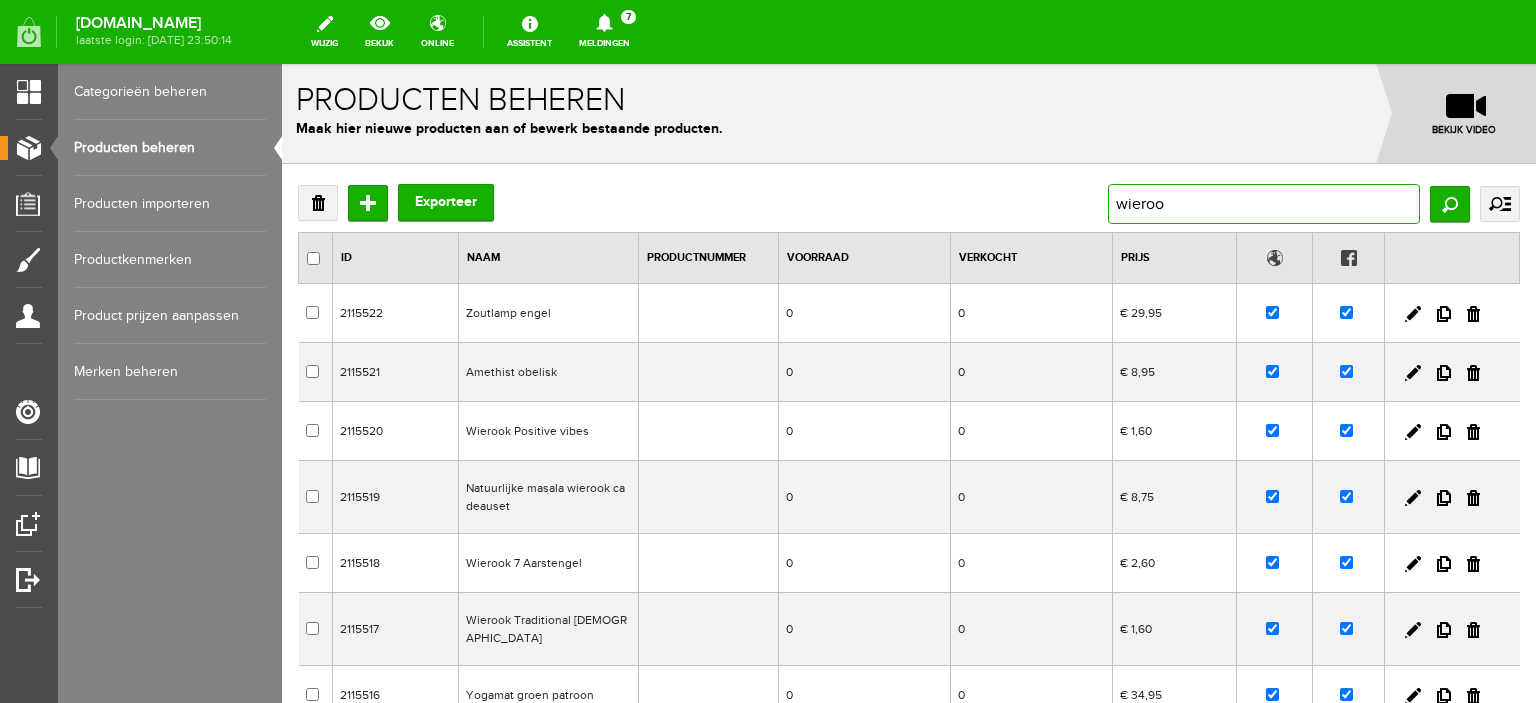 type on "wierook" 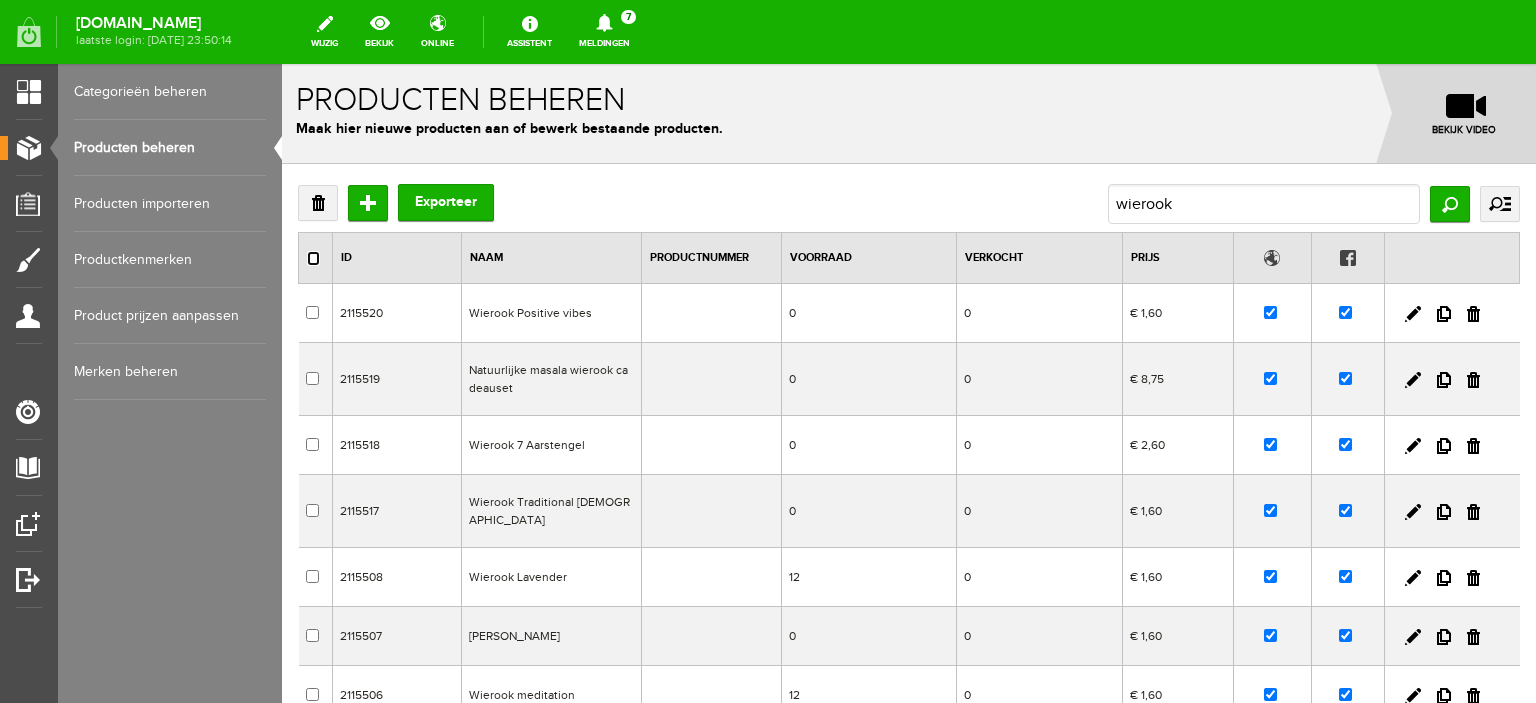 click at bounding box center [313, 258] 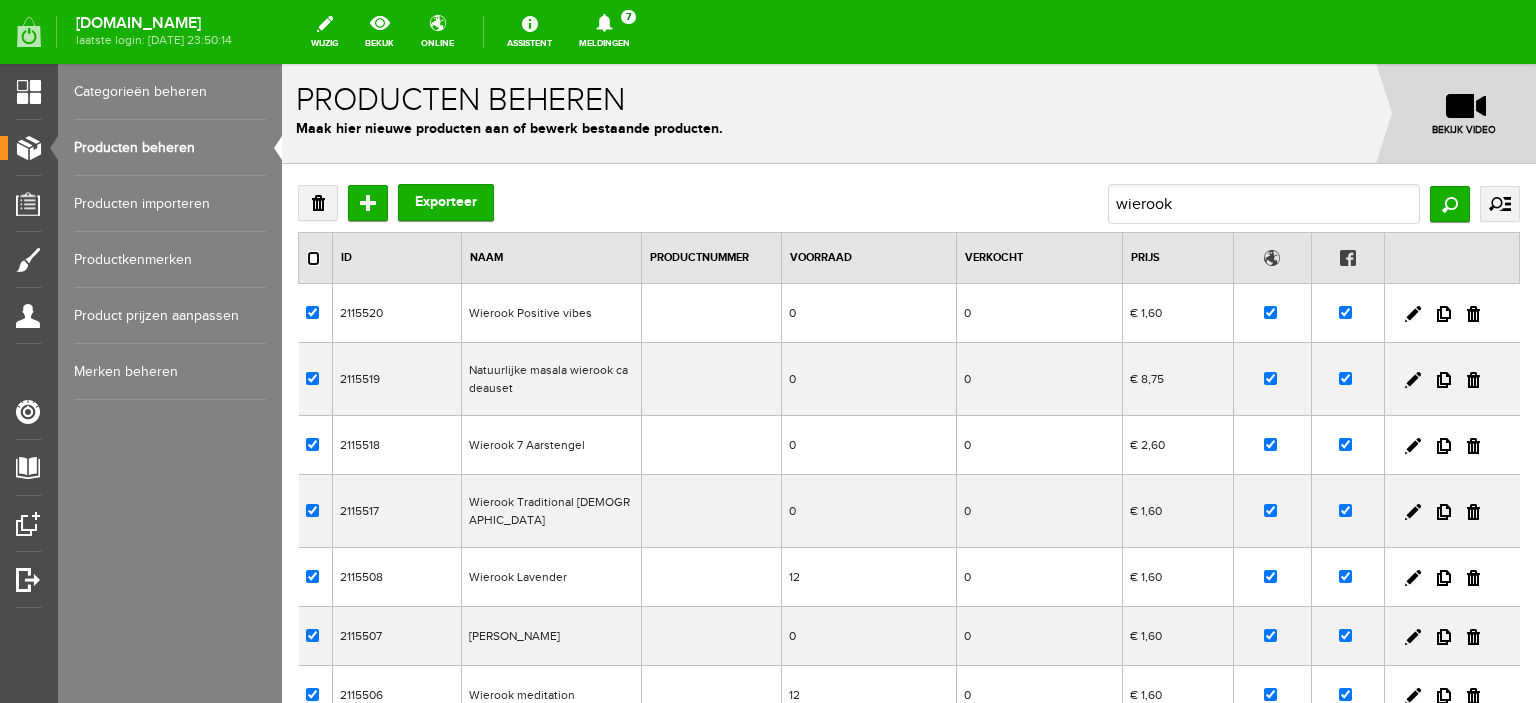 checkbox on "true" 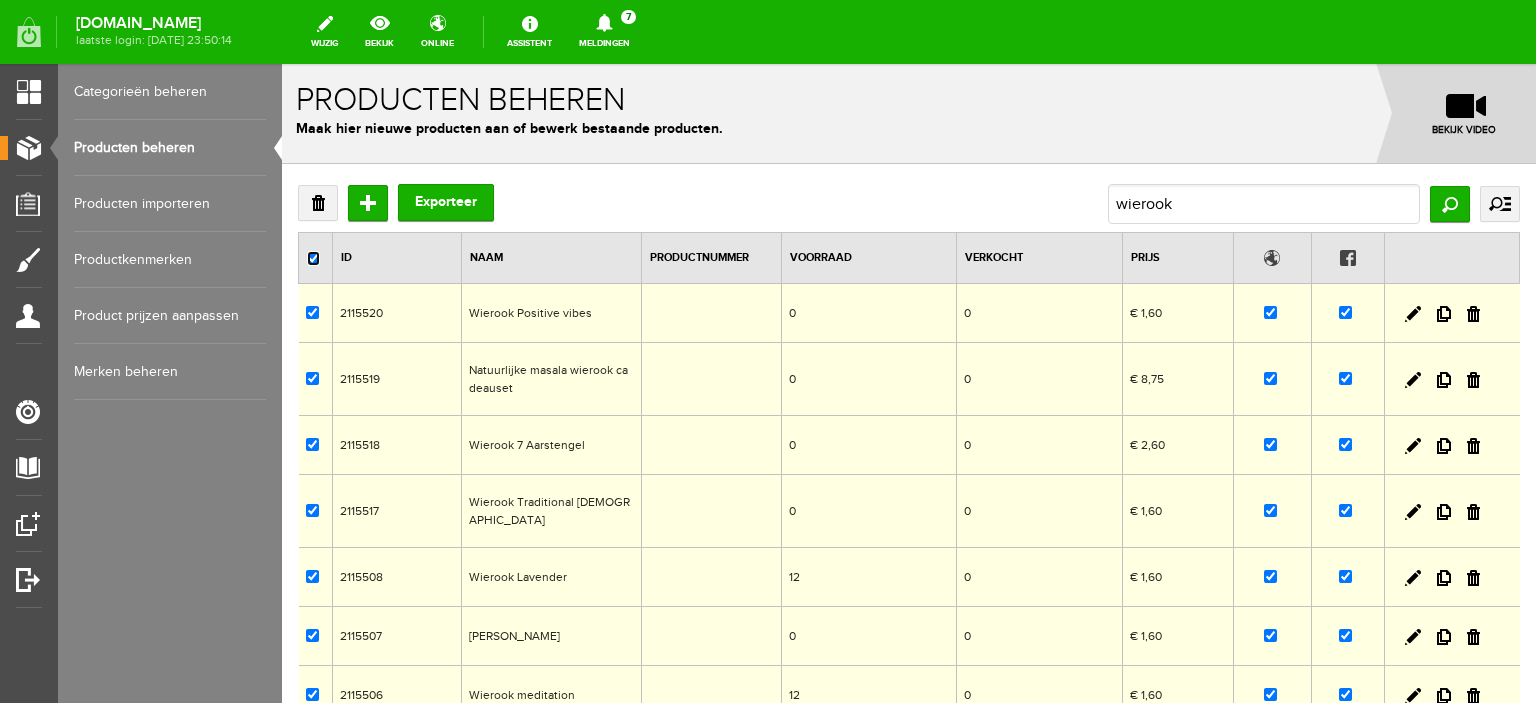 checkbox on "true" 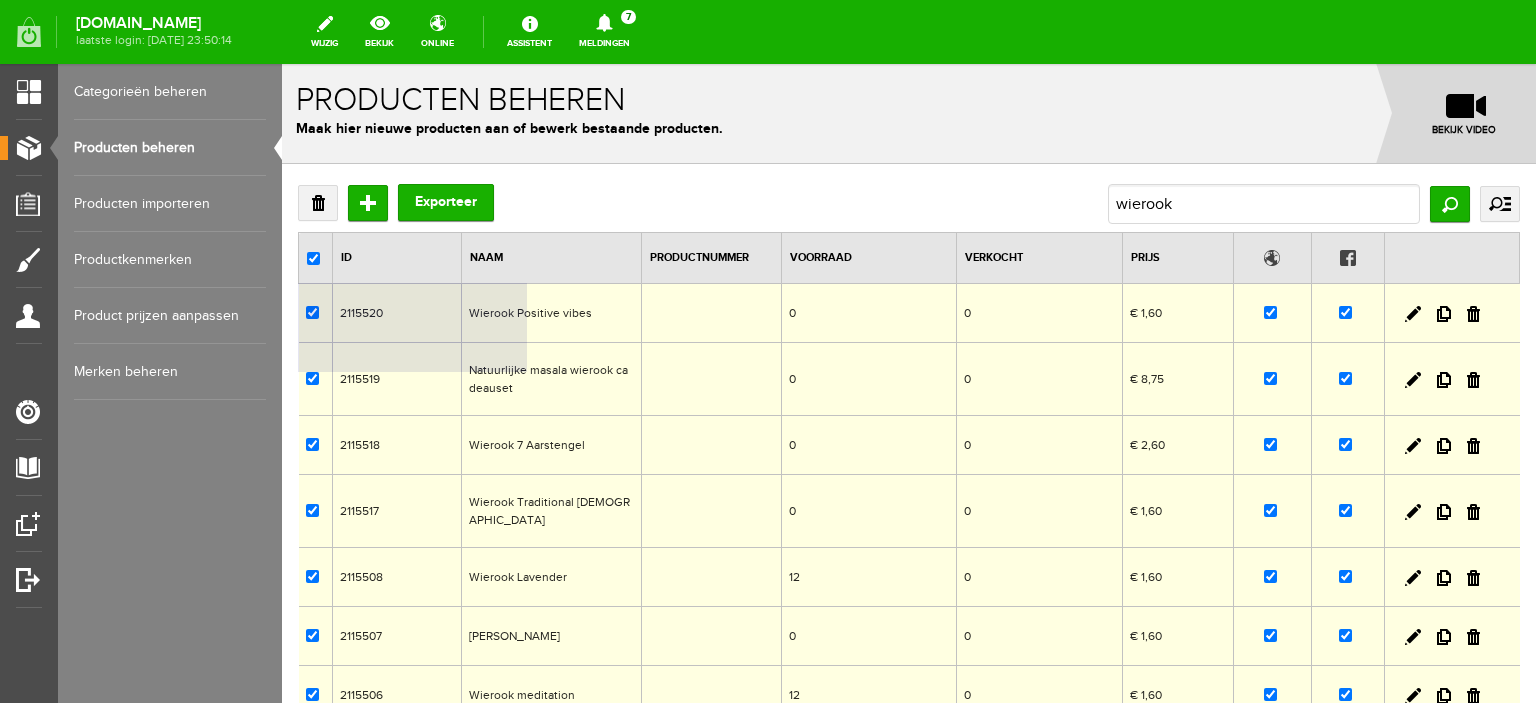 drag, startPoint x: 531, startPoint y: 310, endPoint x: 529, endPoint y: 266, distance: 44.04543 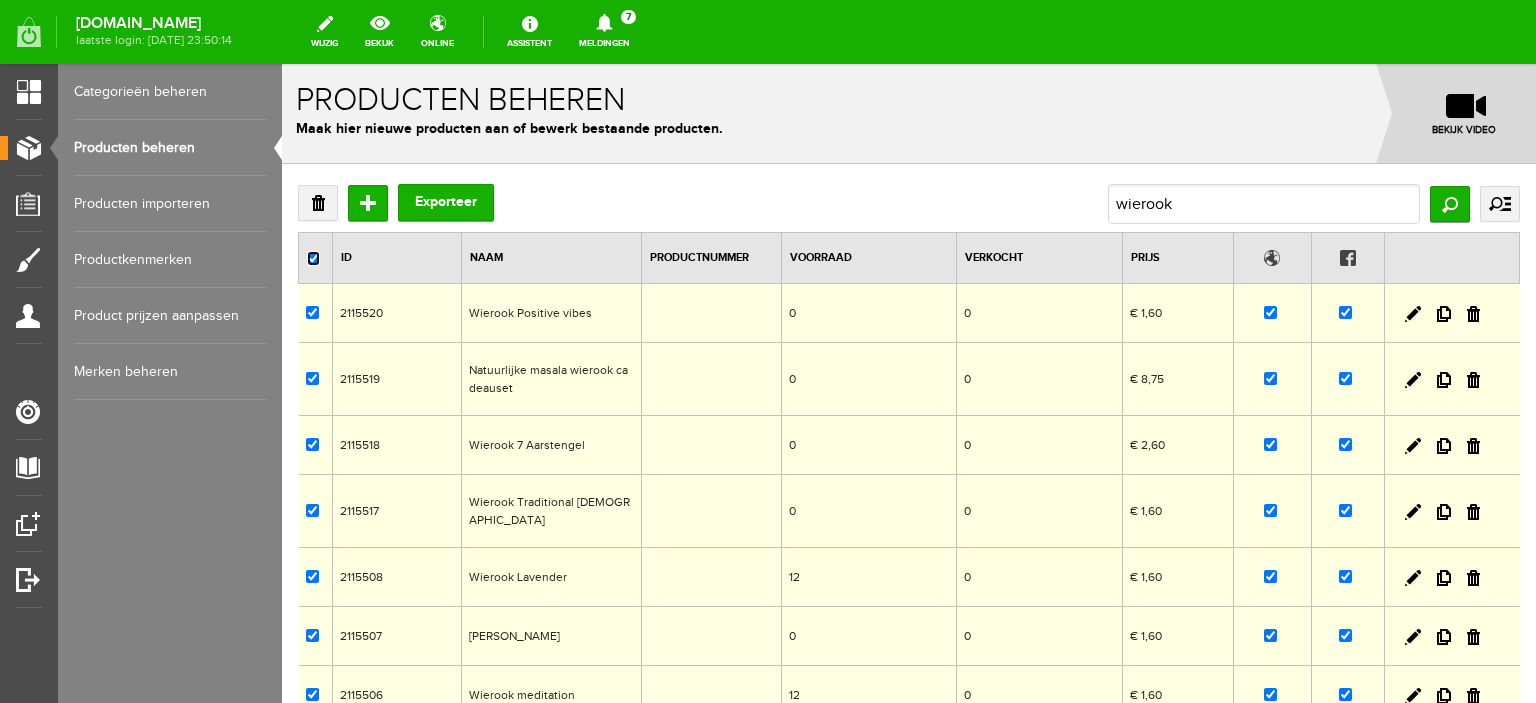 click at bounding box center [313, 258] 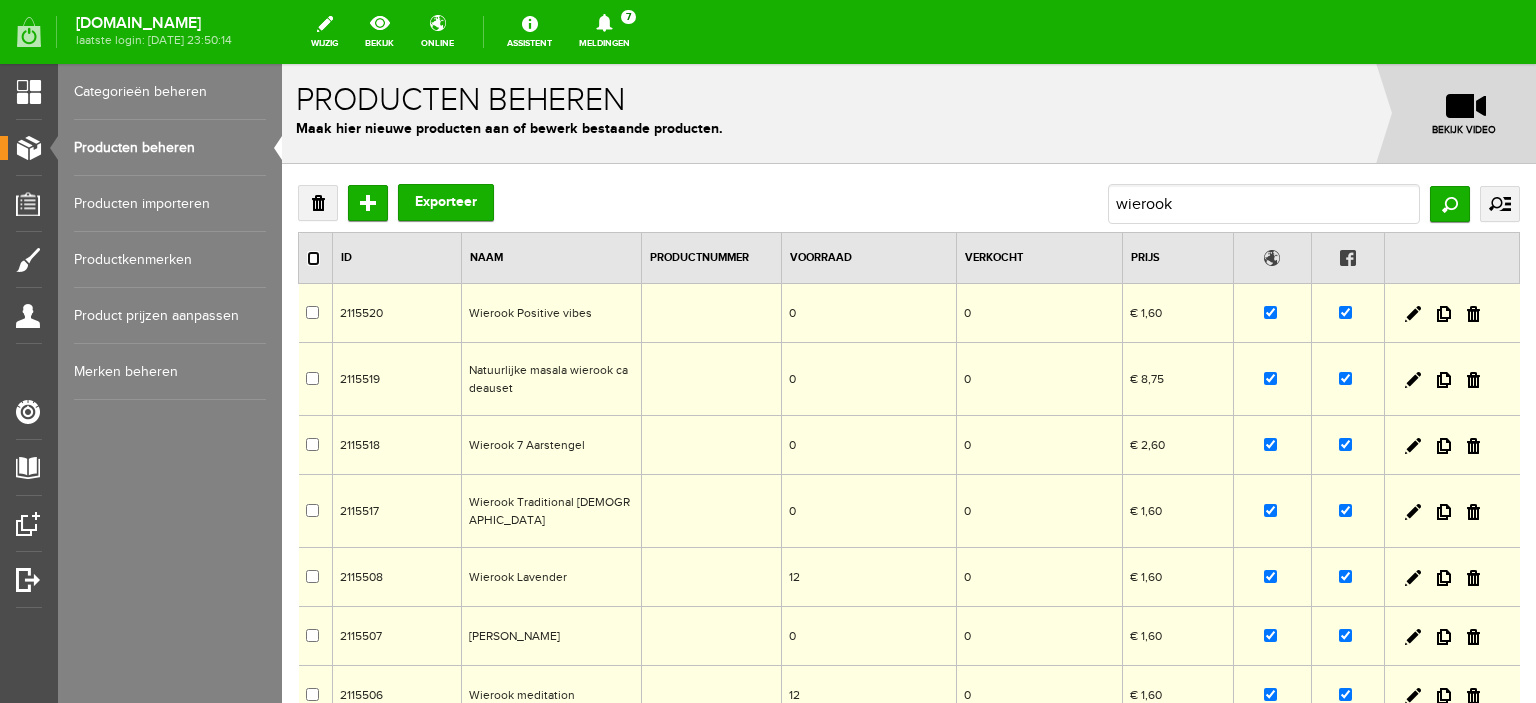 checkbox on "false" 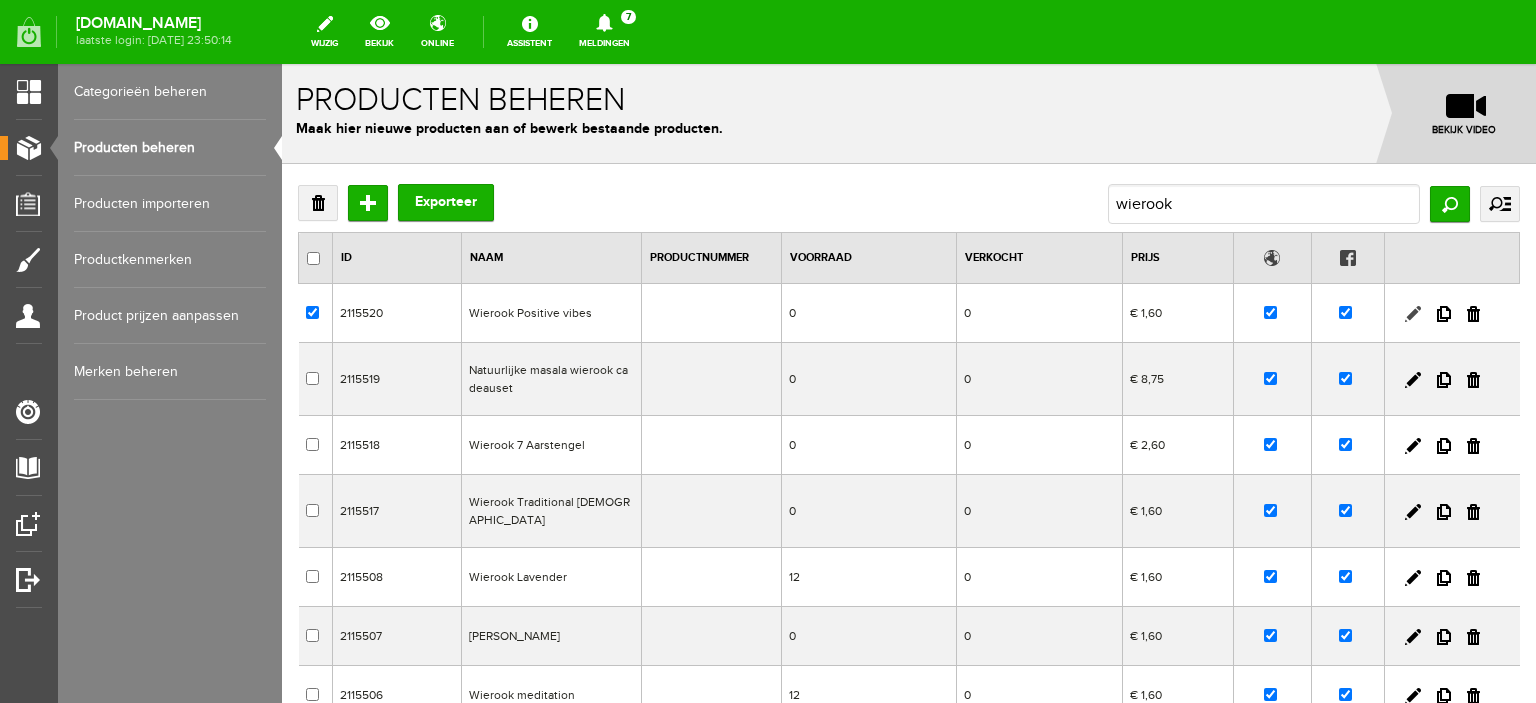 click at bounding box center [1413, 314] 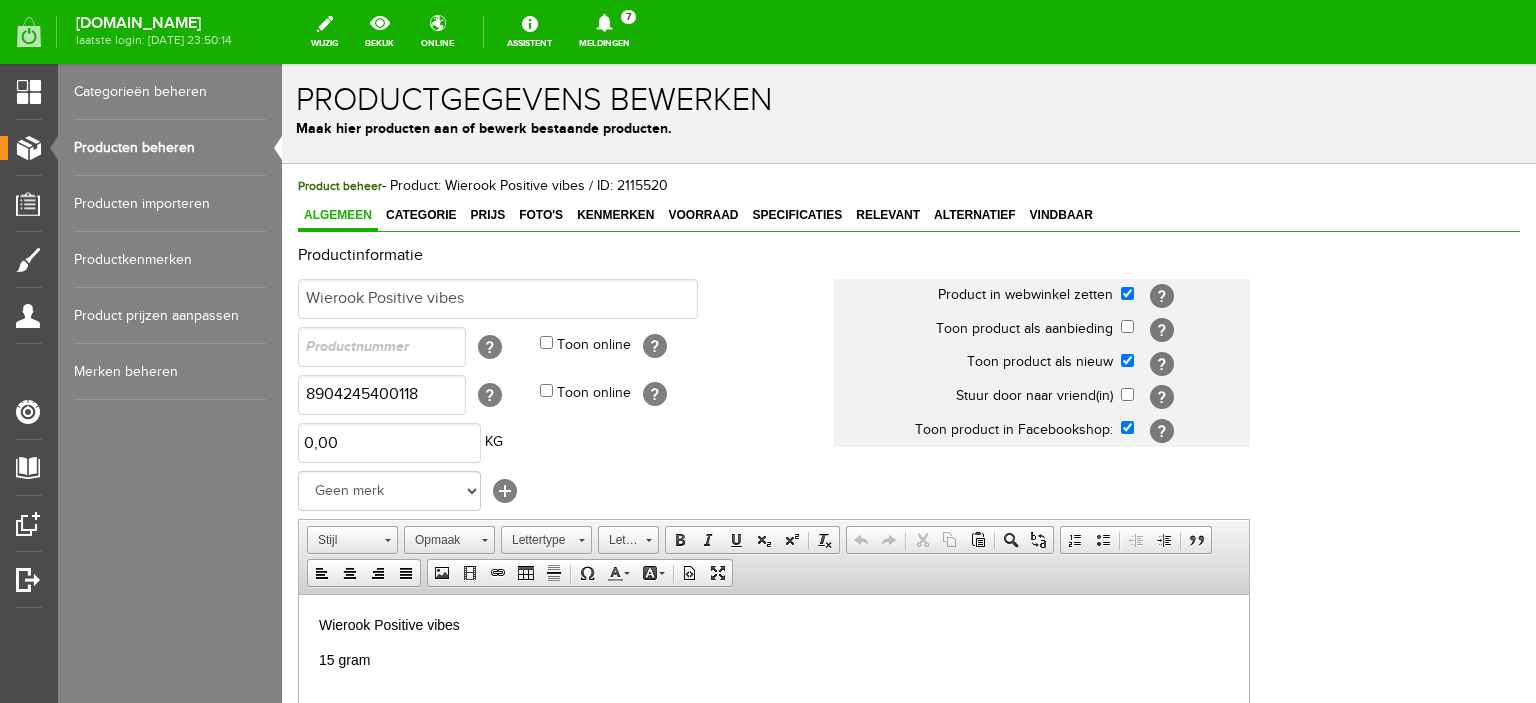 scroll, scrollTop: 0, scrollLeft: 0, axis: both 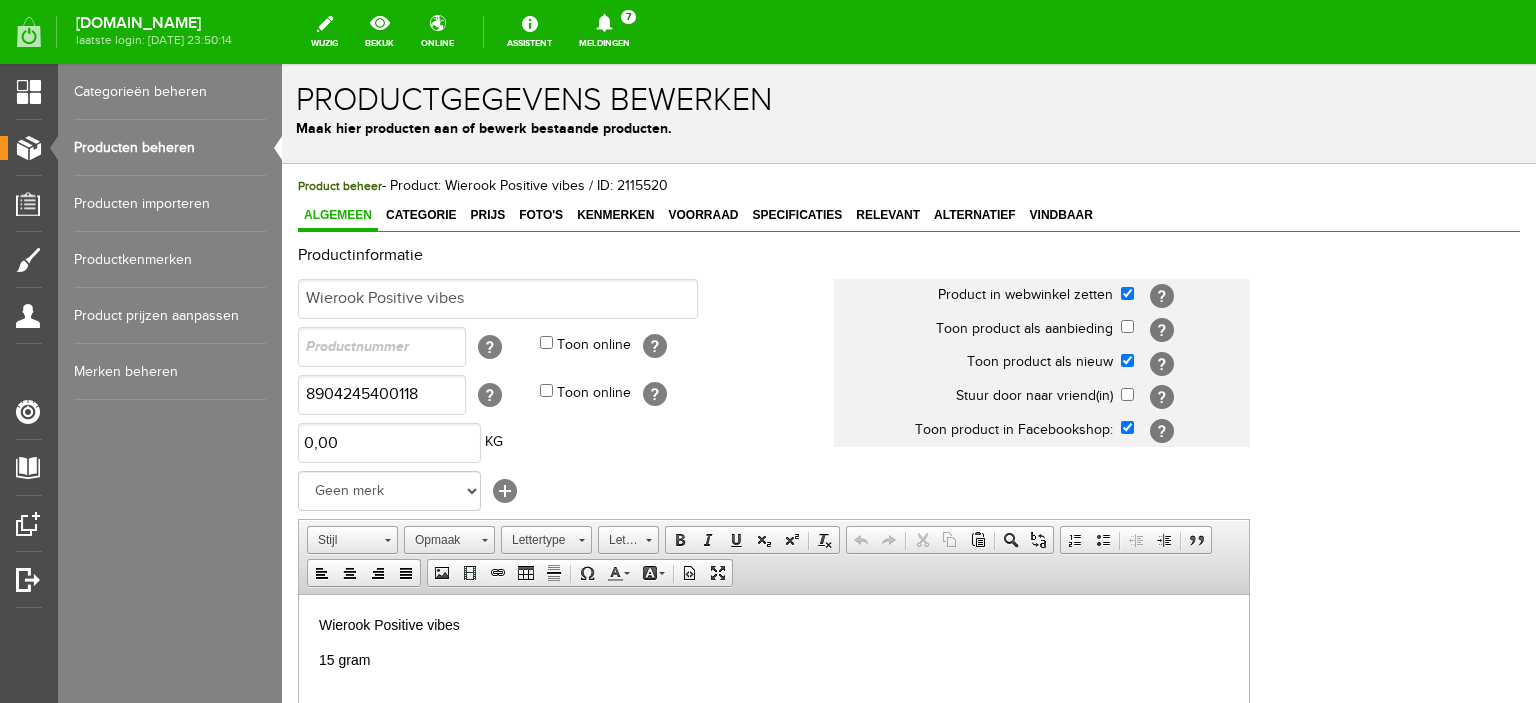 click on "Producten beheren" at bounding box center [170, 148] 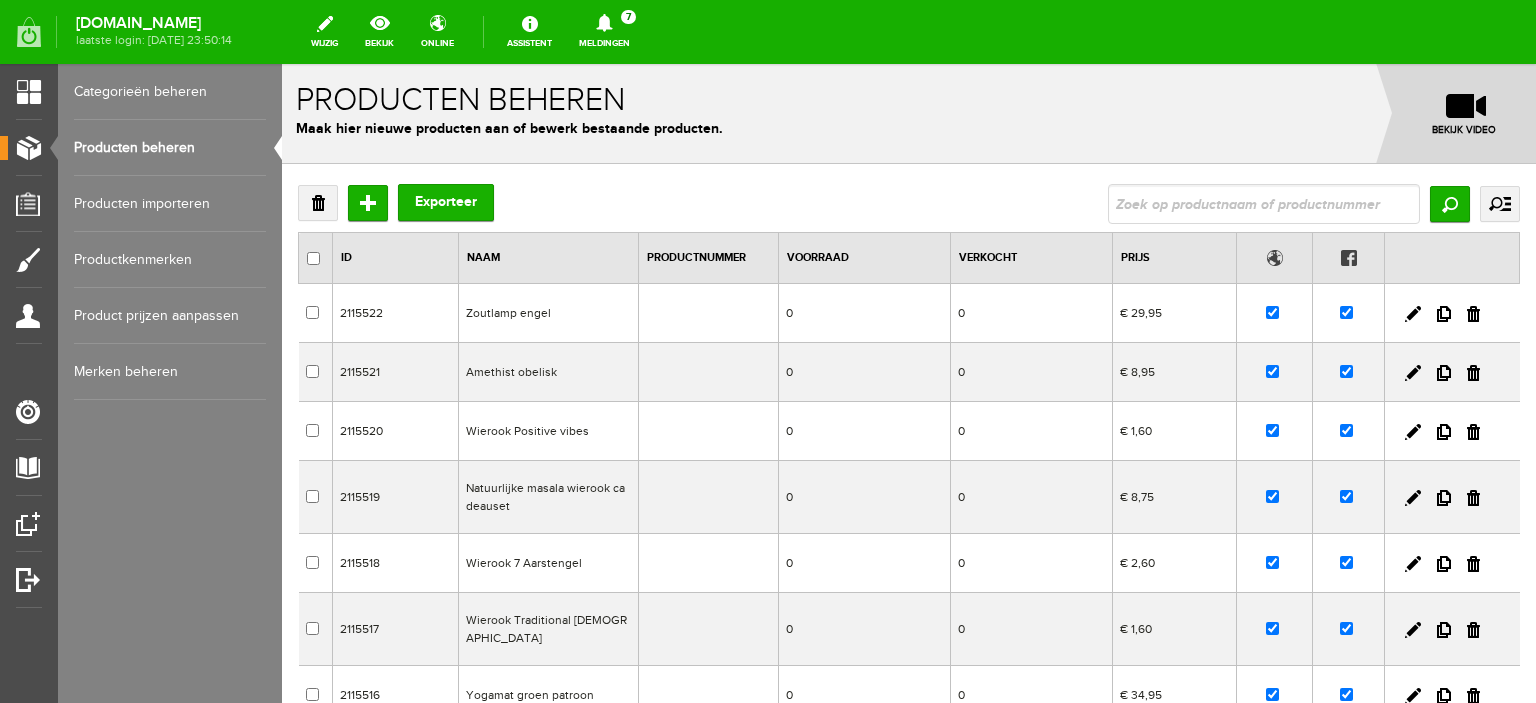 scroll, scrollTop: 0, scrollLeft: 0, axis: both 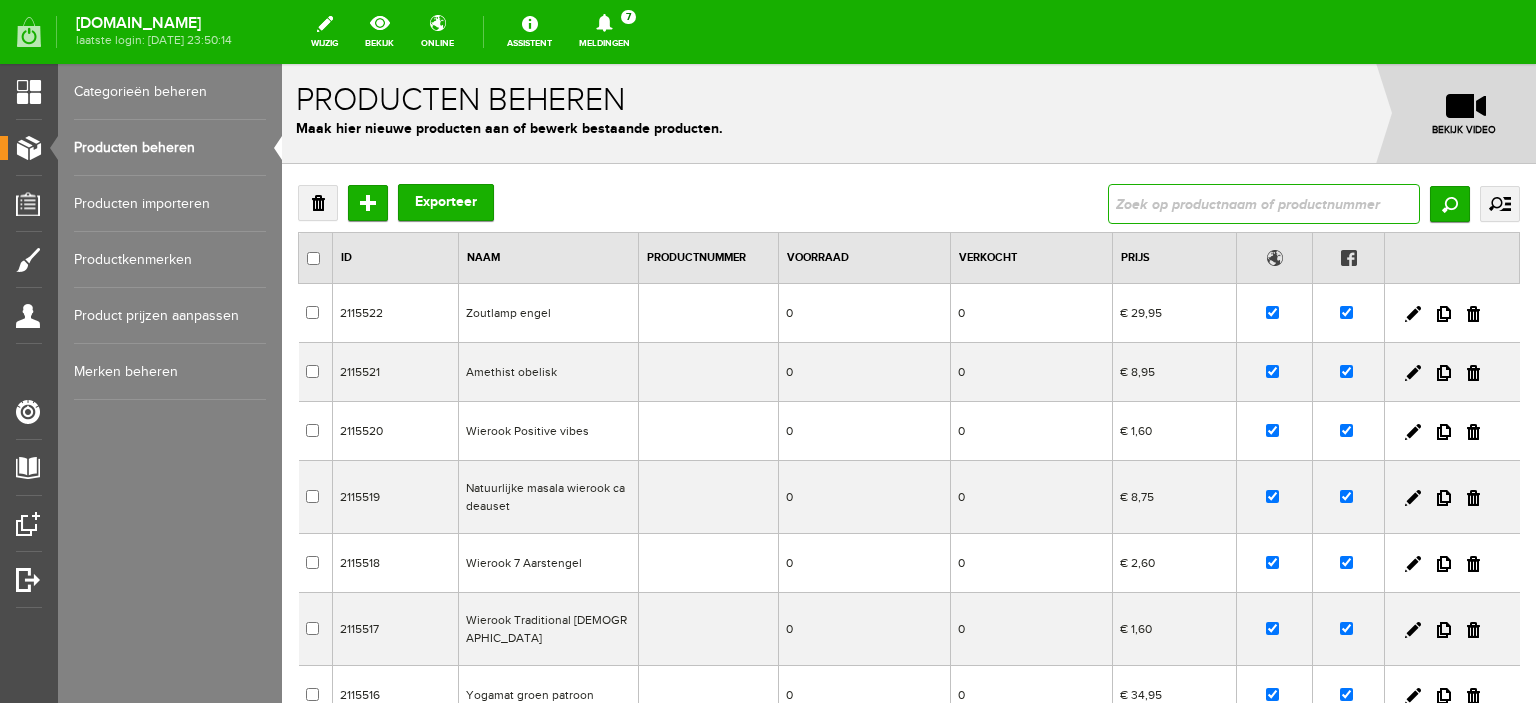 click at bounding box center [1264, 204] 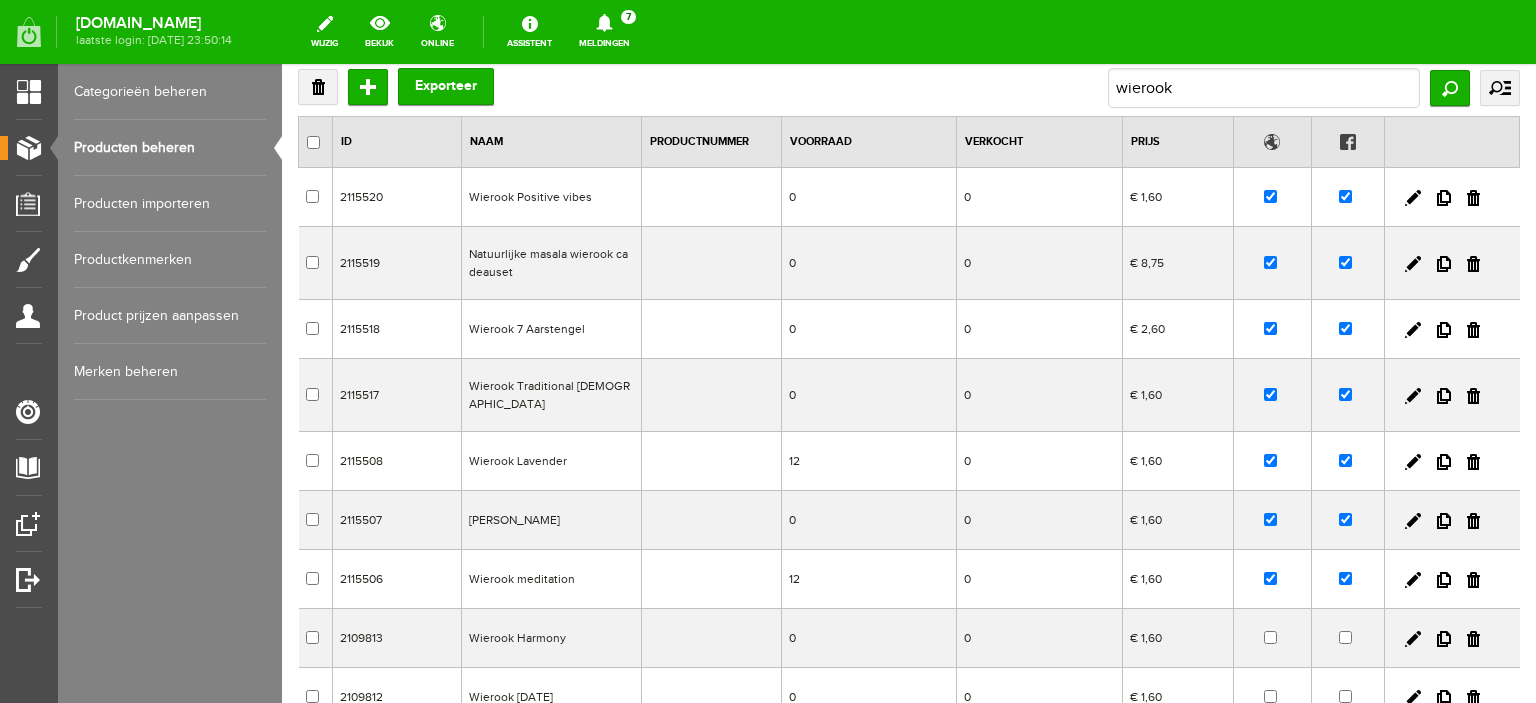 scroll, scrollTop: 119, scrollLeft: 0, axis: vertical 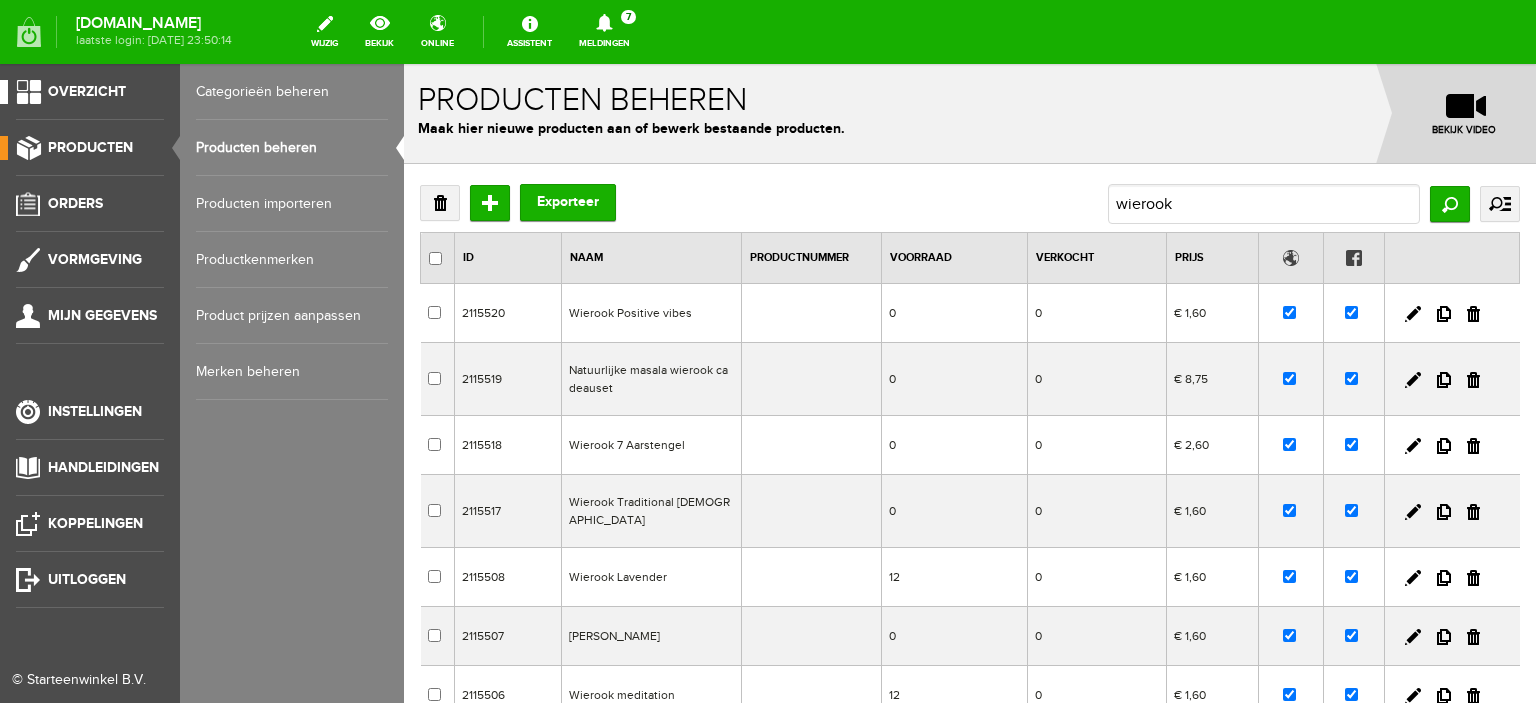 click on "Overzicht" at bounding box center [82, 92] 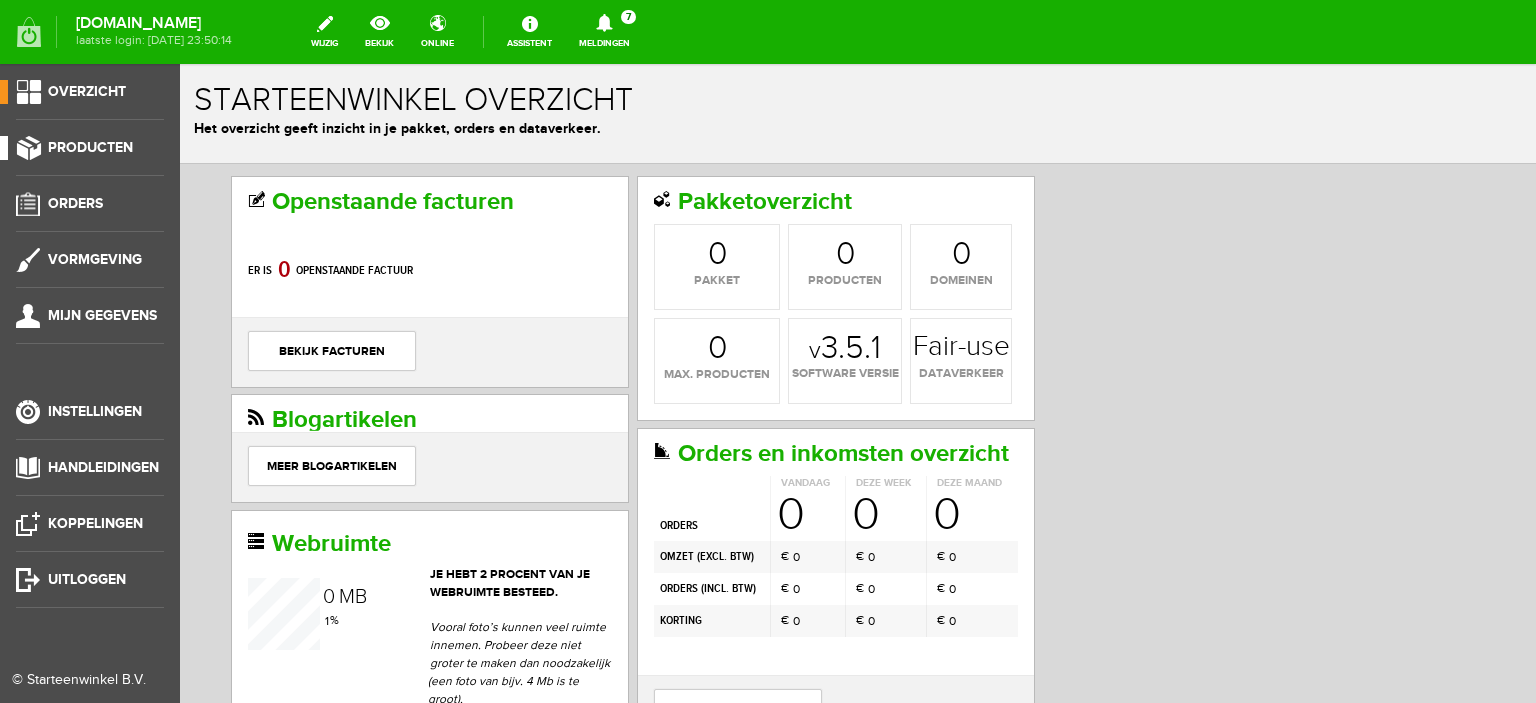 scroll, scrollTop: 0, scrollLeft: 0, axis: both 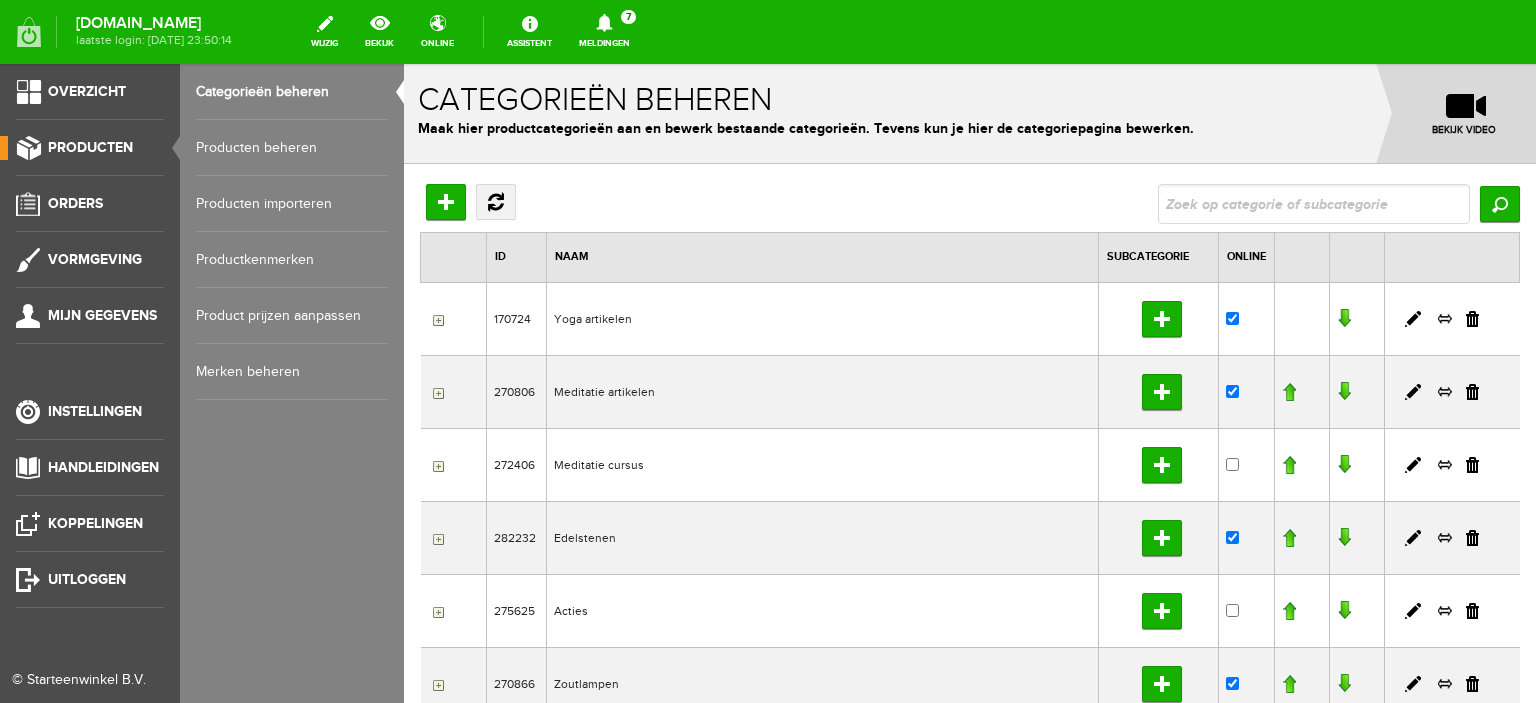 click on "Producten beheren" at bounding box center [292, 148] 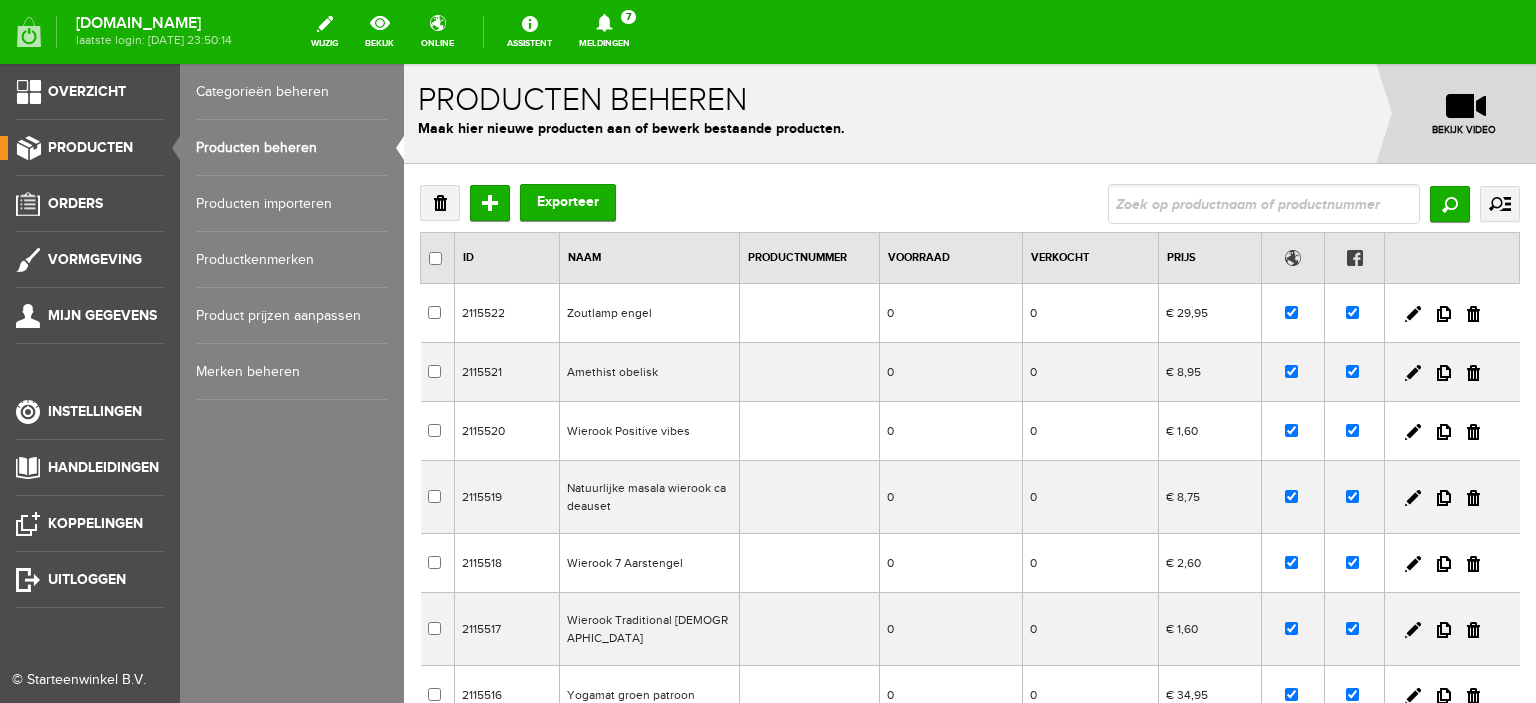 scroll, scrollTop: 0, scrollLeft: 0, axis: both 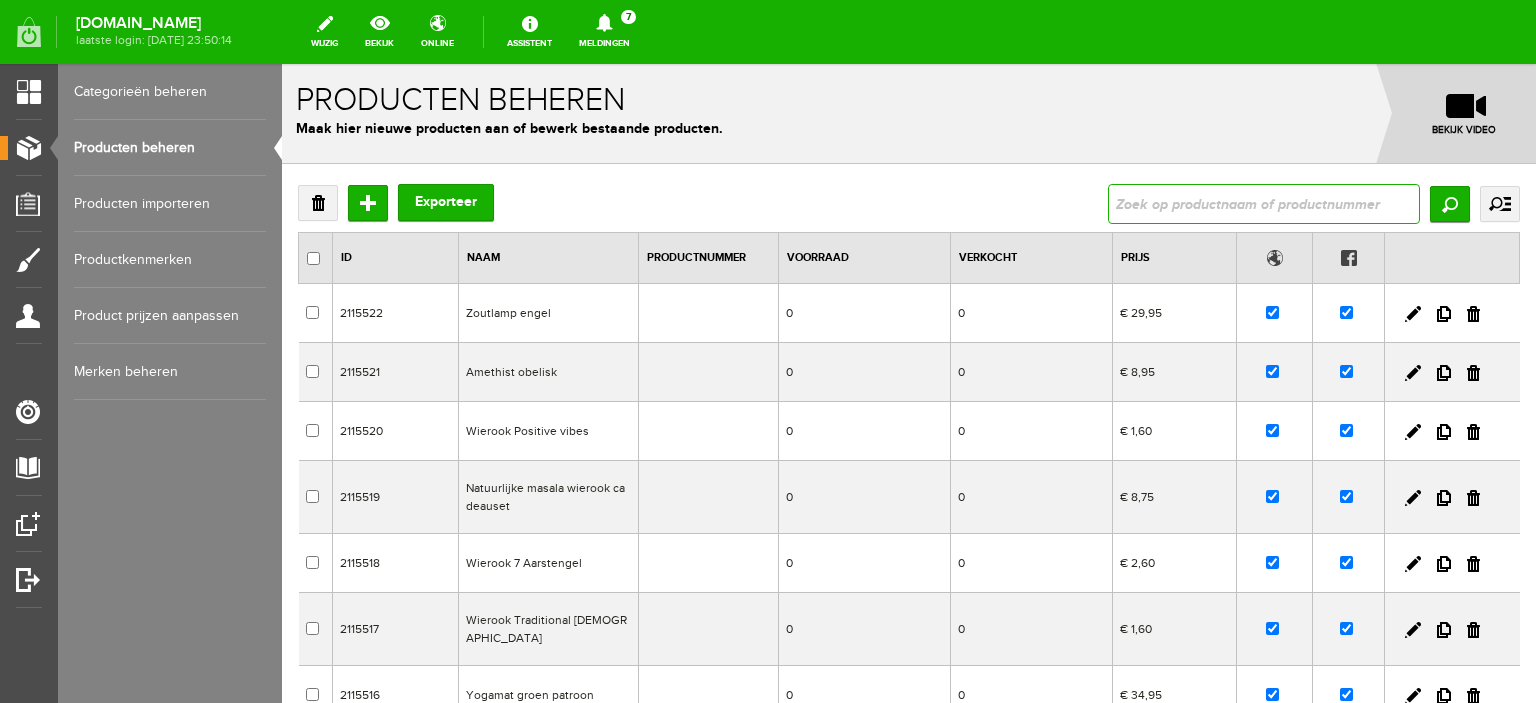 click at bounding box center [1264, 204] 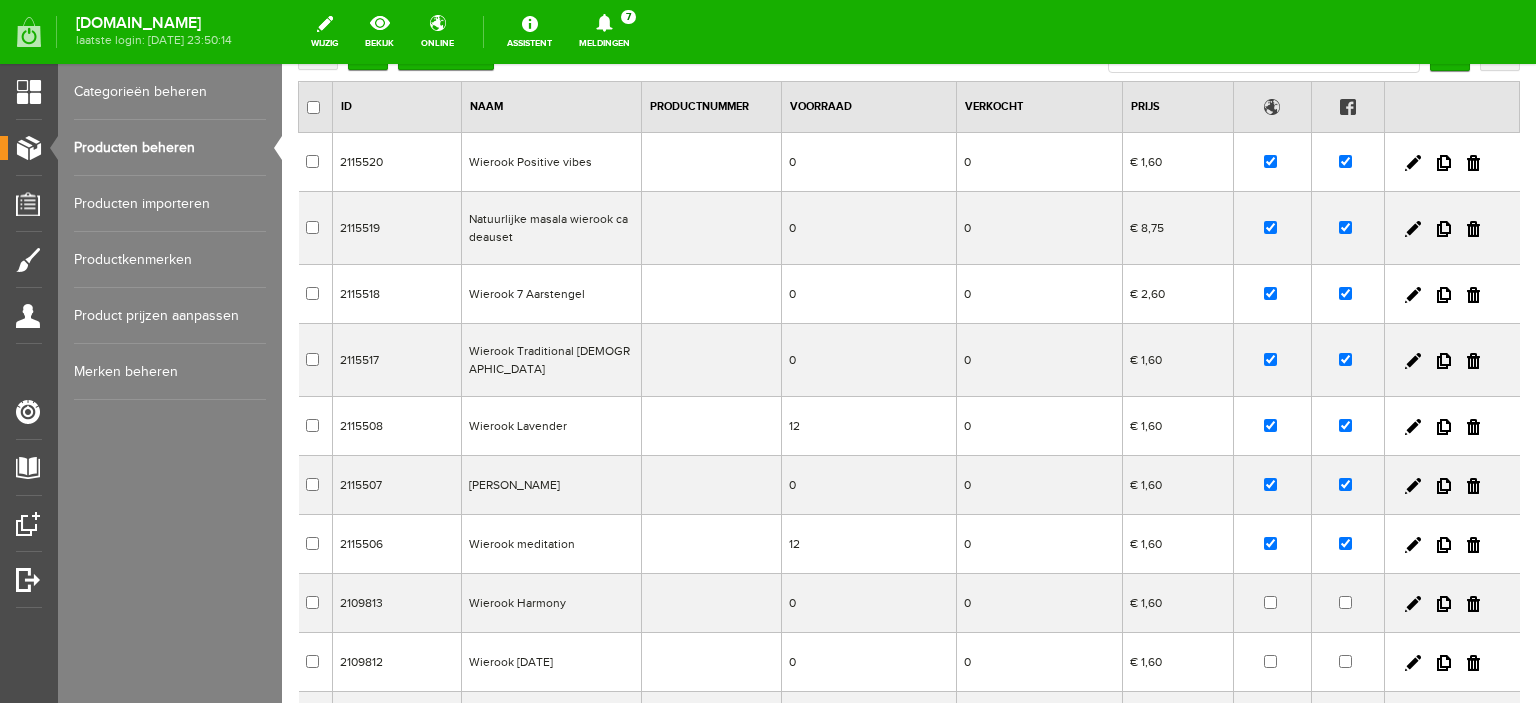 scroll, scrollTop: 152, scrollLeft: 0, axis: vertical 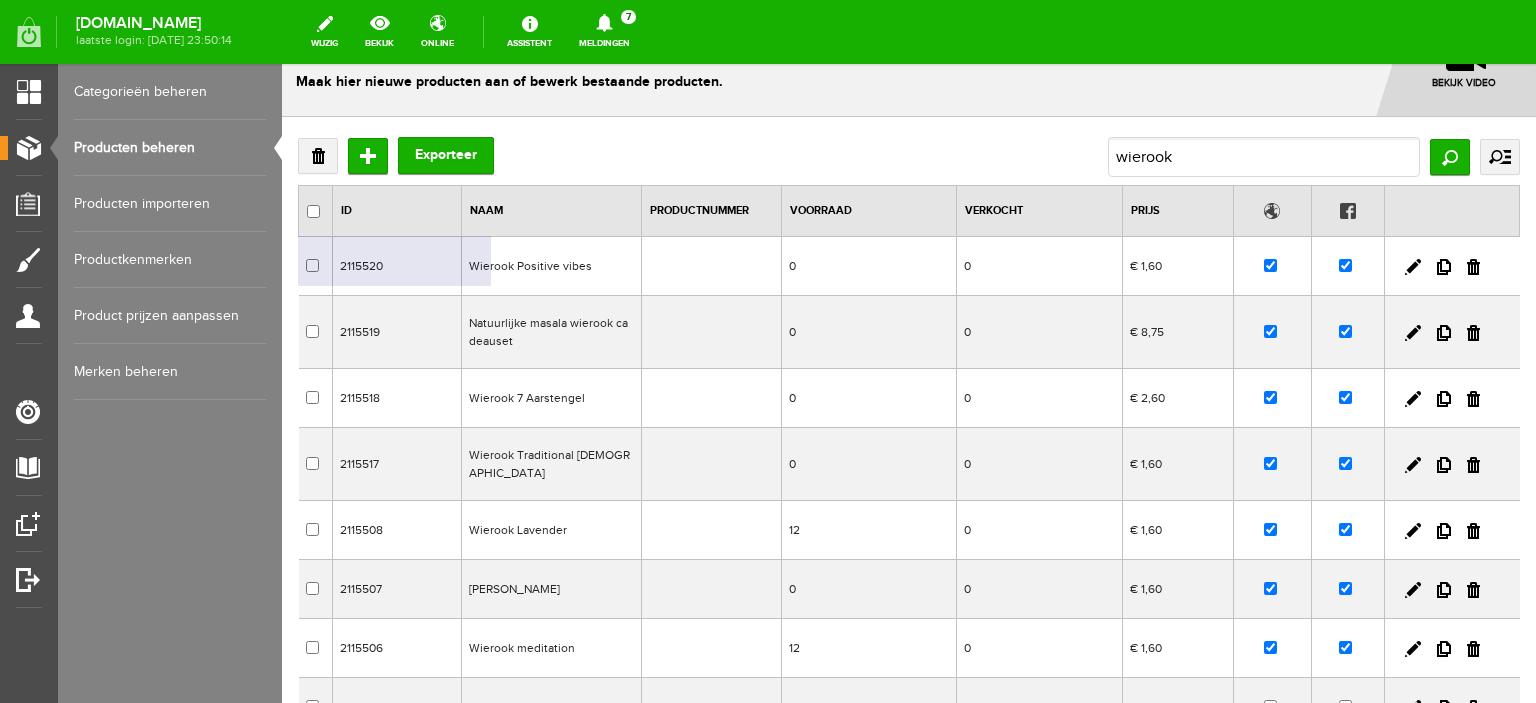 drag, startPoint x: 496, startPoint y: 251, endPoint x: 496, endPoint y: 288, distance: 37 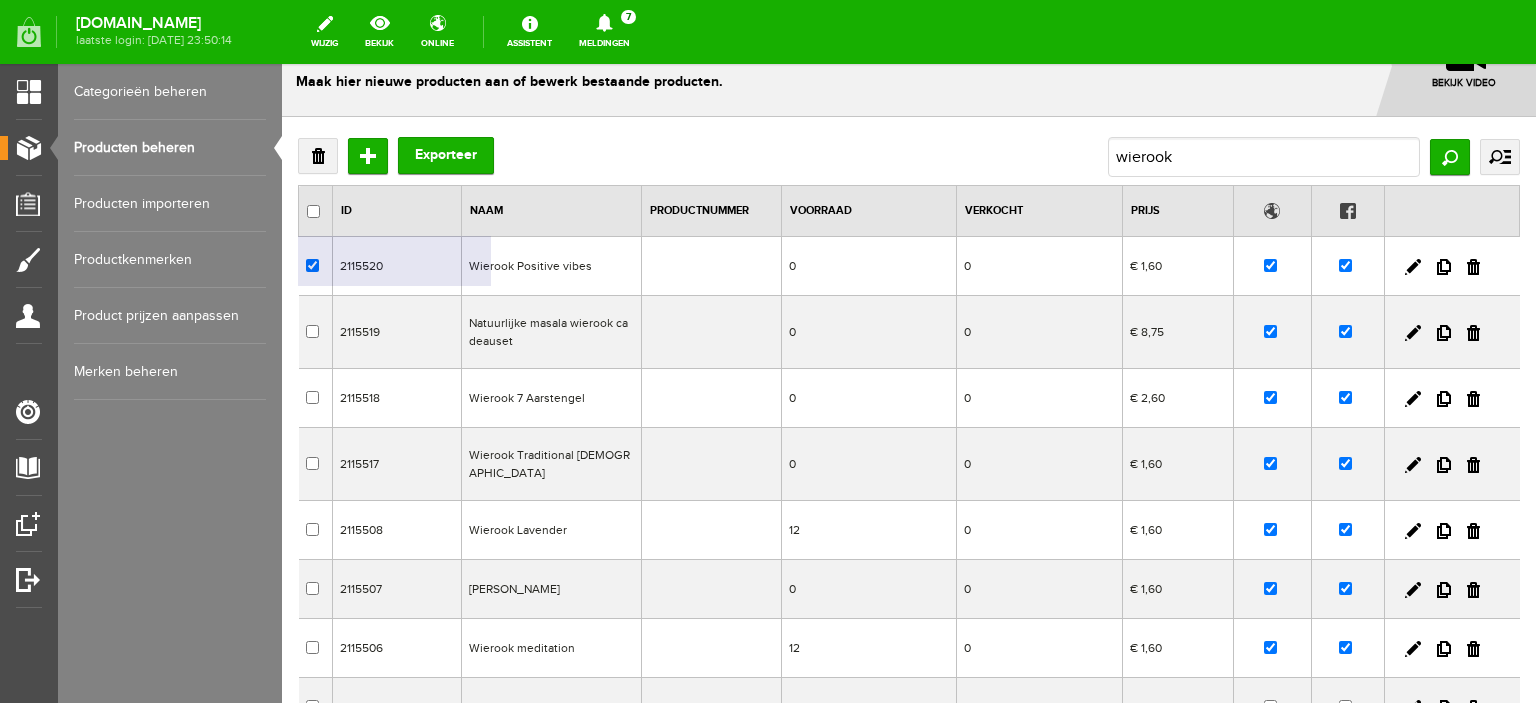 click on "Wierook Positive vibes" at bounding box center [551, 266] 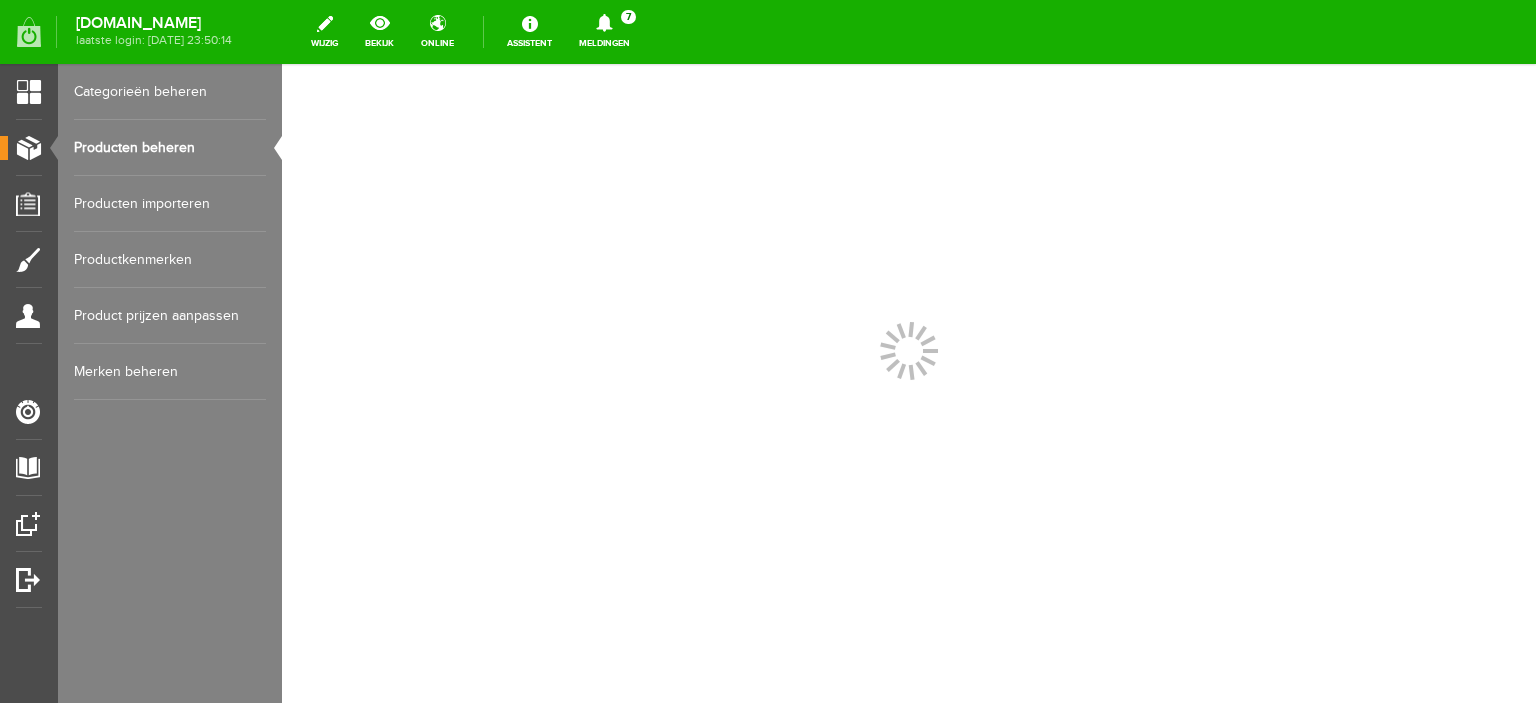 scroll, scrollTop: 0, scrollLeft: 0, axis: both 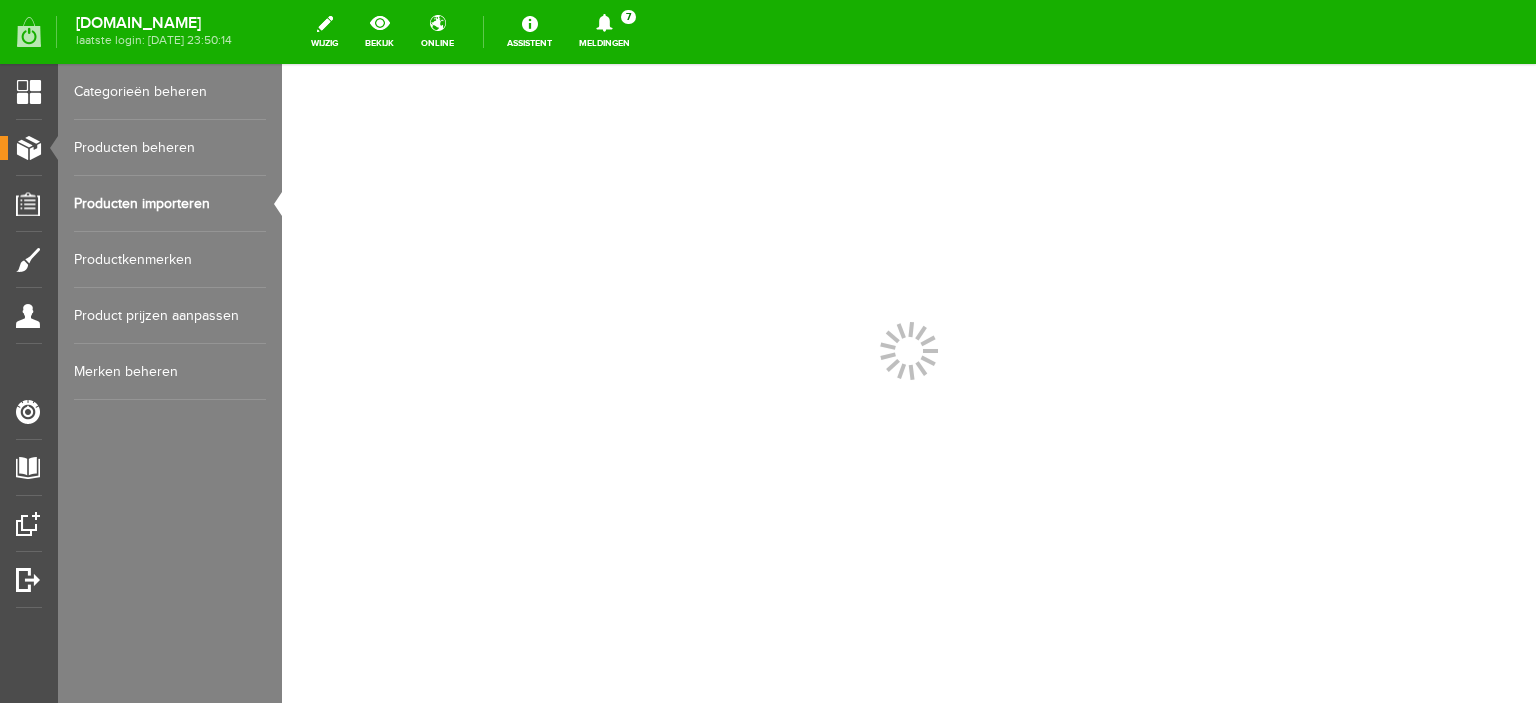 click on "Productkenmerken" at bounding box center (170, 260) 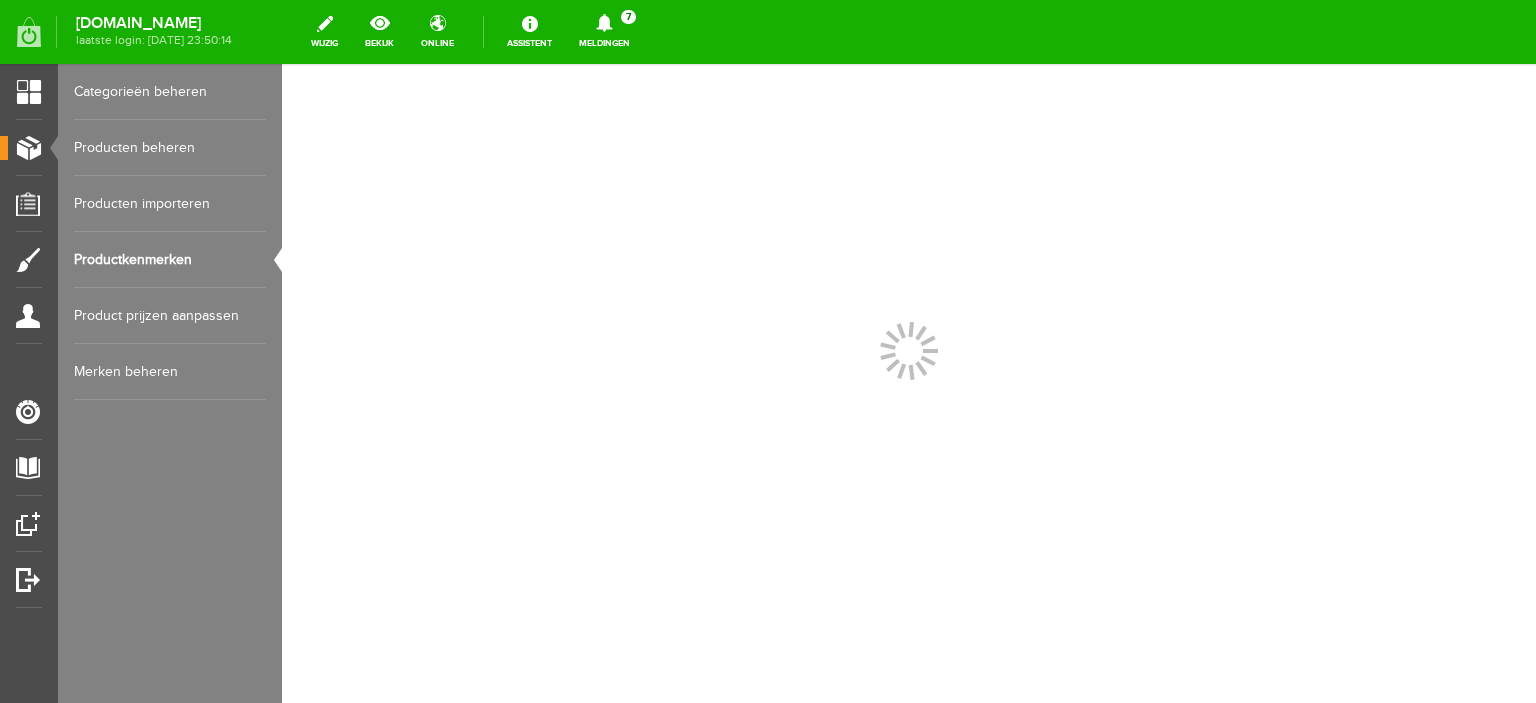 scroll, scrollTop: 0, scrollLeft: 0, axis: both 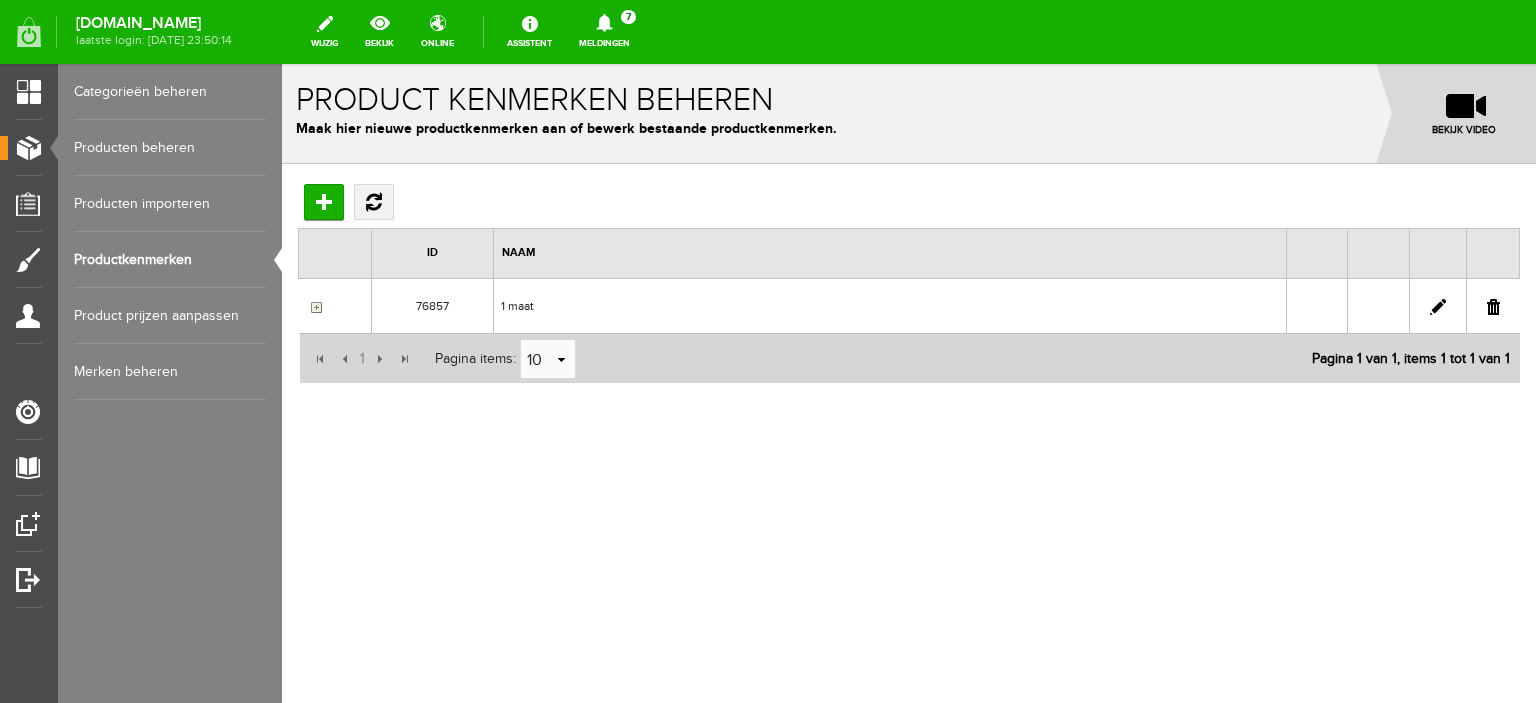 click on "Producten beheren" at bounding box center (170, 148) 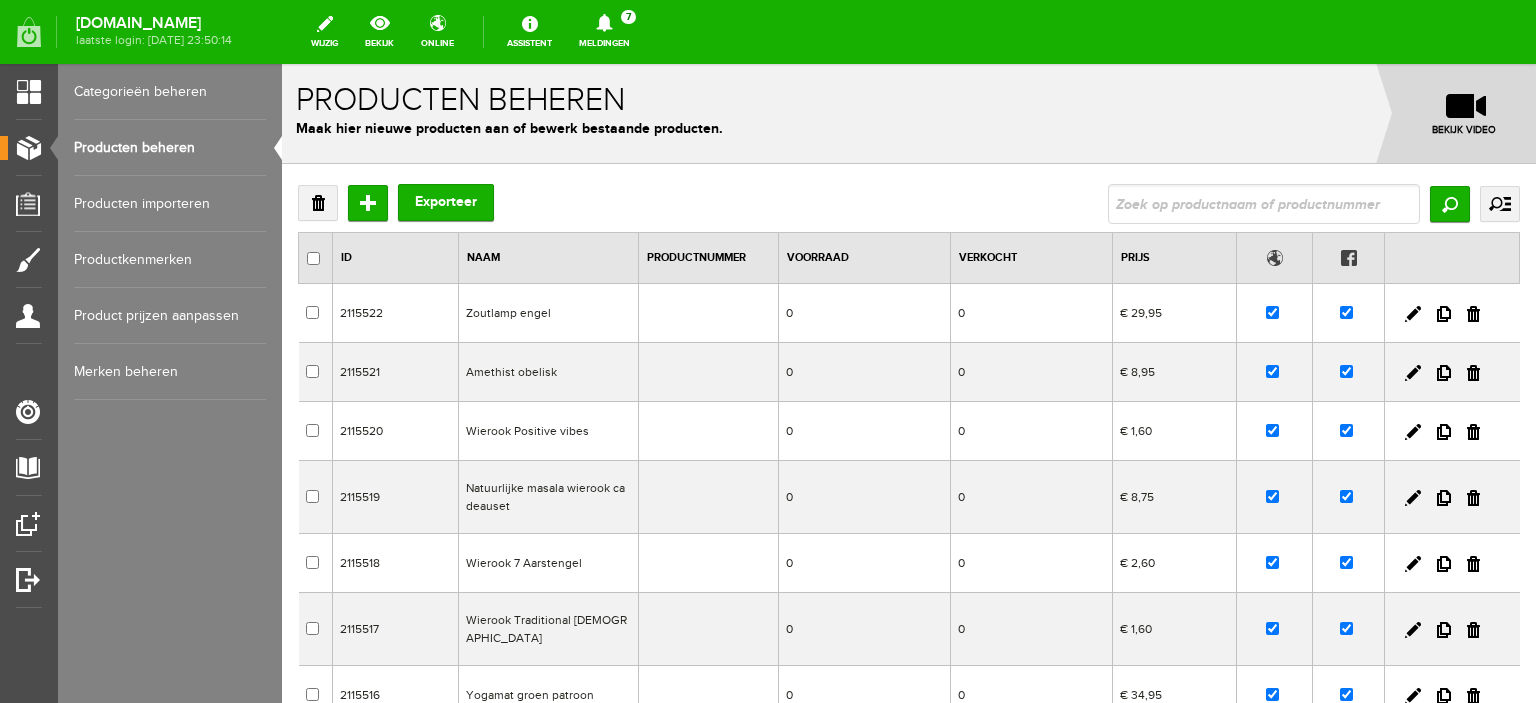 scroll, scrollTop: 0, scrollLeft: 0, axis: both 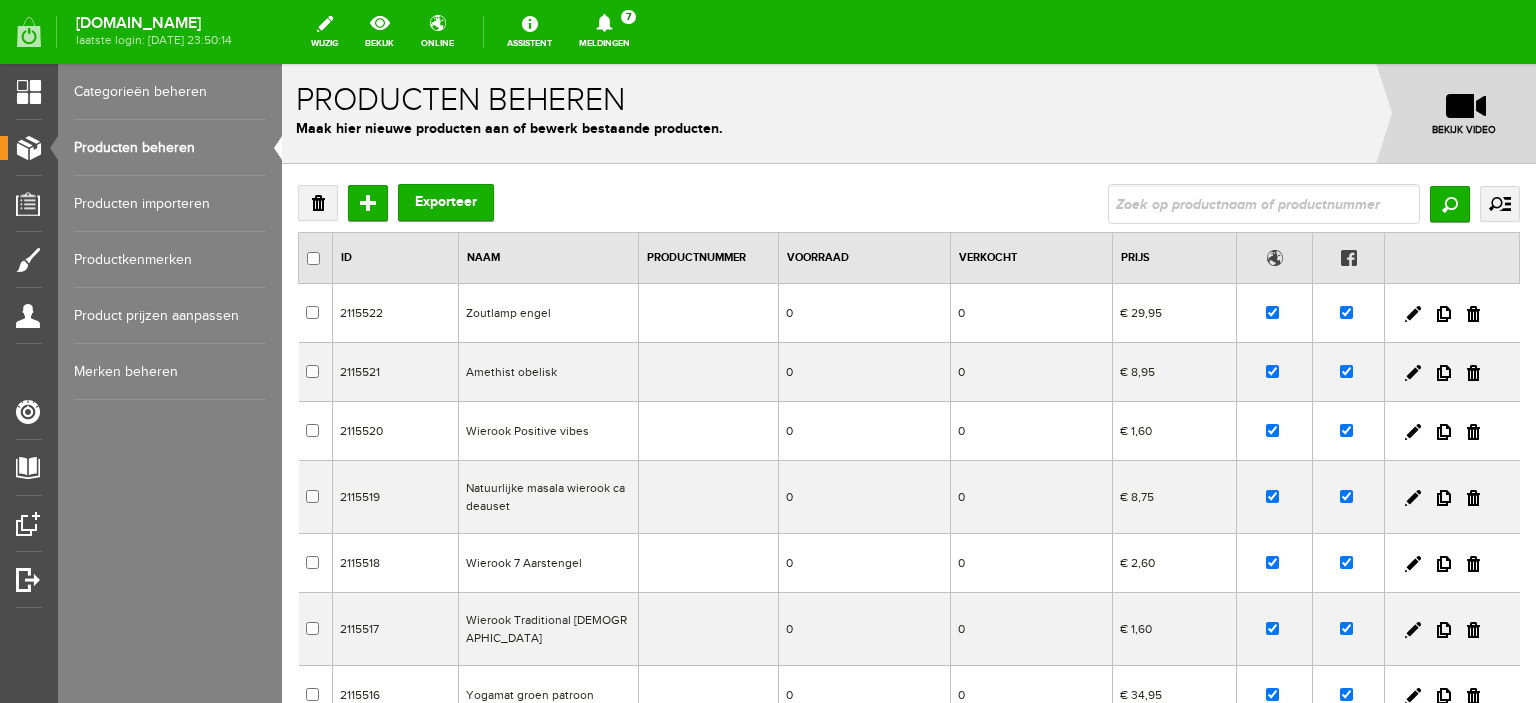 click on "Categorieën beheren" at bounding box center (170, 92) 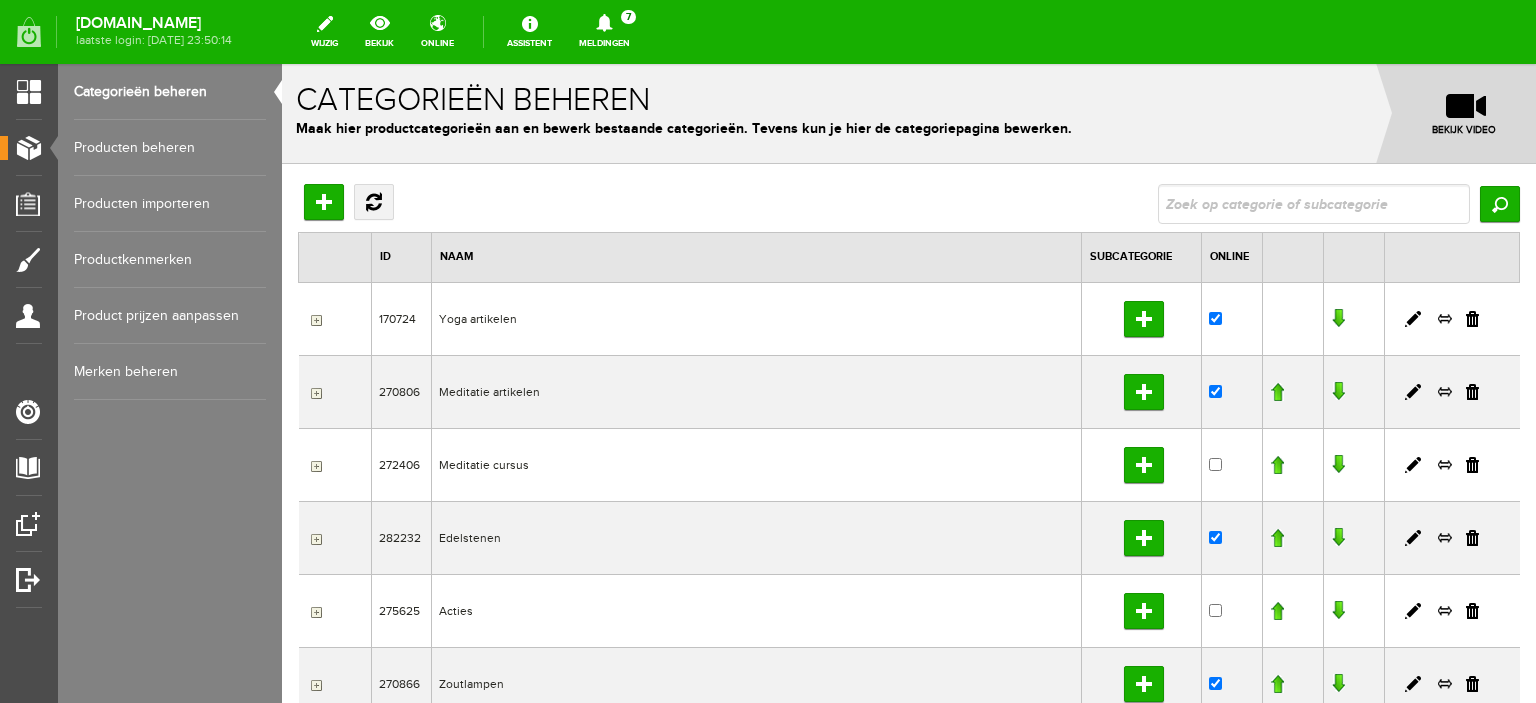 scroll, scrollTop: 0, scrollLeft: 0, axis: both 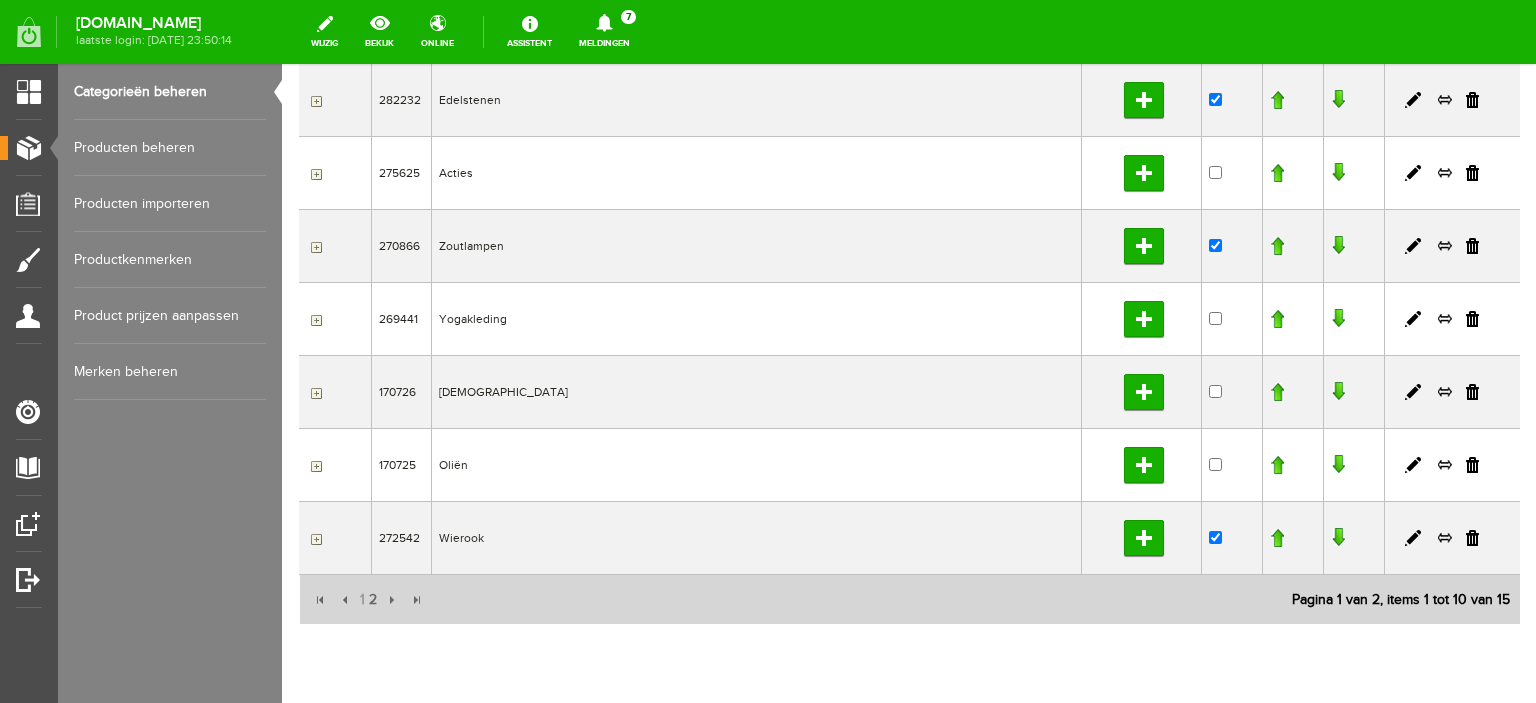 click at bounding box center (314, 539) 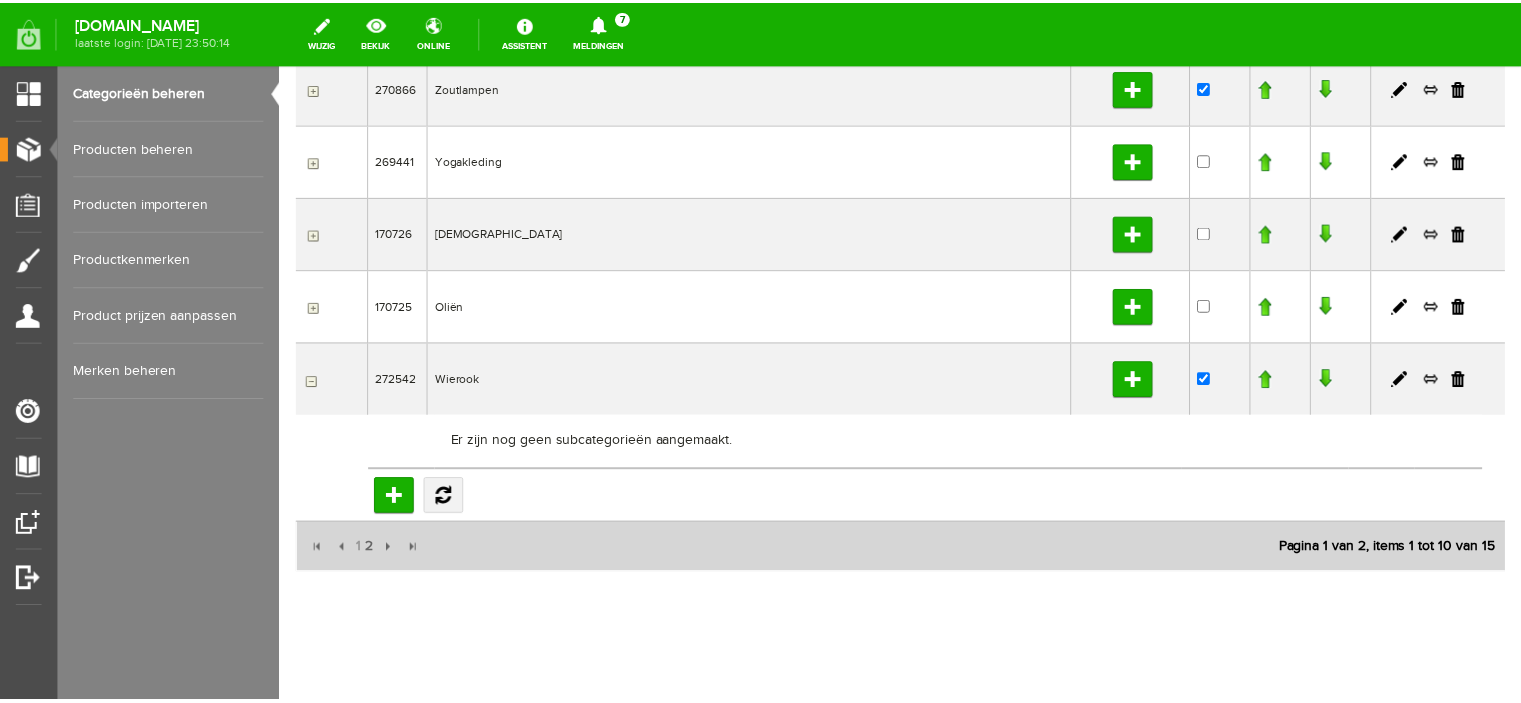 scroll, scrollTop: 601, scrollLeft: 0, axis: vertical 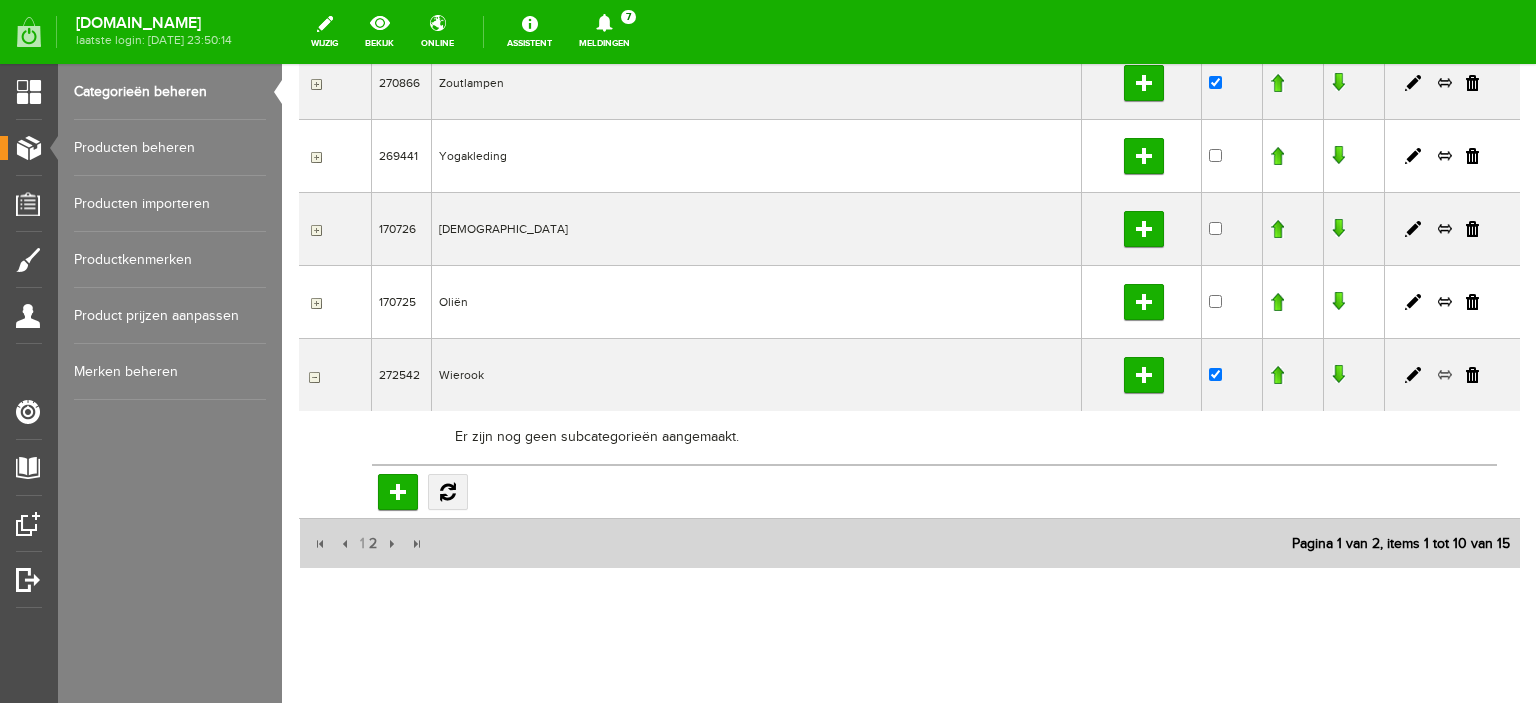 click at bounding box center [1445, 375] 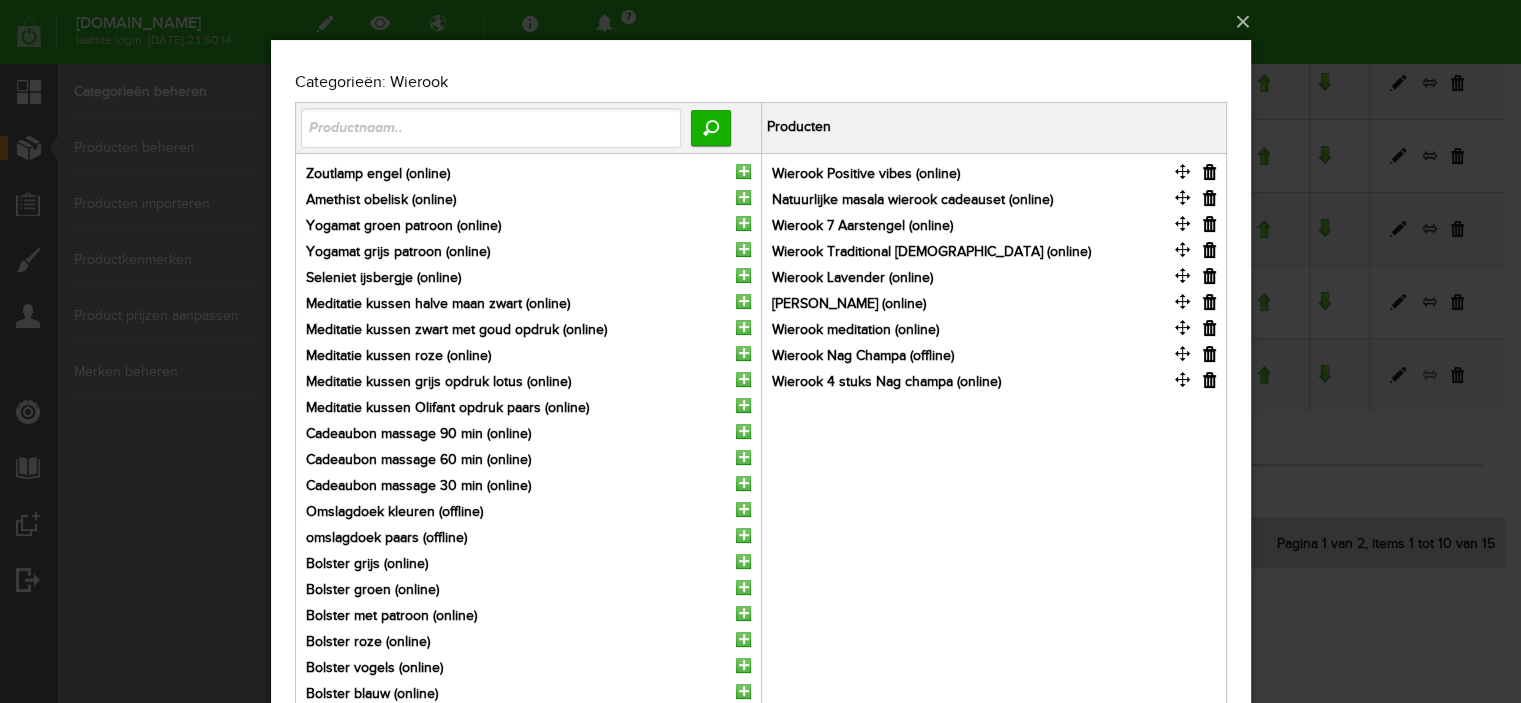 scroll, scrollTop: 0, scrollLeft: 0, axis: both 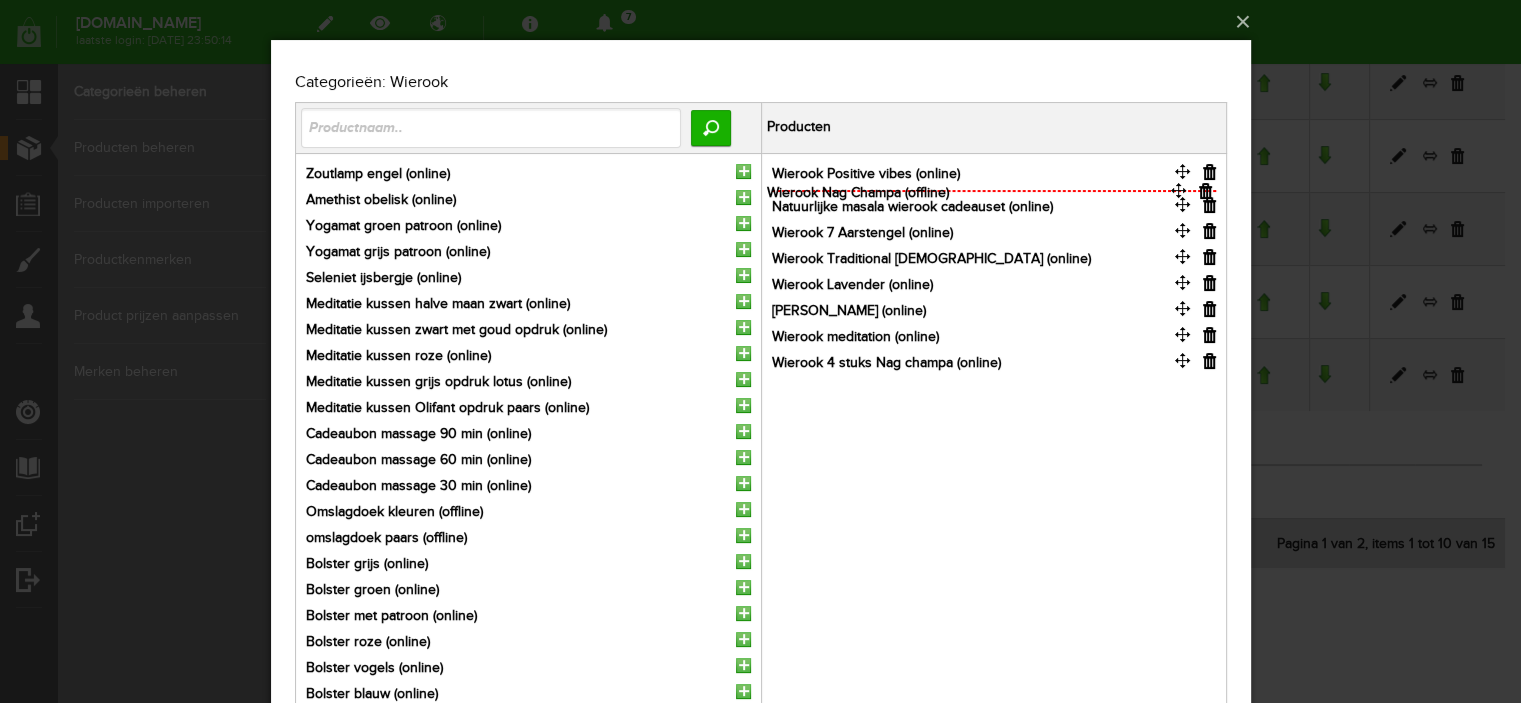 drag, startPoint x: 1182, startPoint y: 355, endPoint x: 1178, endPoint y: 193, distance: 162.04938 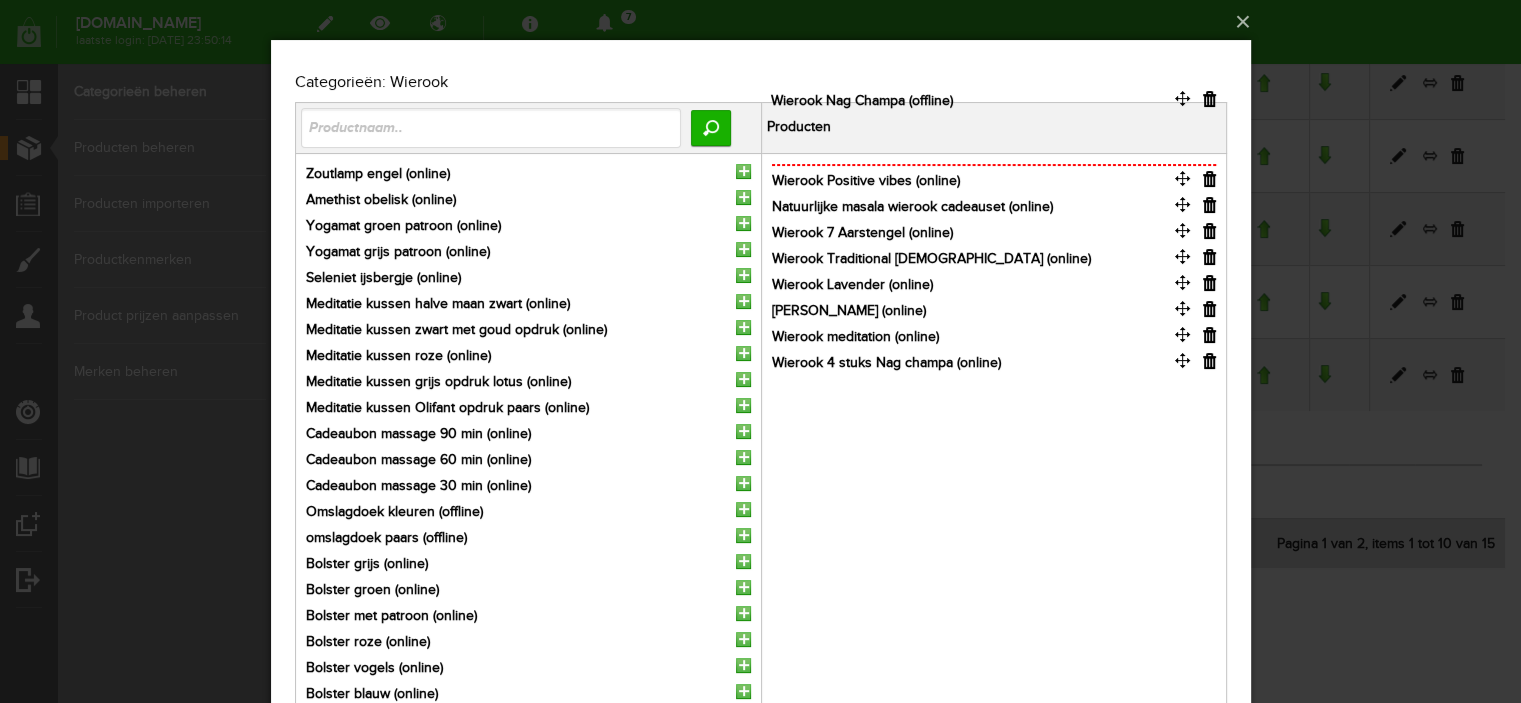 drag, startPoint x: 1183, startPoint y: 199, endPoint x: 1183, endPoint y: 91, distance: 108 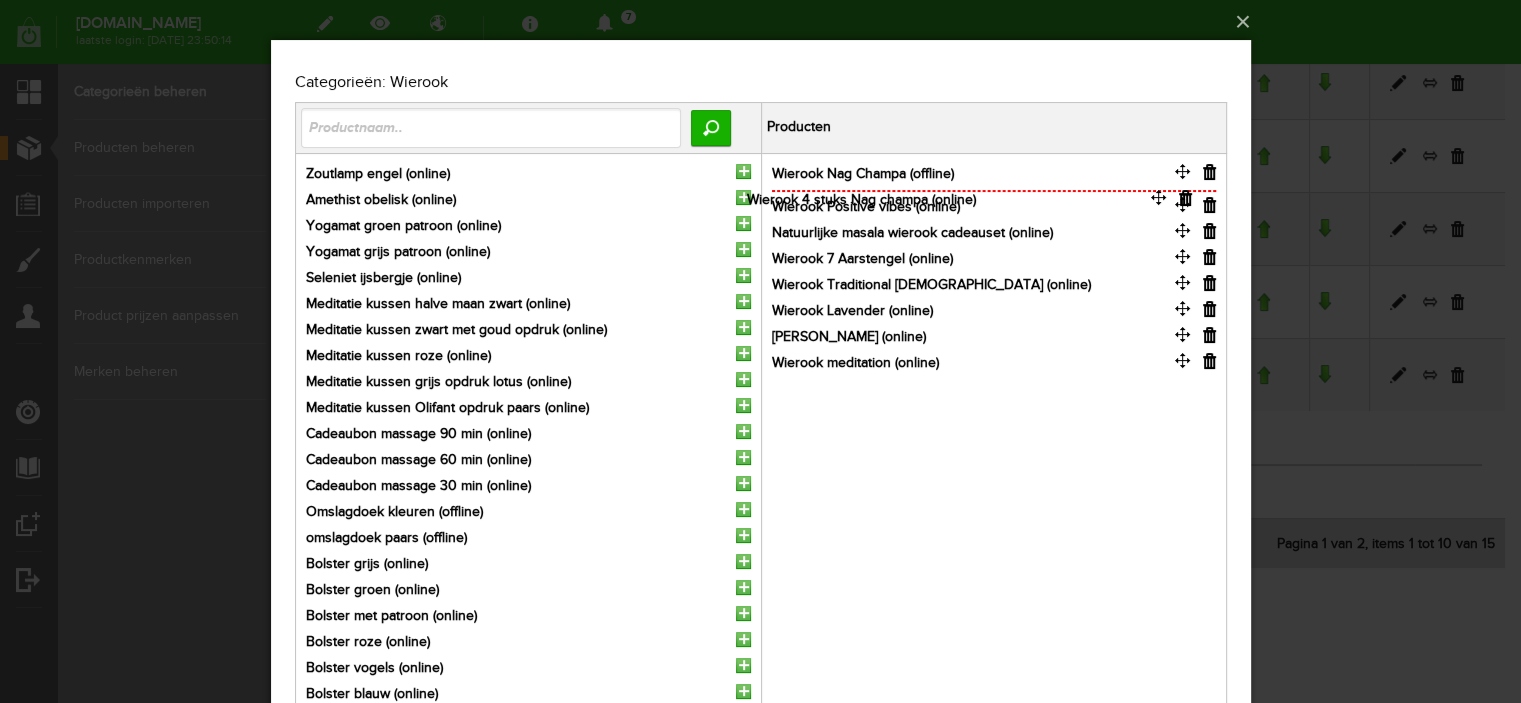 drag, startPoint x: 1182, startPoint y: 378, endPoint x: 1158, endPoint y: 181, distance: 198.45654 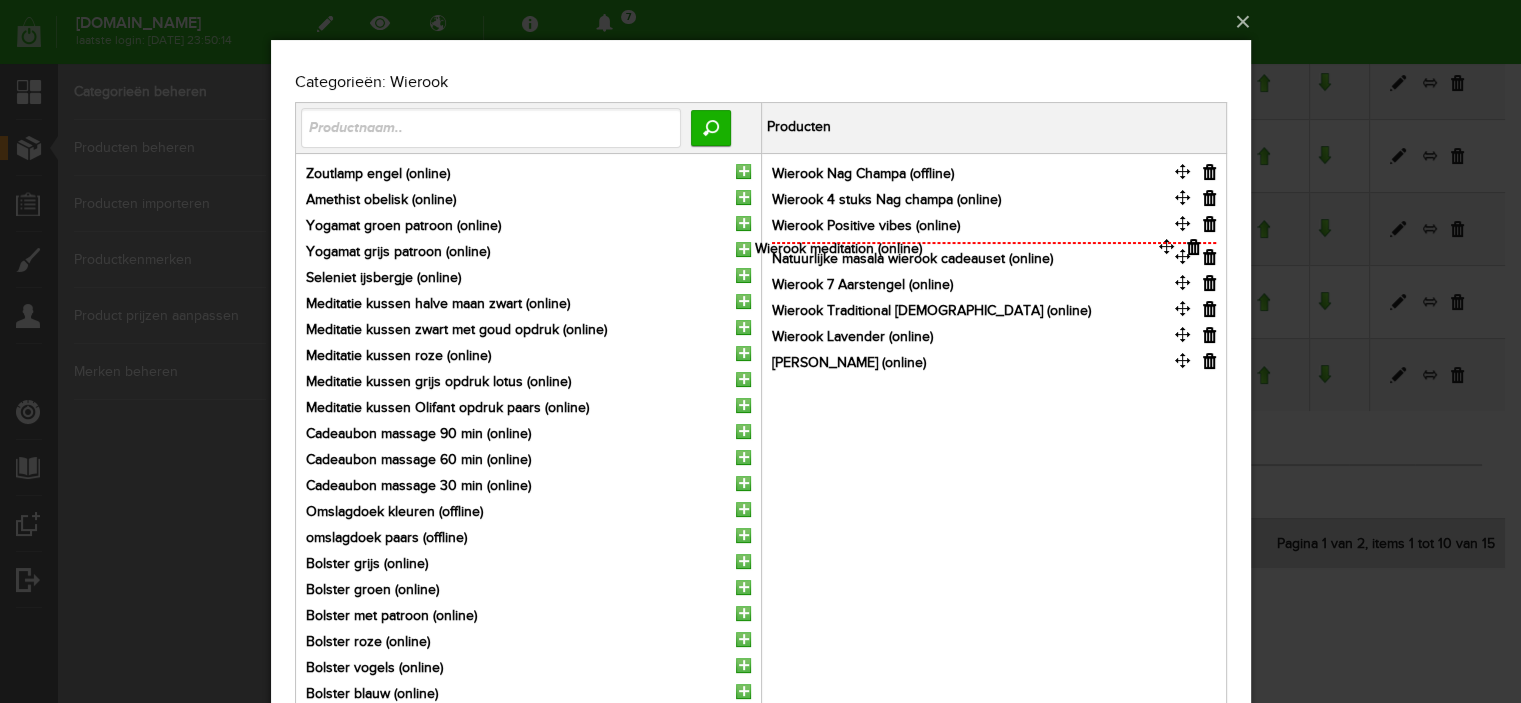 drag, startPoint x: 1182, startPoint y: 379, endPoint x: 1166, endPoint y: 247, distance: 132.96616 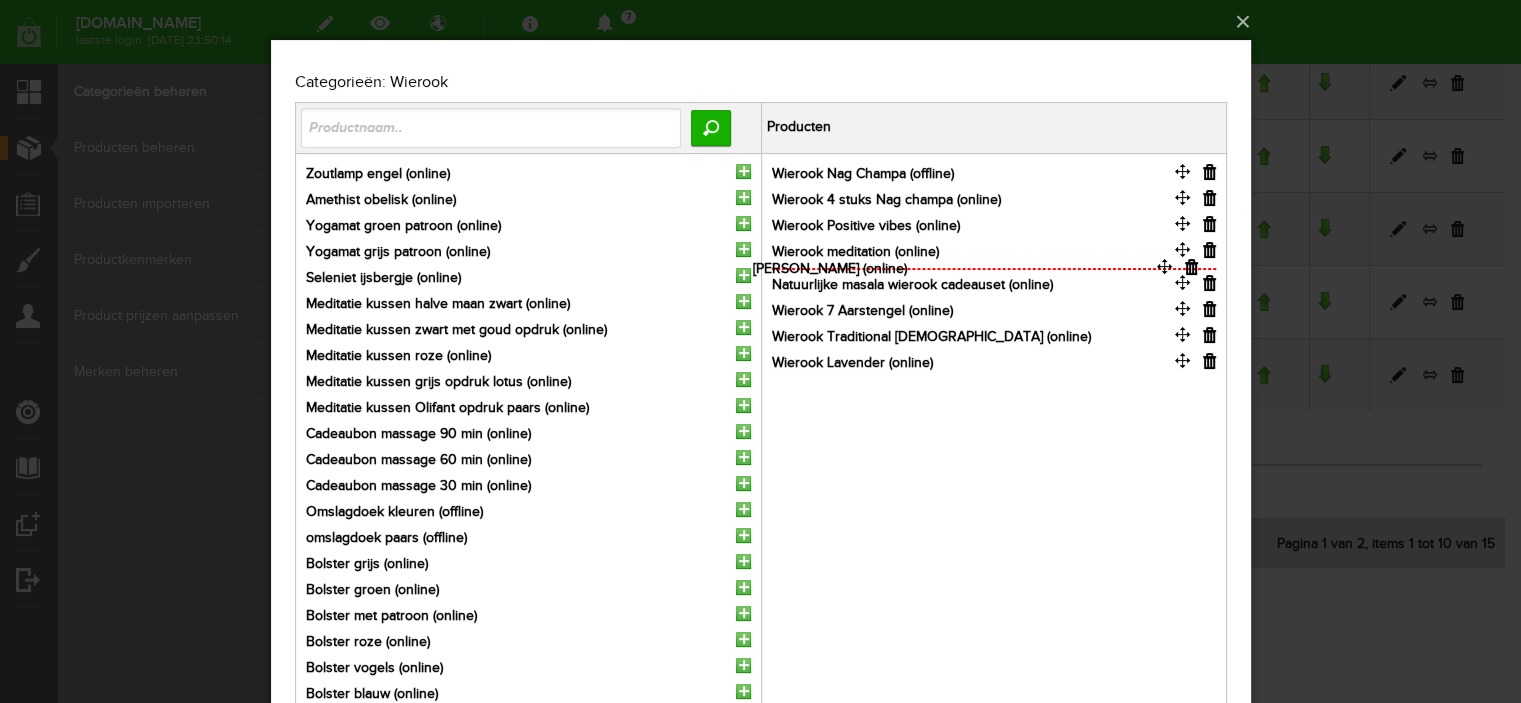 drag, startPoint x: 1184, startPoint y: 383, endPoint x: 1166, endPoint y: 271, distance: 113.43721 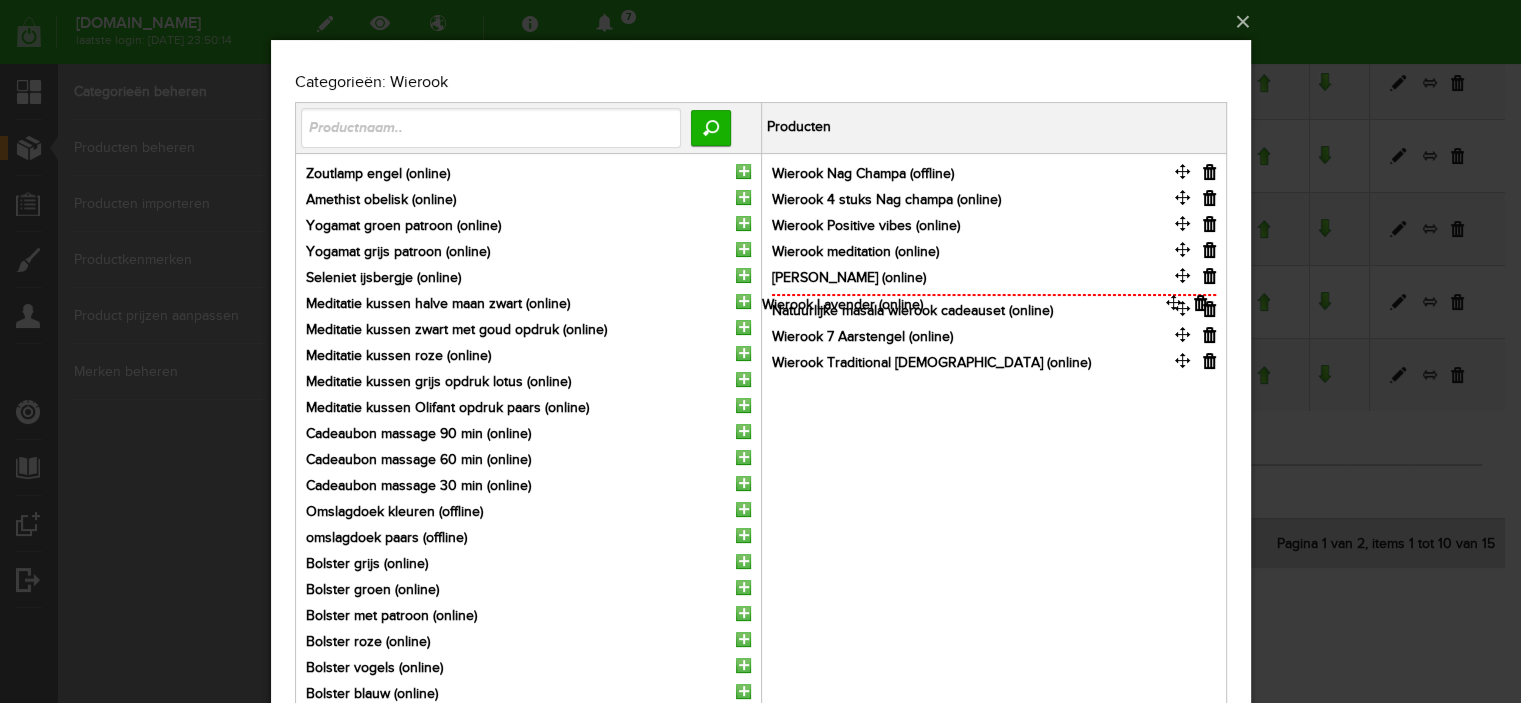 drag, startPoint x: 1181, startPoint y: 379, endPoint x: 1172, endPoint y: 301, distance: 78.51752 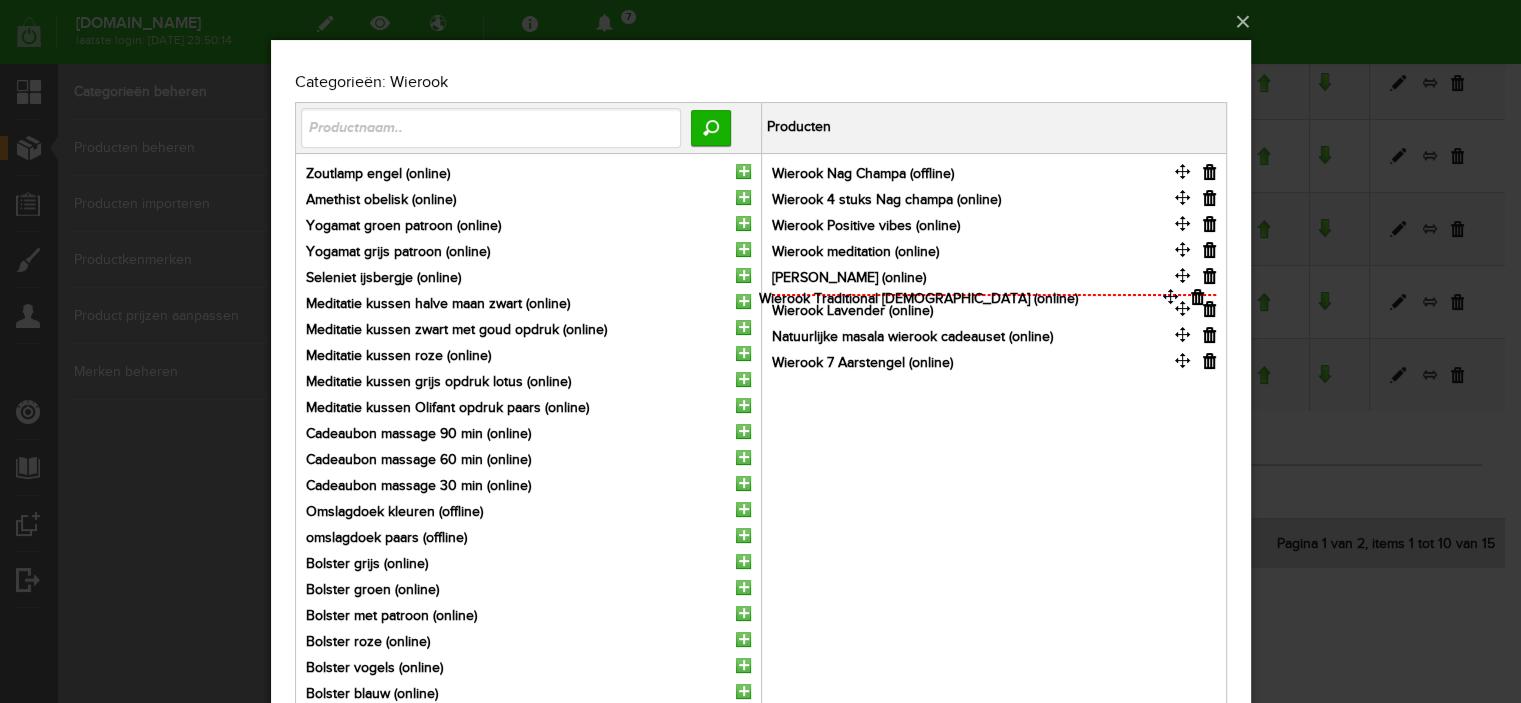 drag, startPoint x: 1185, startPoint y: 382, endPoint x: 1173, endPoint y: 299, distance: 83.86298 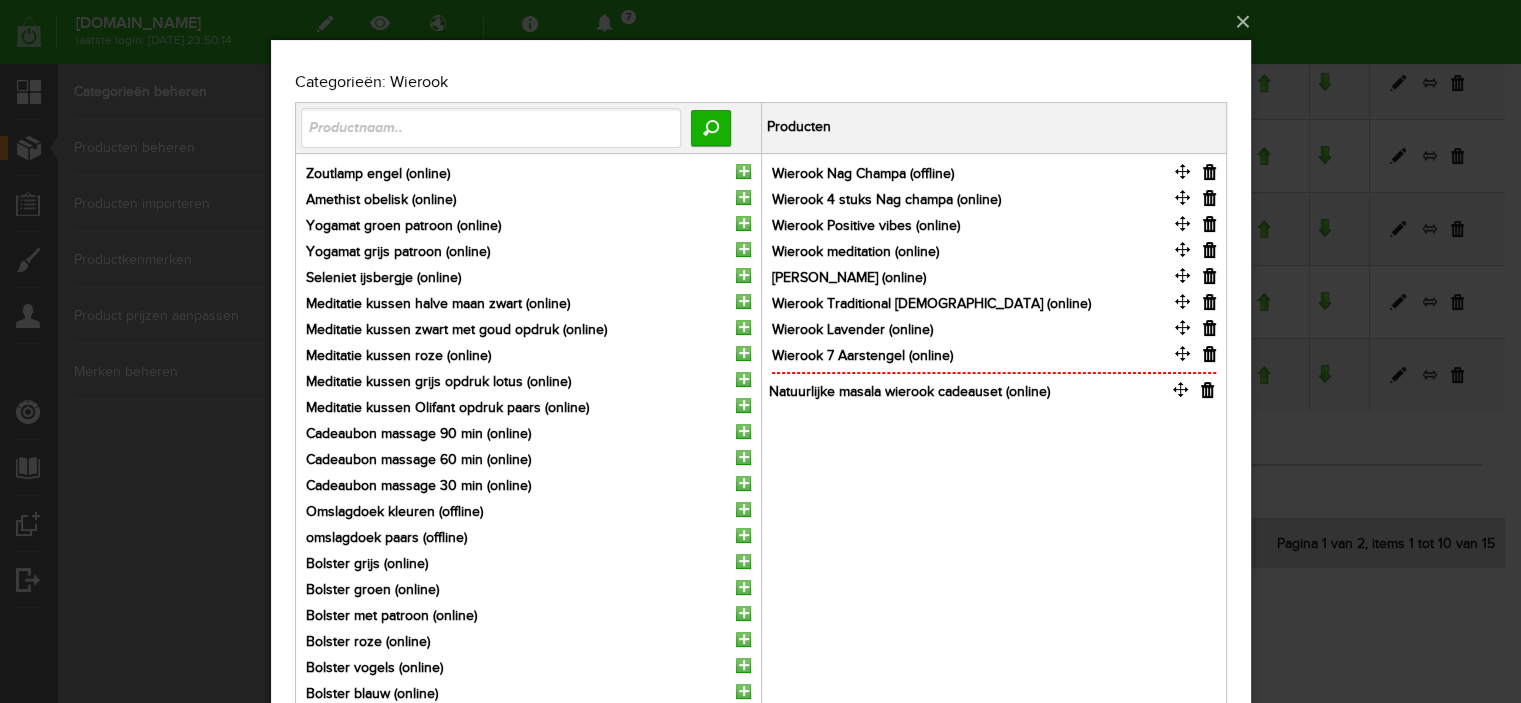 drag, startPoint x: 1182, startPoint y: 352, endPoint x: 1180, endPoint y: 389, distance: 37.054016 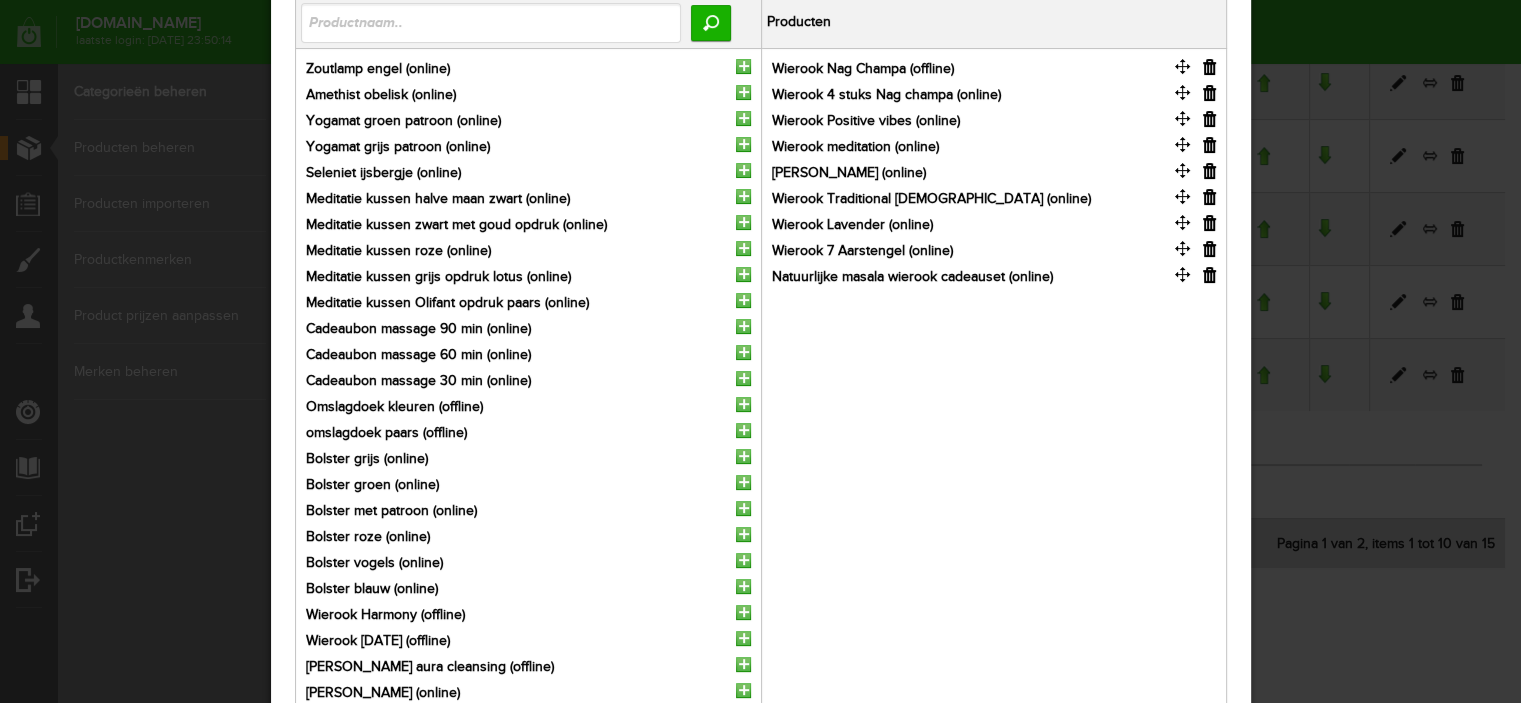 scroll, scrollTop: 140, scrollLeft: 0, axis: vertical 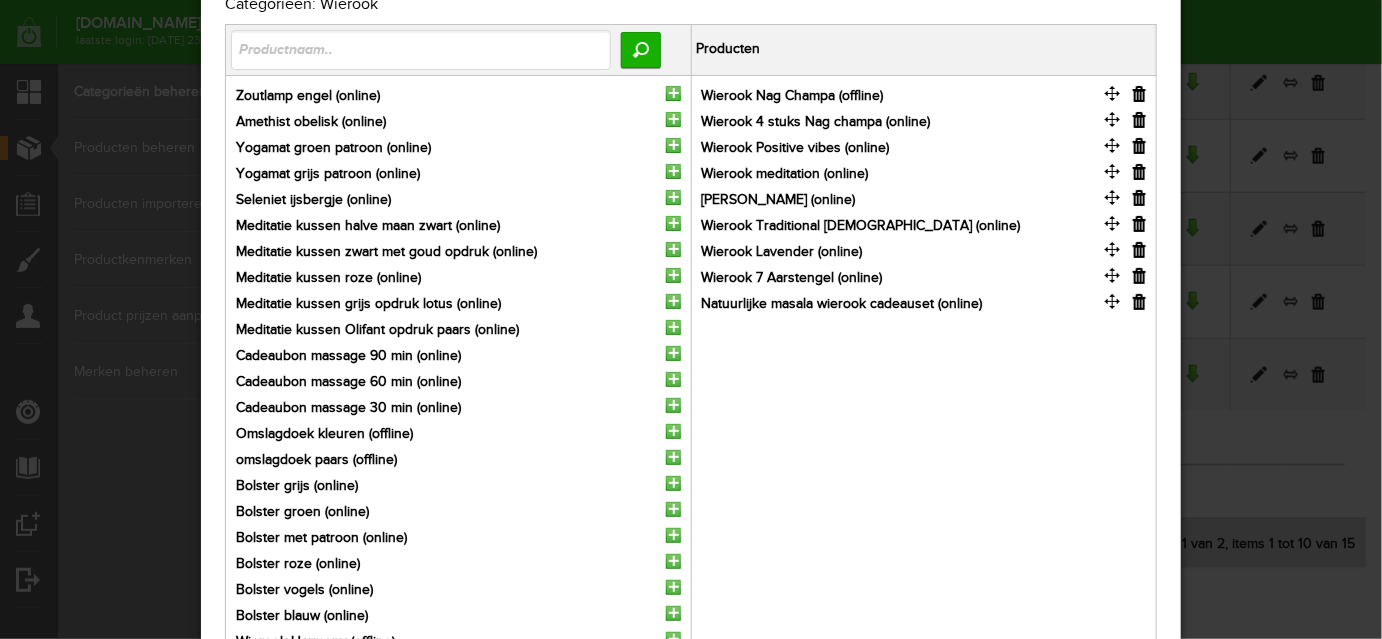 click on "×" at bounding box center [691, 241] 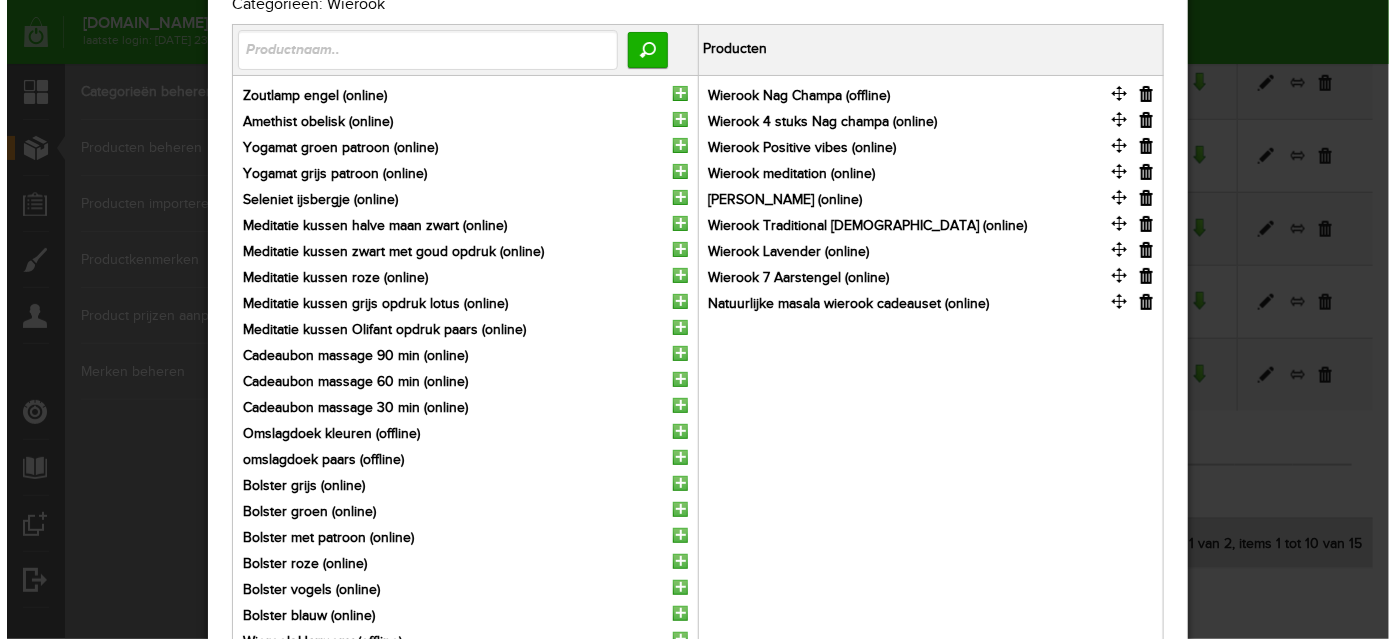 scroll, scrollTop: 0, scrollLeft: 0, axis: both 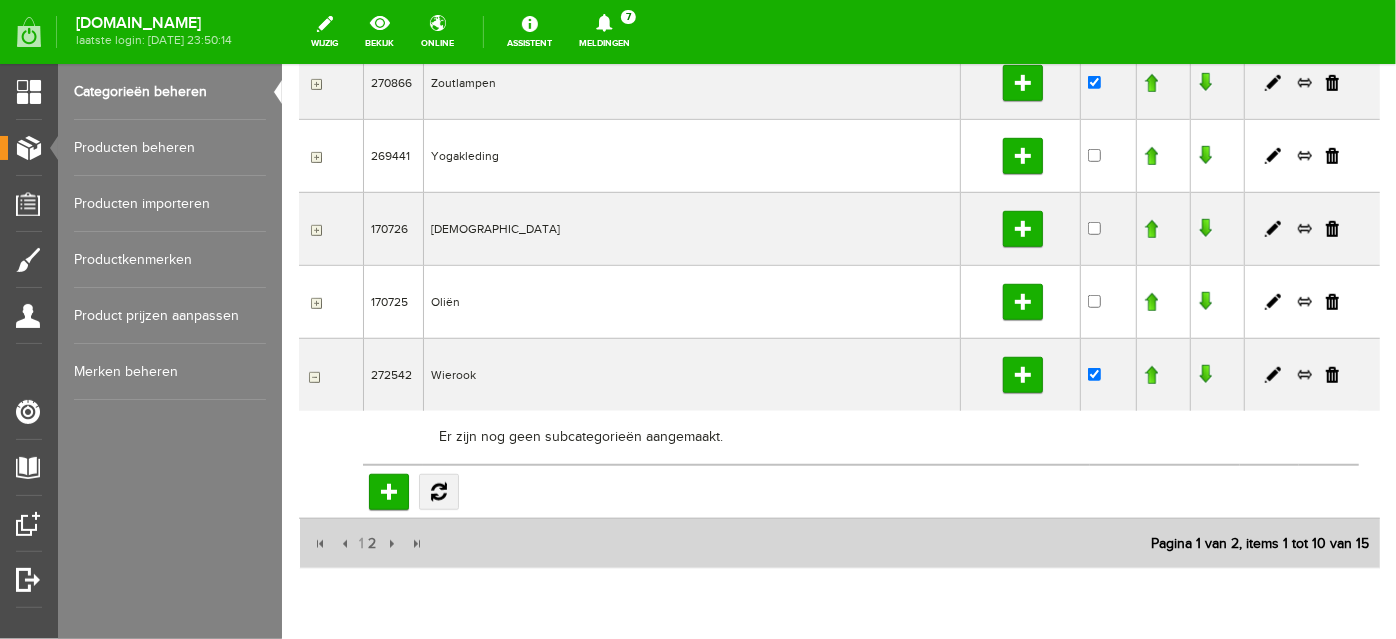 click on "Categorieën beheren" at bounding box center [170, 92] 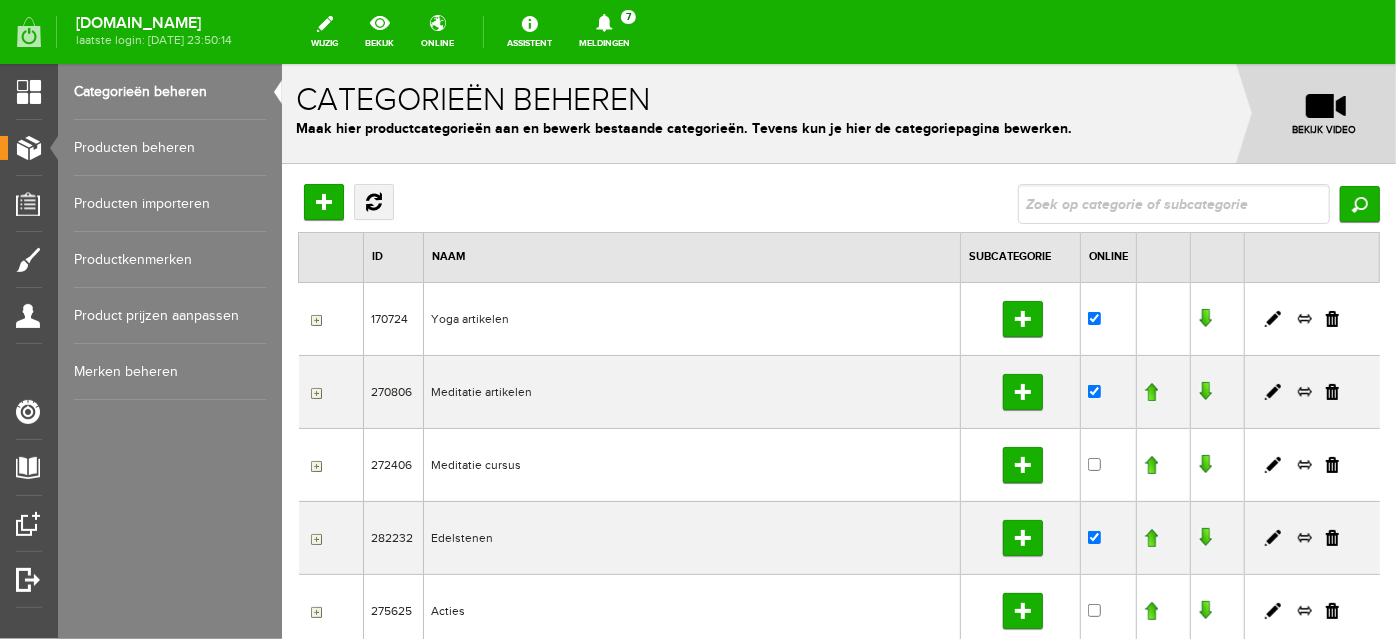scroll, scrollTop: 0, scrollLeft: 0, axis: both 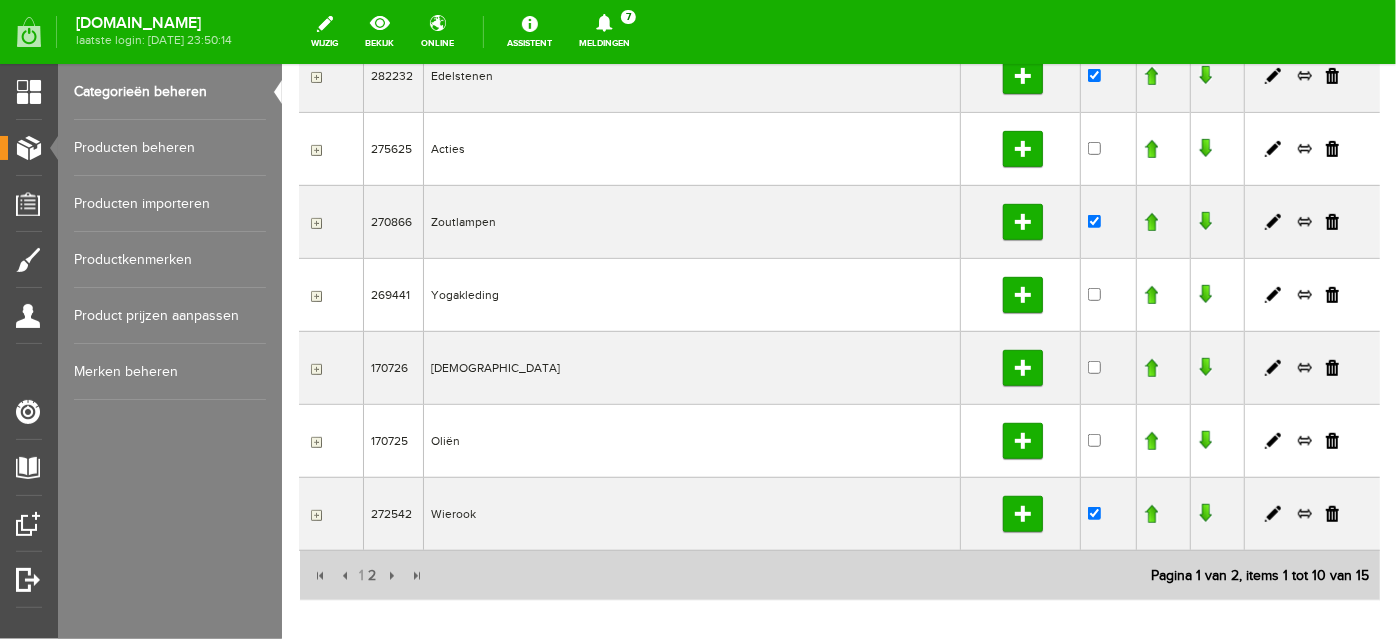 click at bounding box center (313, 514) 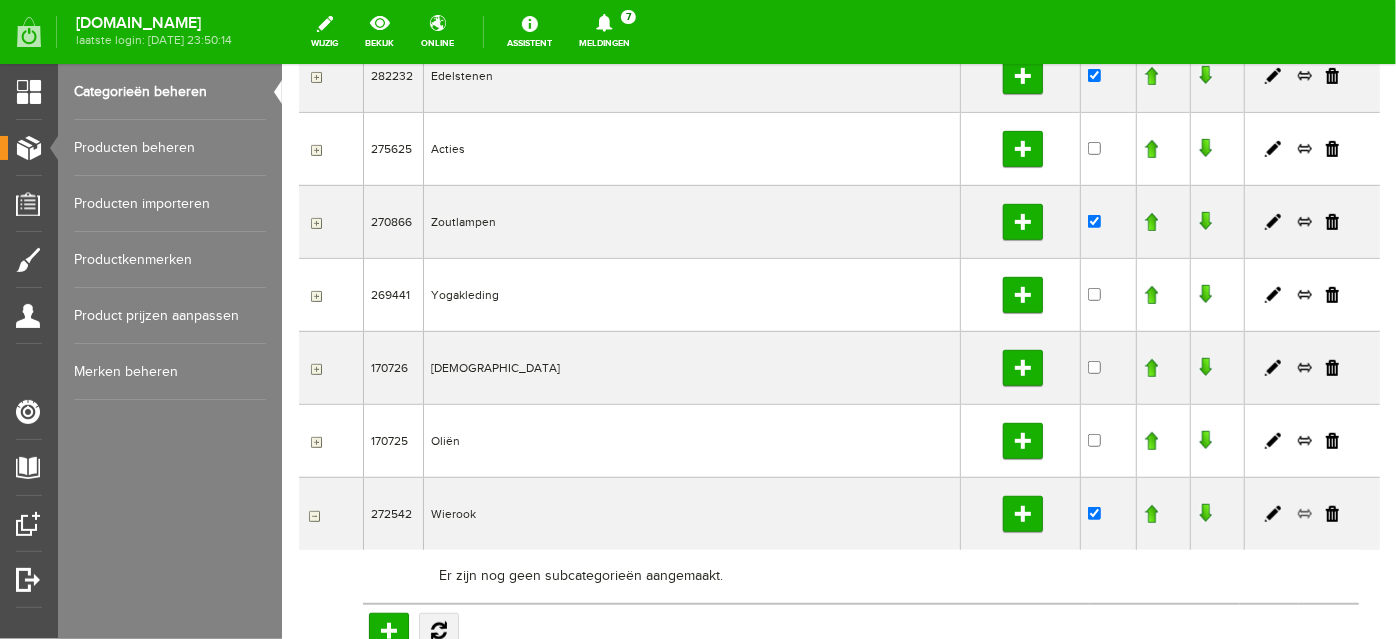click at bounding box center [1304, 513] 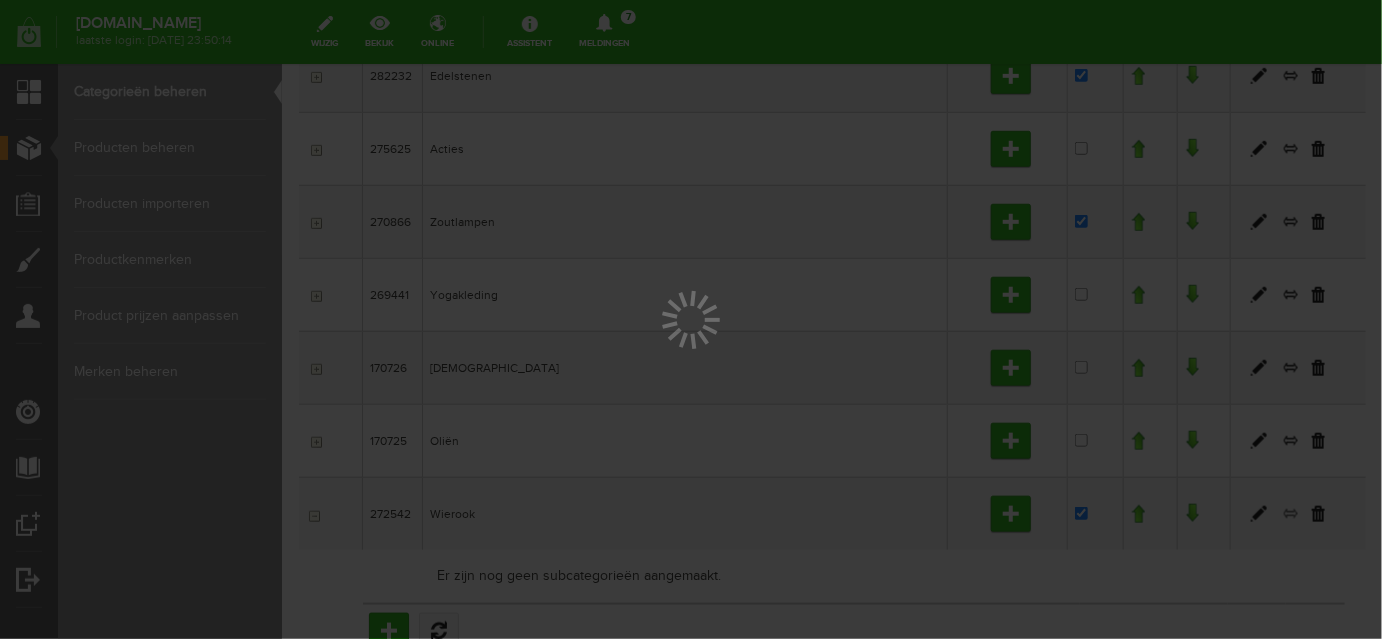 click on "×" at bounding box center (691, 319) 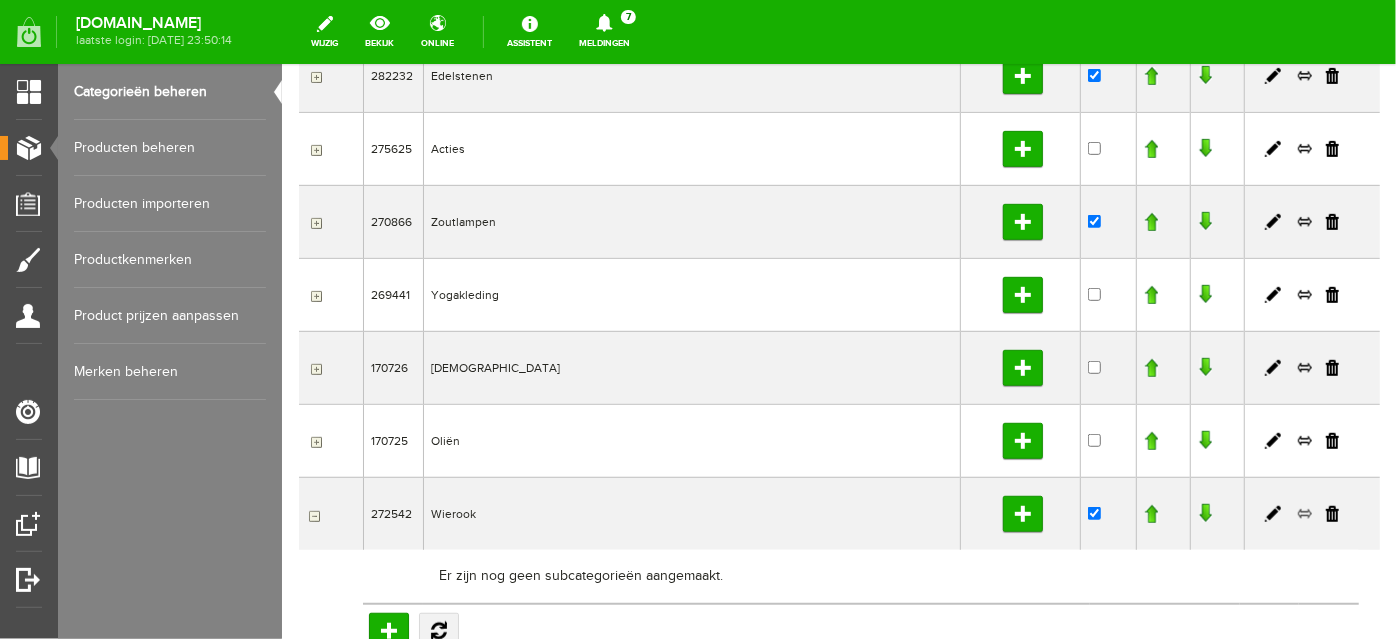 click at bounding box center [1304, 513] 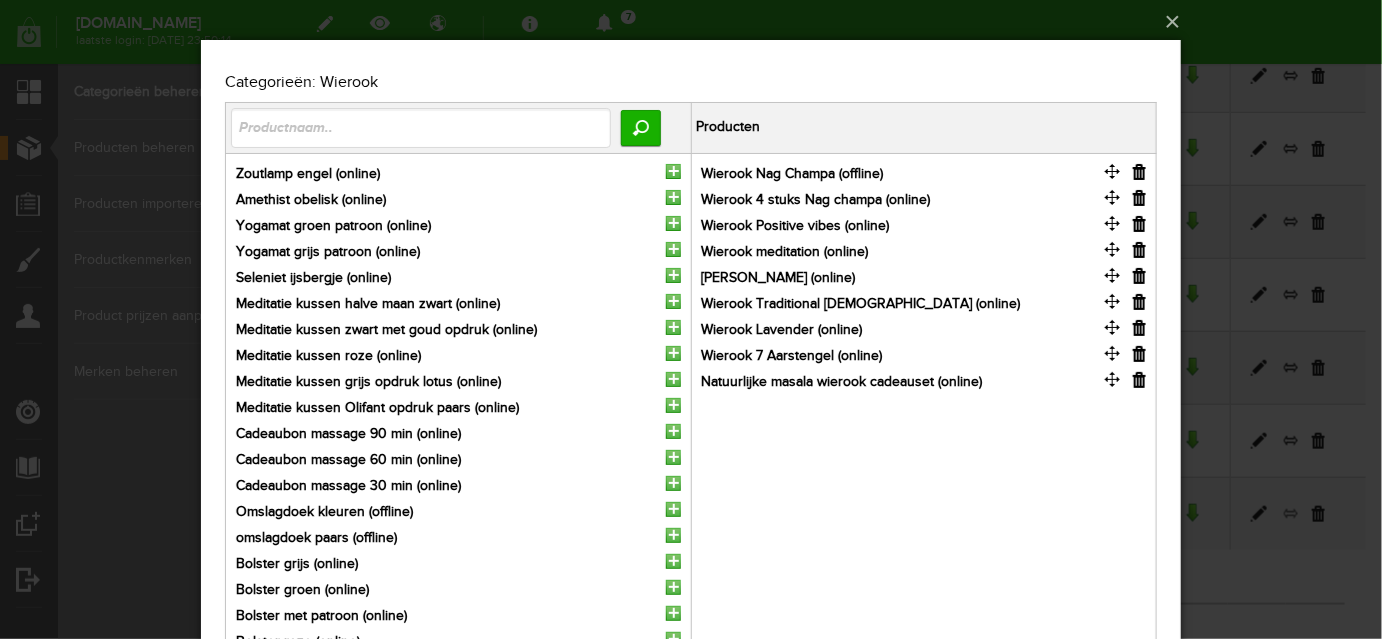 scroll, scrollTop: 0, scrollLeft: 0, axis: both 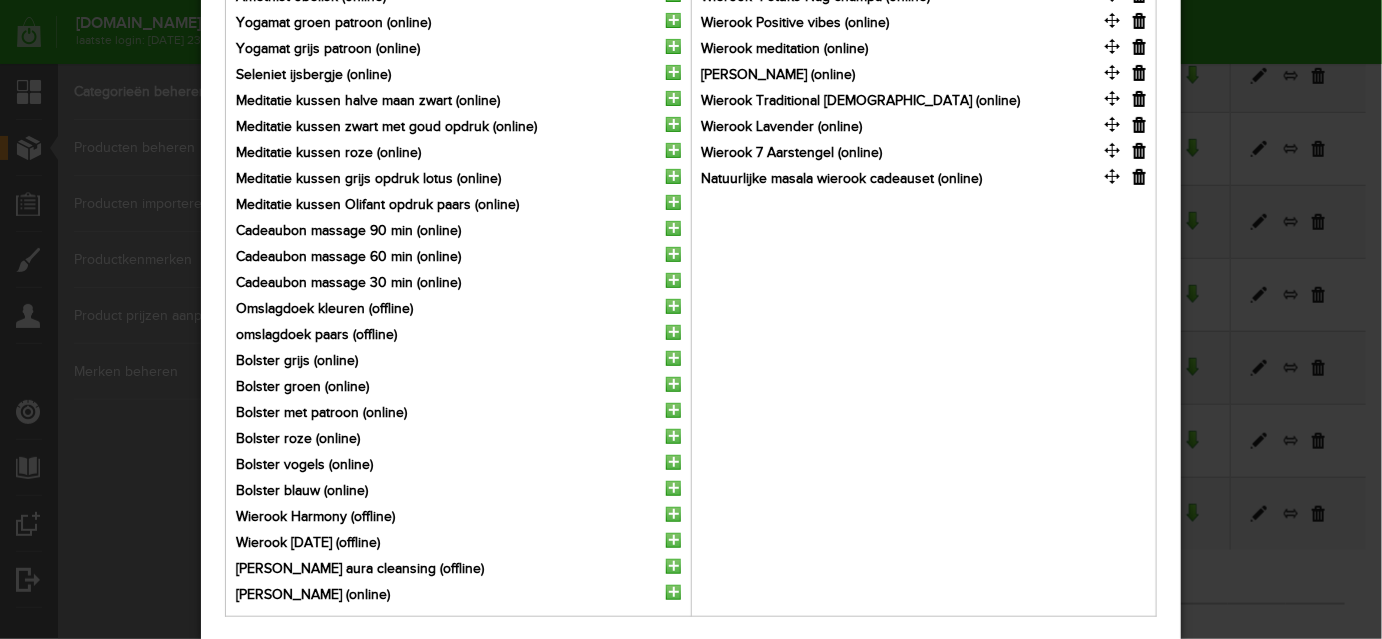 click at bounding box center [691, 319] 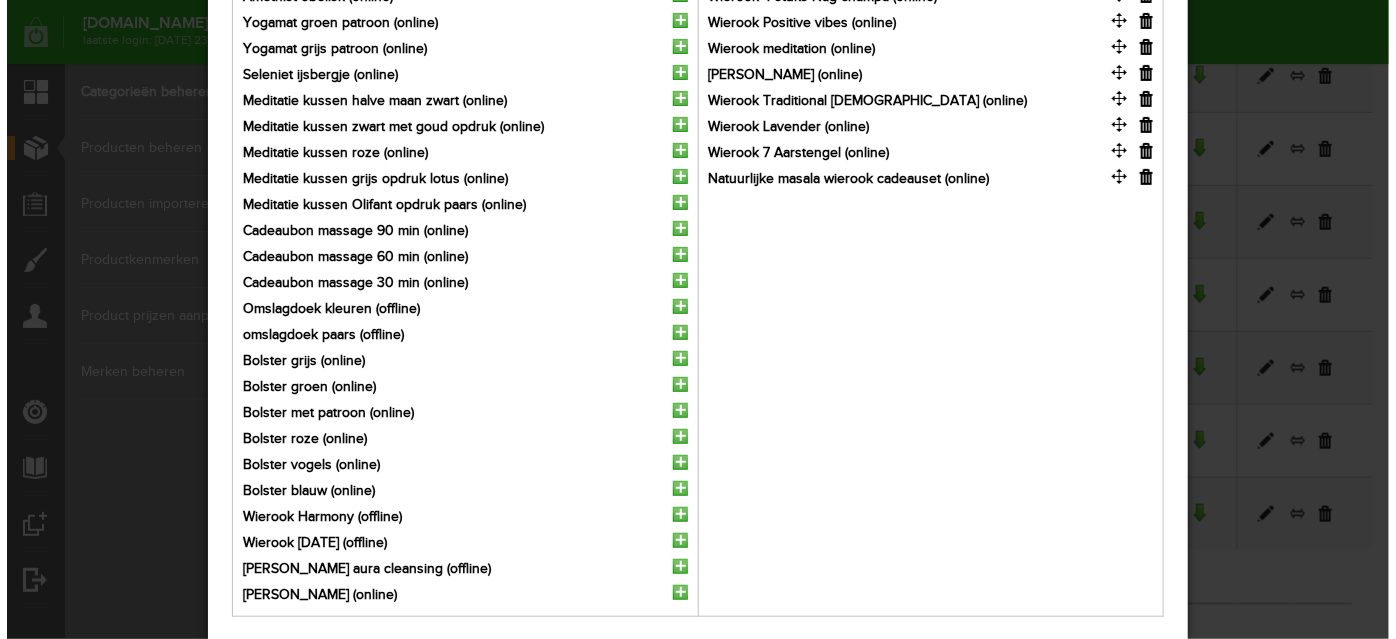scroll, scrollTop: 0, scrollLeft: 0, axis: both 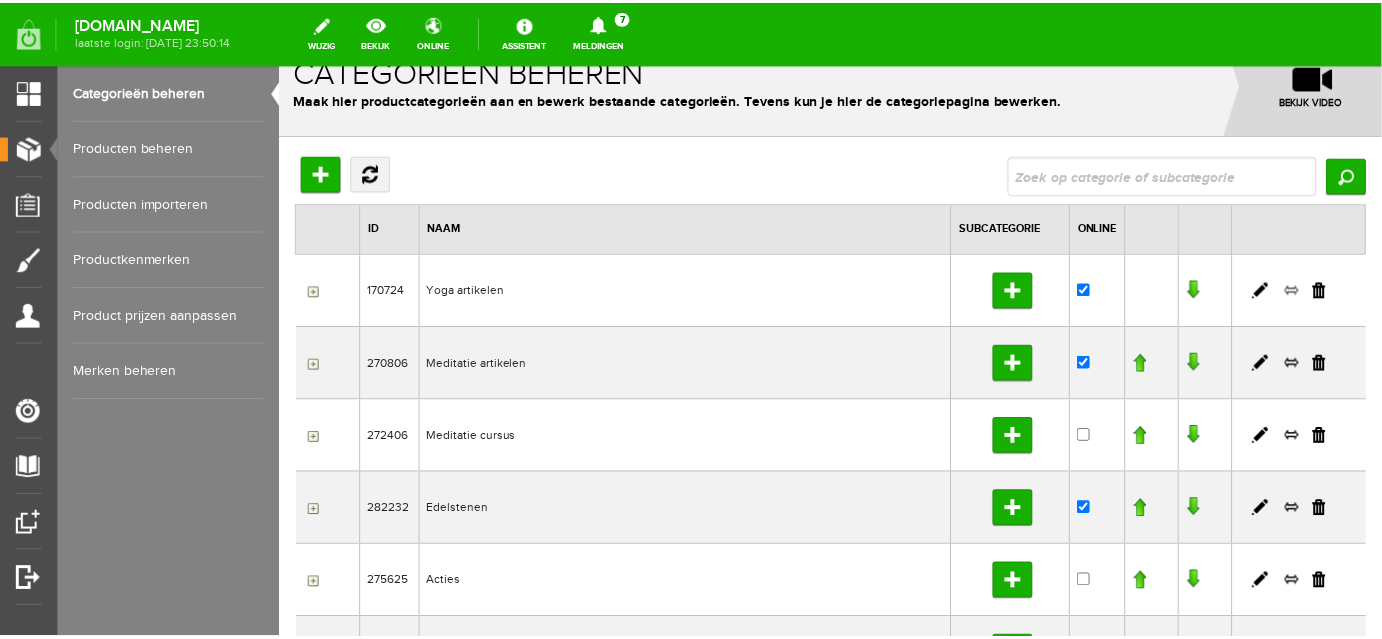 click at bounding box center (1302, 292) 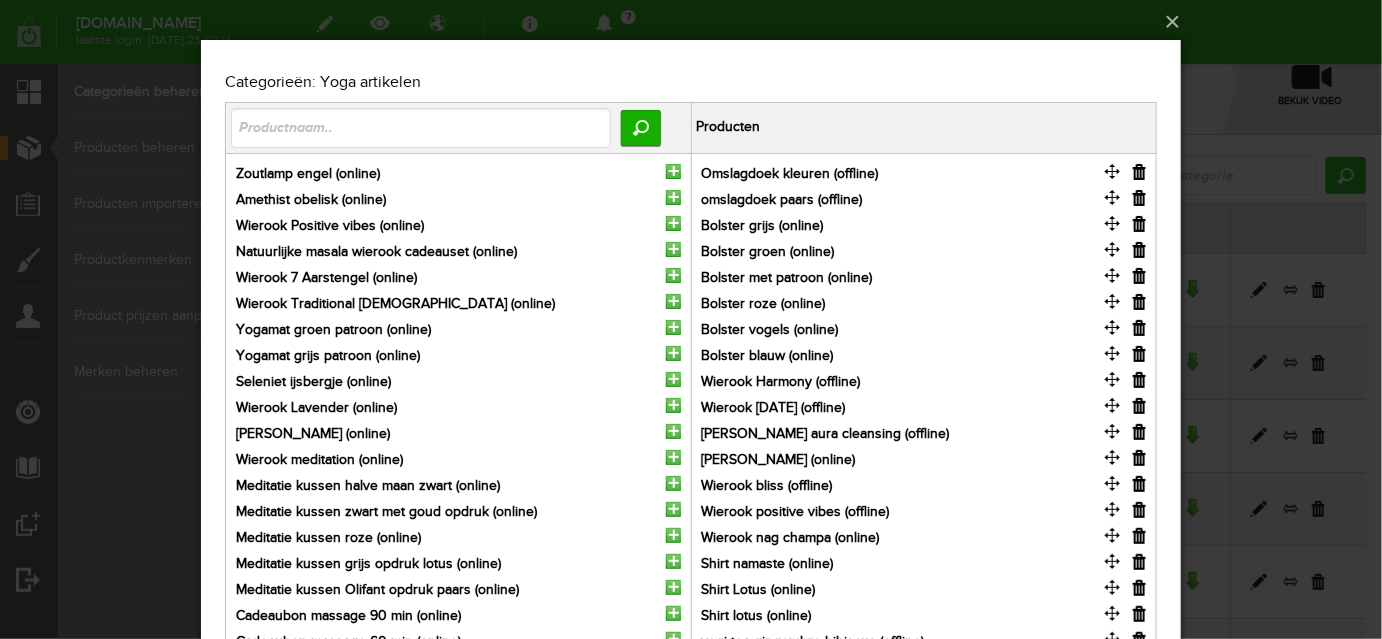 scroll, scrollTop: 0, scrollLeft: 0, axis: both 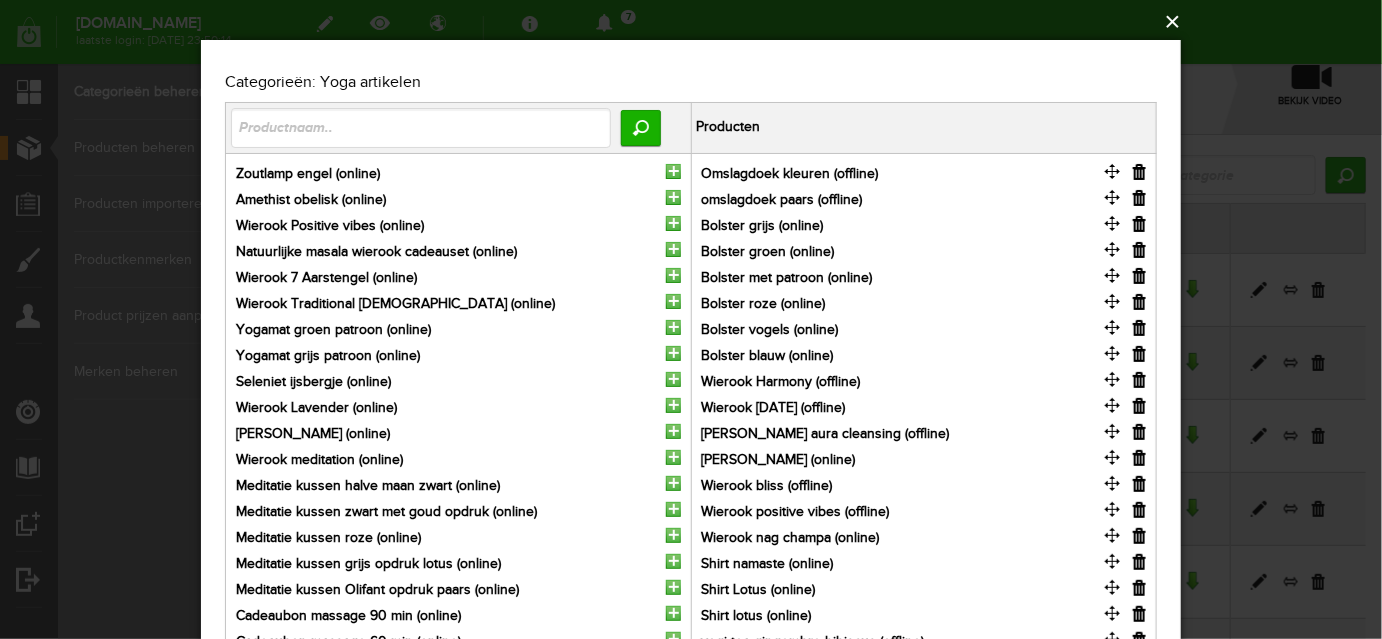 click on "×" at bounding box center (697, 22) 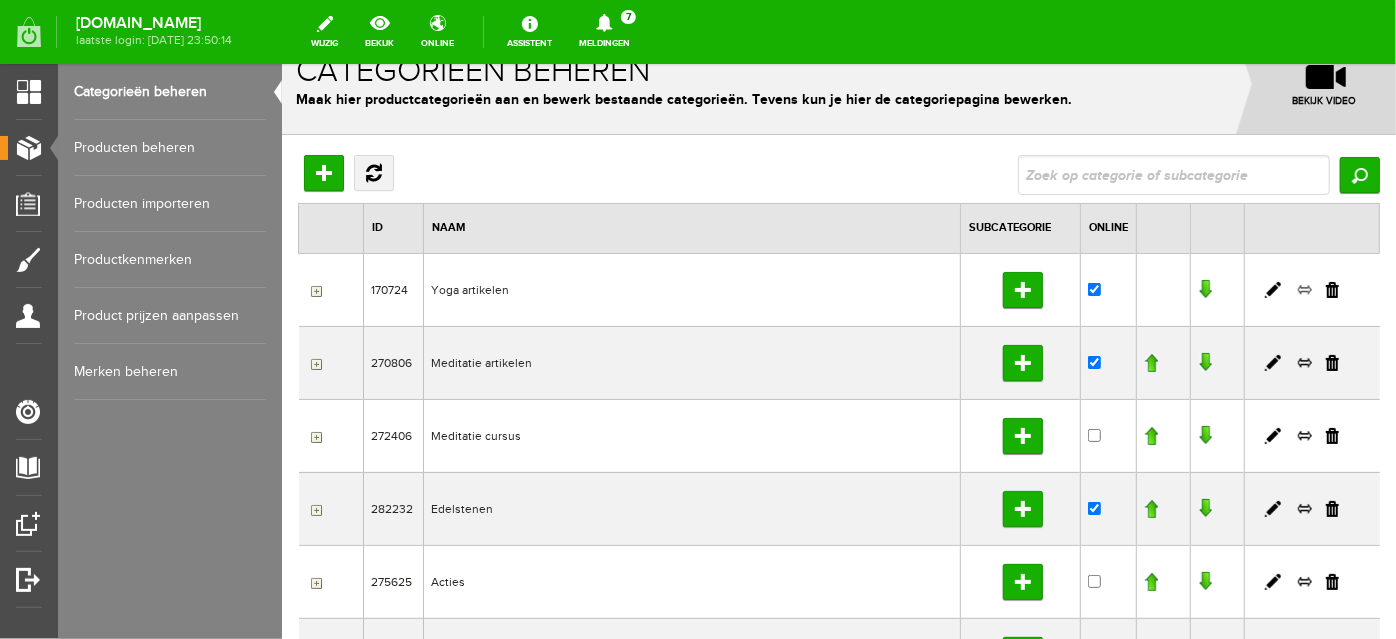 click at bounding box center [1304, 289] 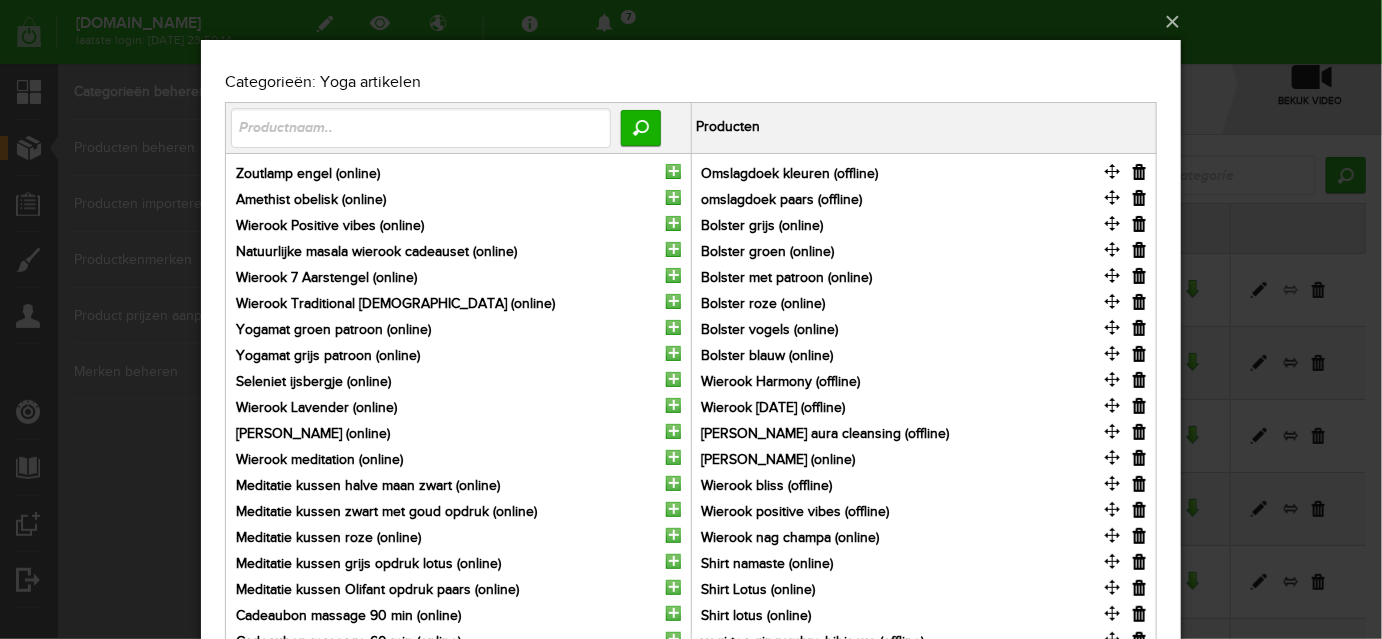 scroll, scrollTop: 0, scrollLeft: 0, axis: both 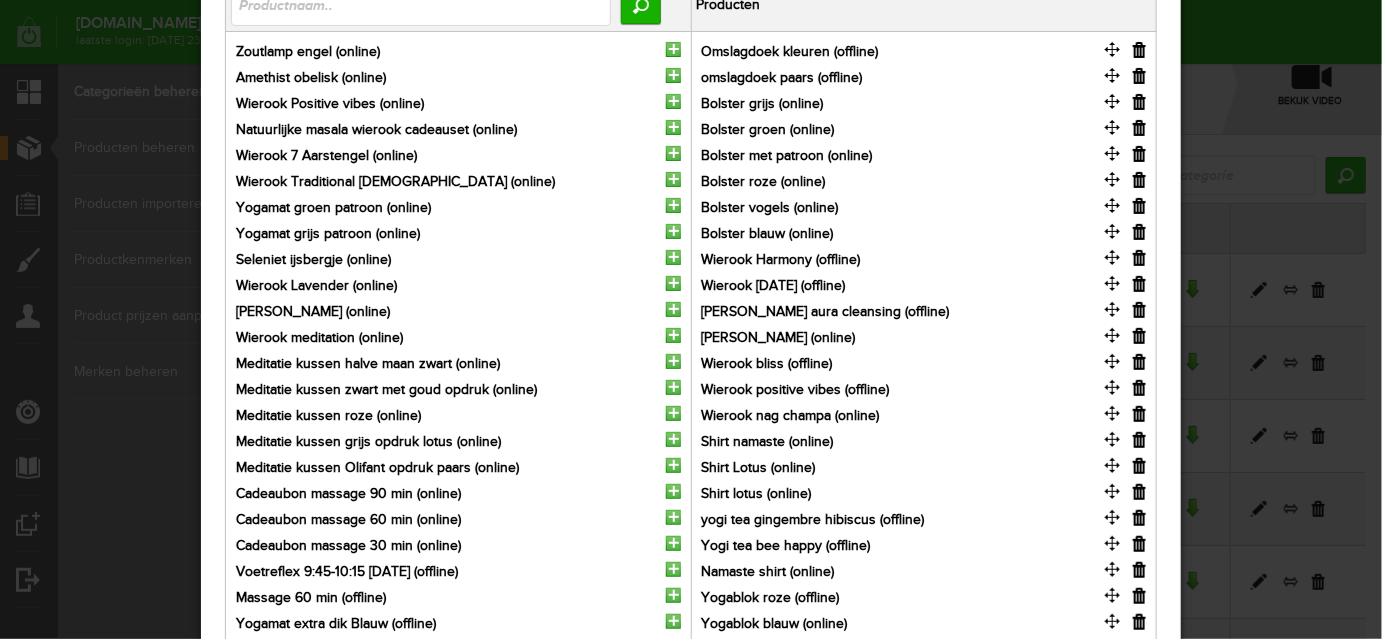 click at bounding box center (1138, 259) 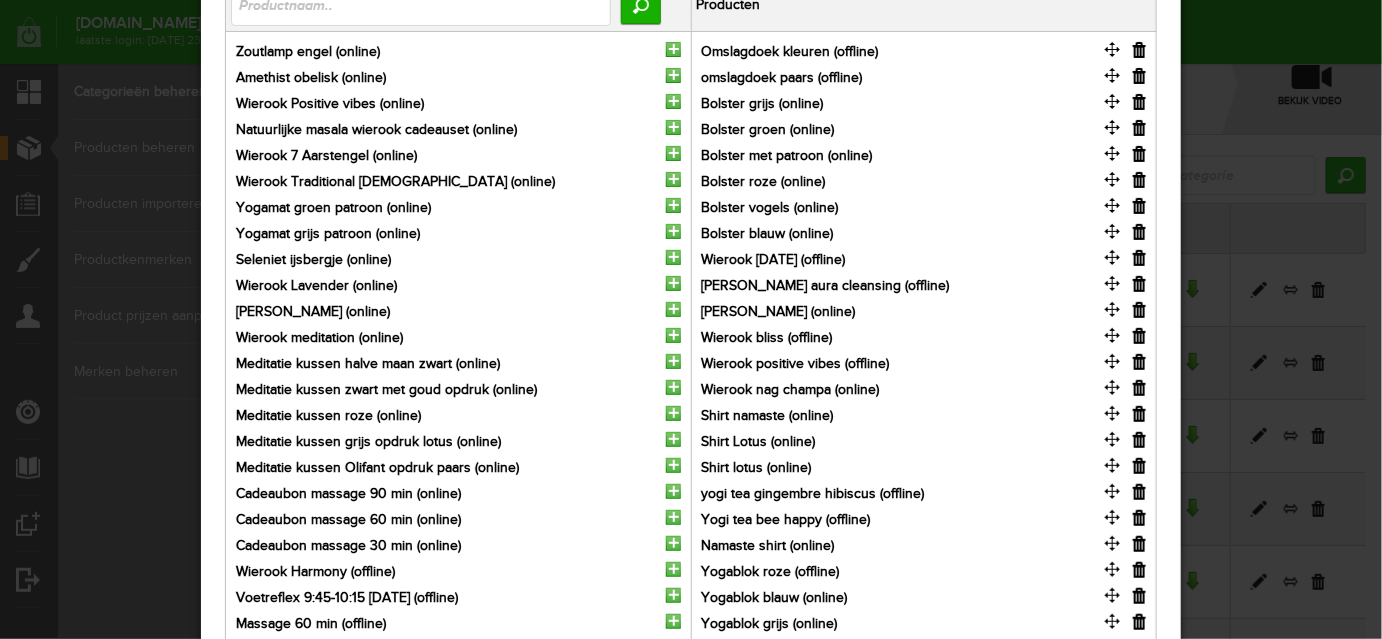 click at bounding box center [1138, 259] 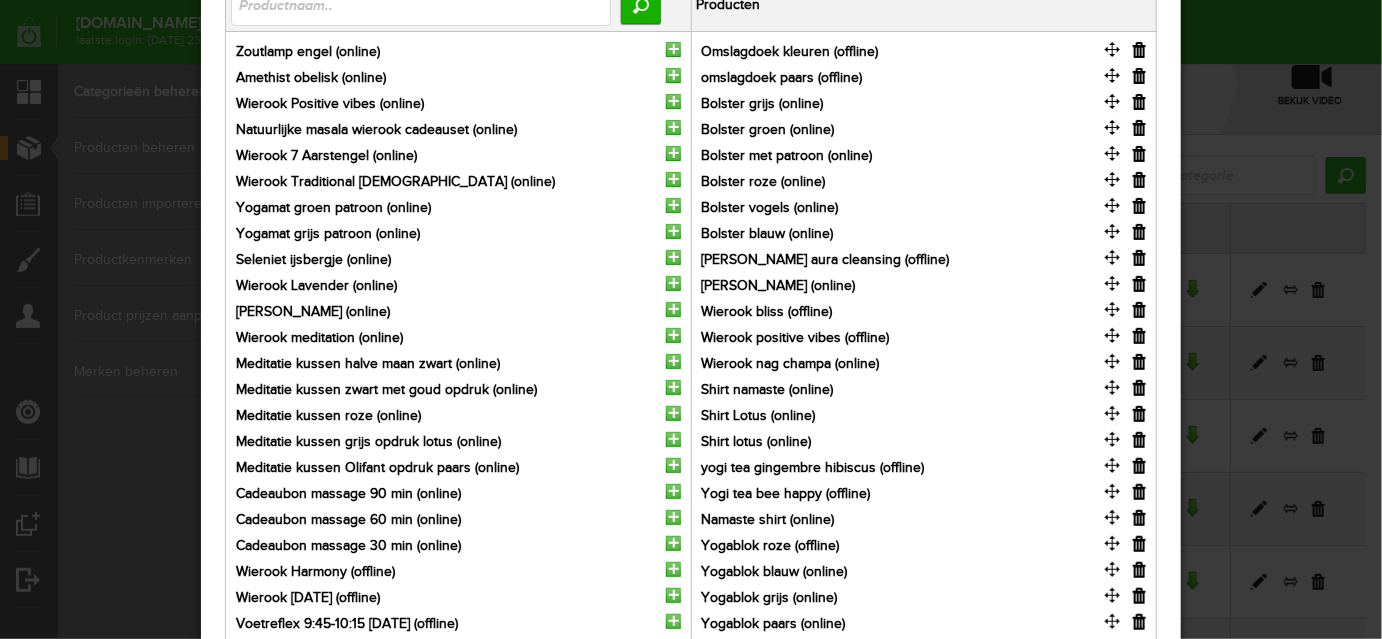 click at bounding box center [1138, 259] 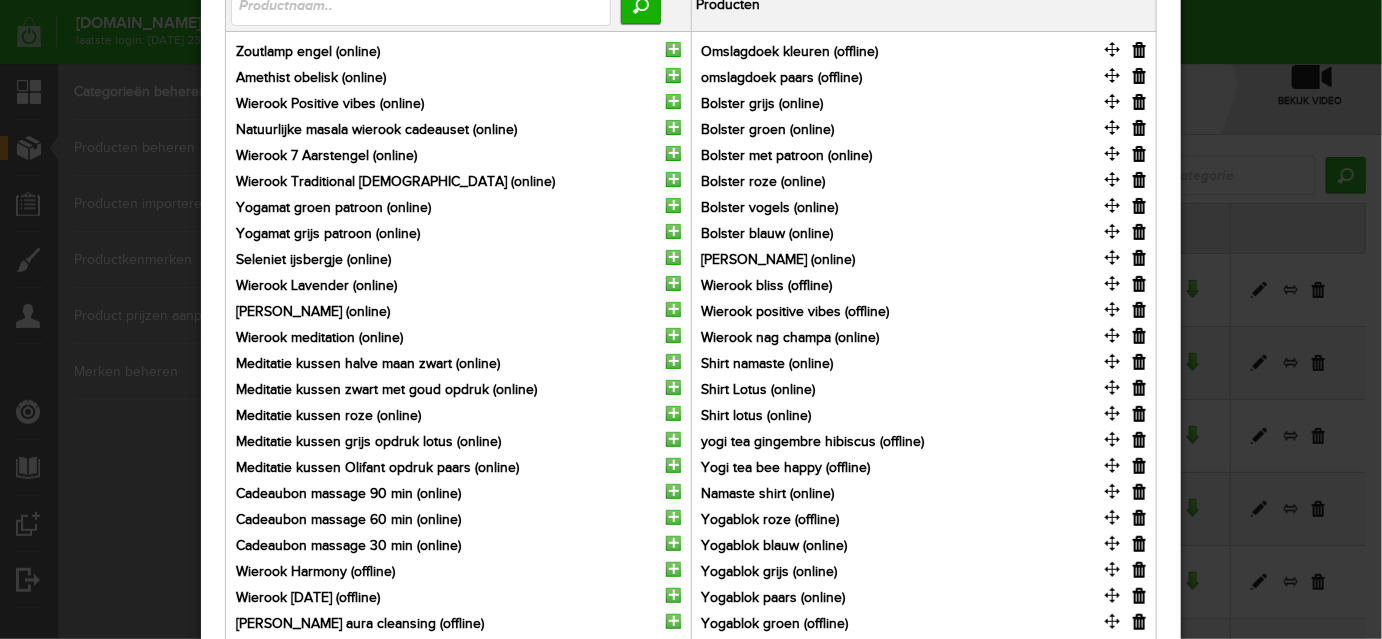 click at bounding box center [1138, 259] 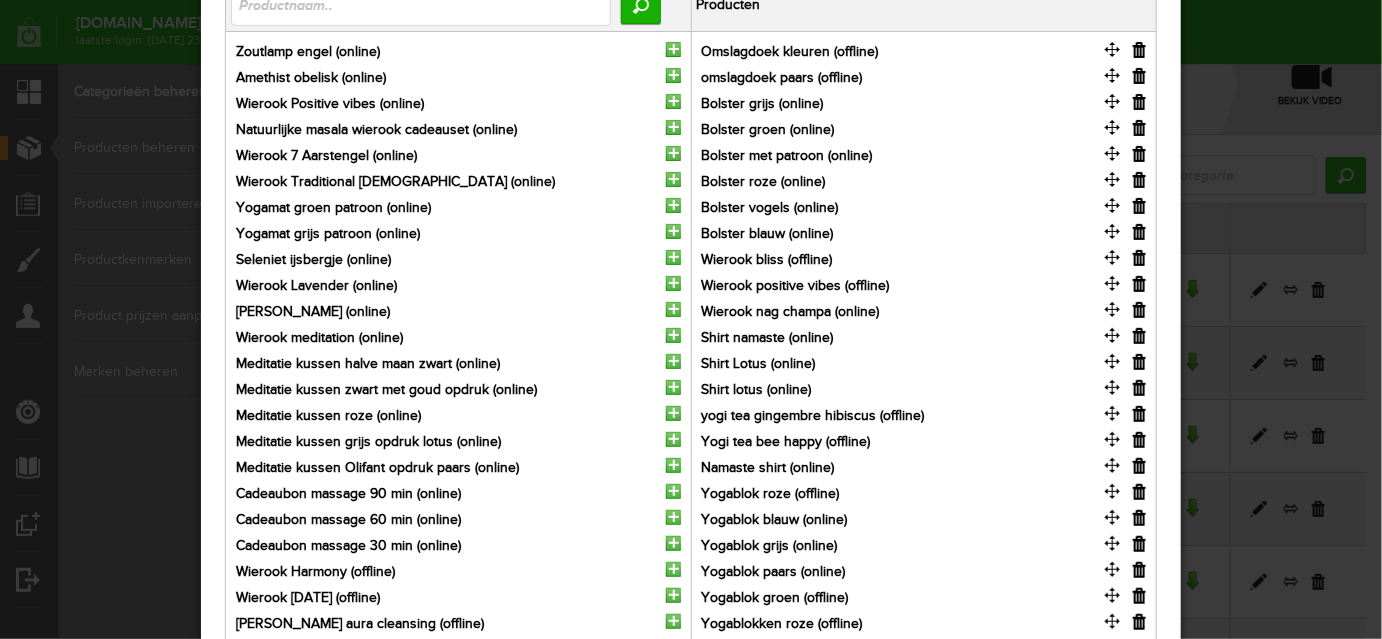 click at bounding box center [1138, 259] 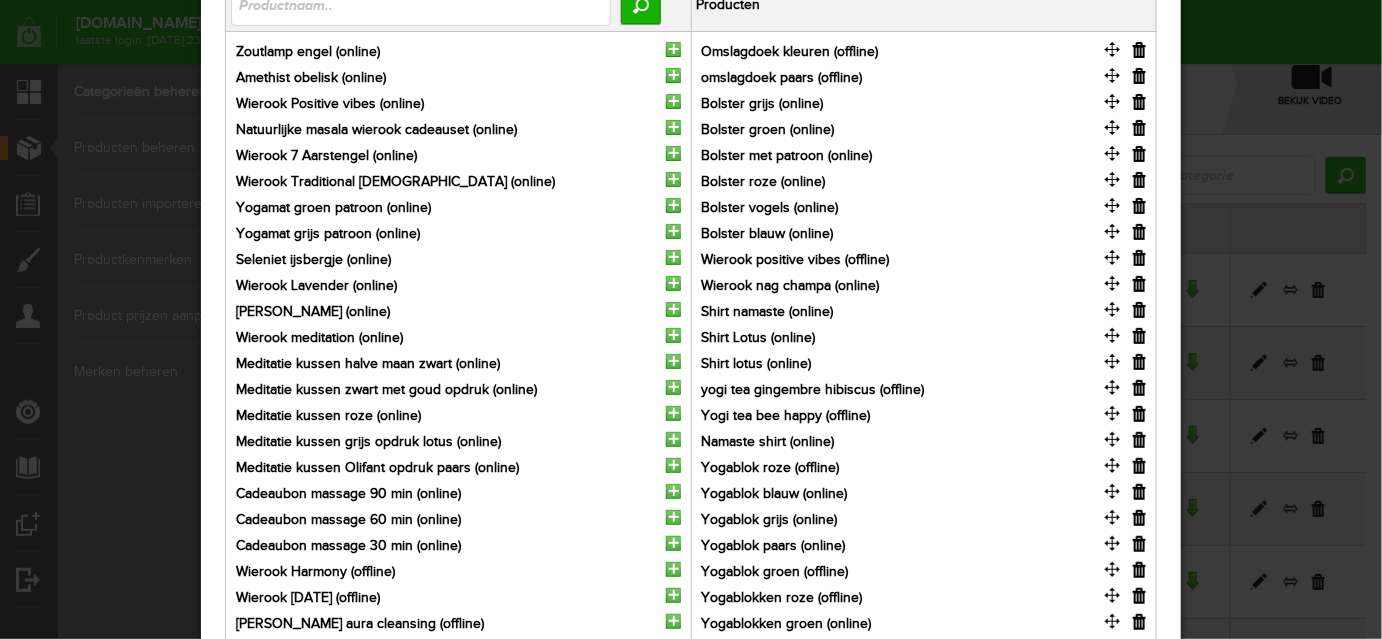 click at bounding box center [1138, 259] 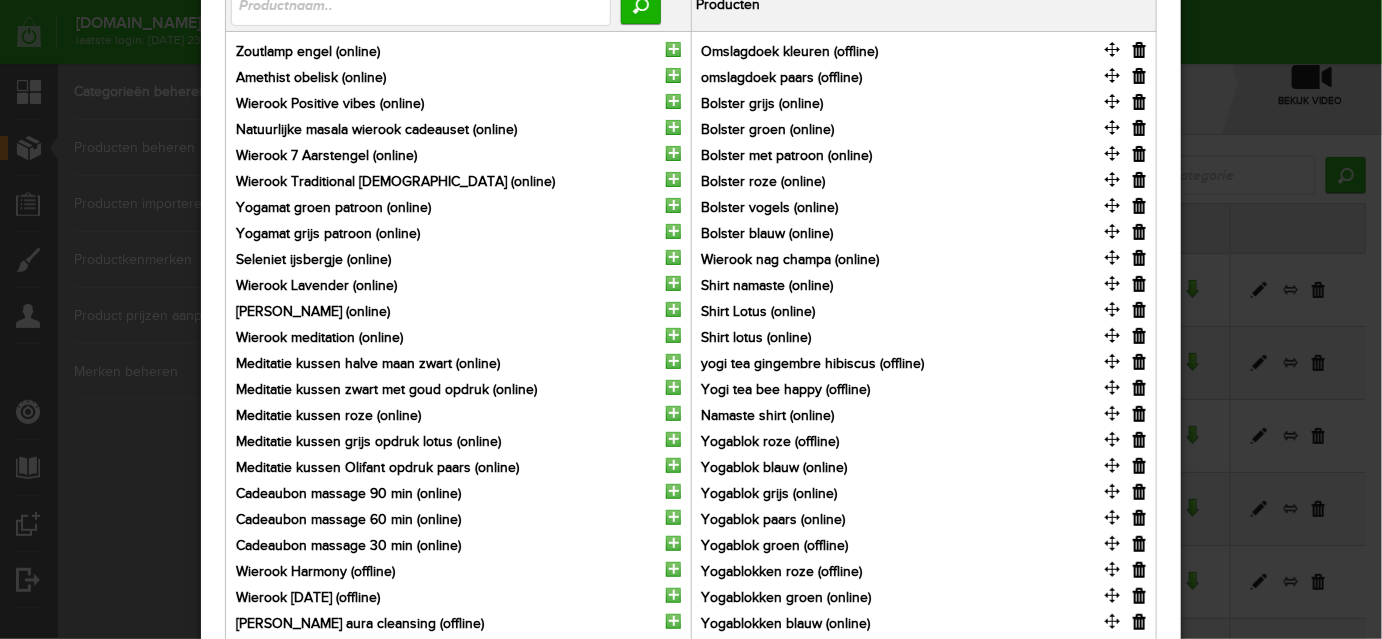 click at bounding box center (1138, 259) 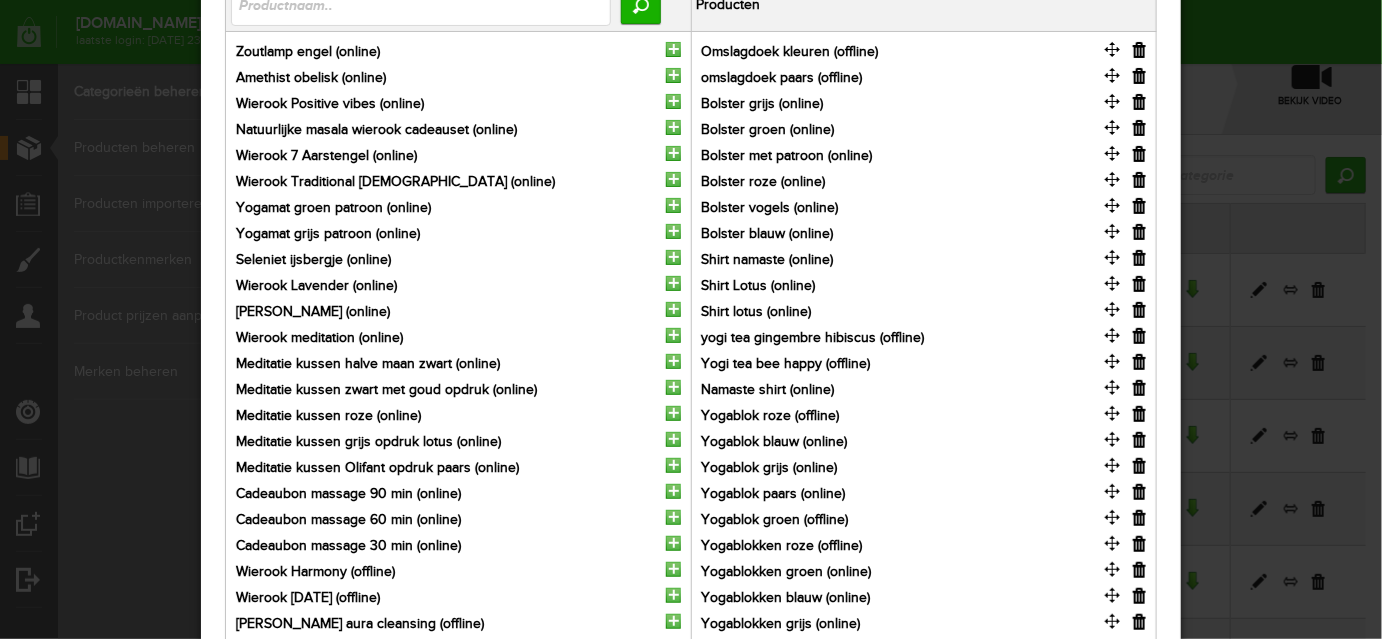 click on "×" at bounding box center (691, 197) 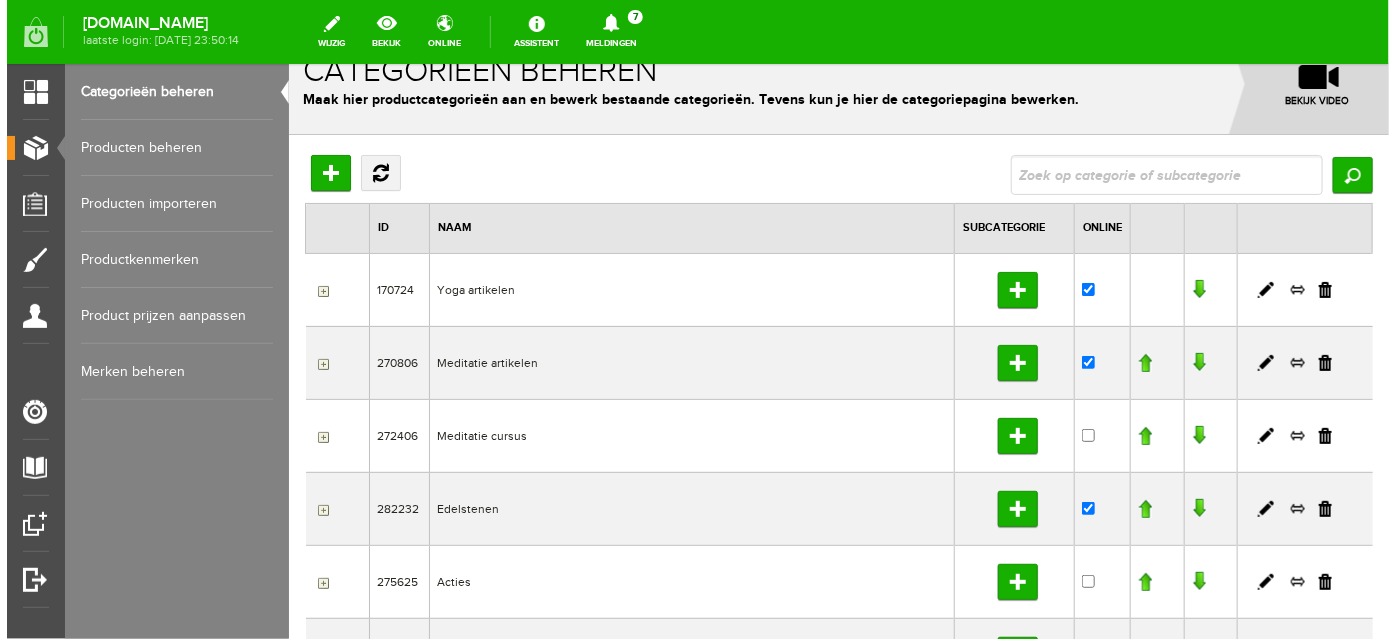 scroll, scrollTop: 0, scrollLeft: 0, axis: both 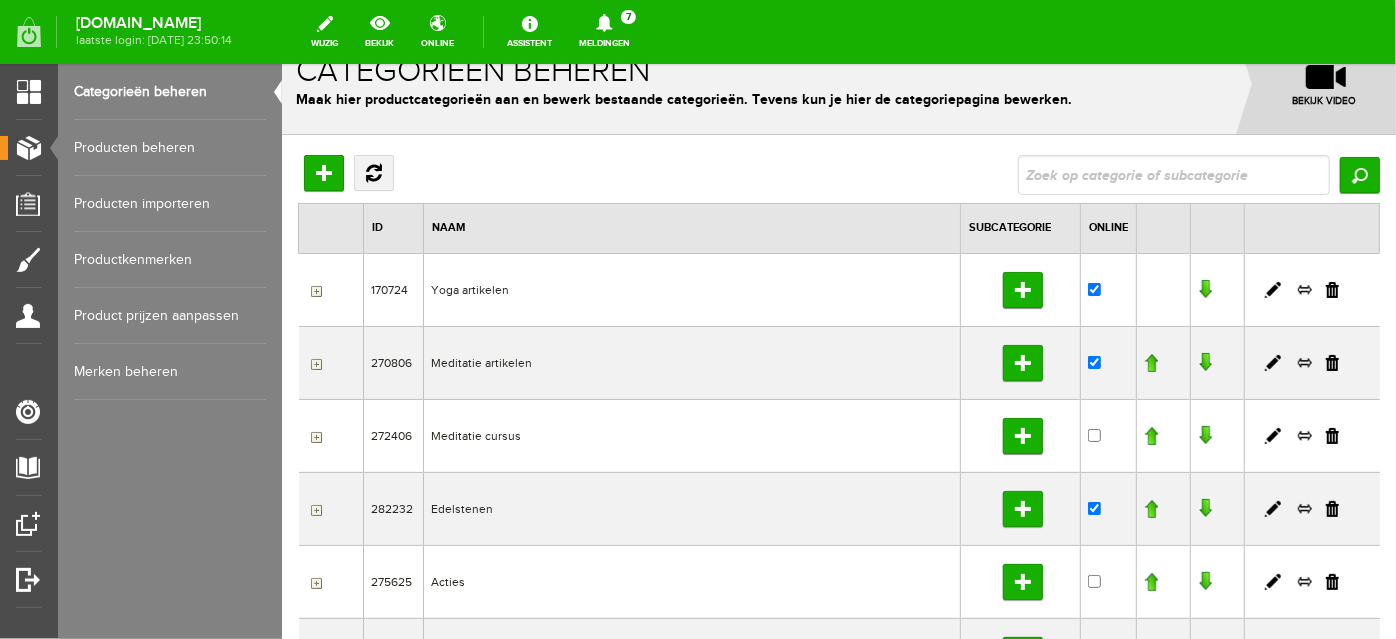 click on "Producten beheren" at bounding box center [170, 148] 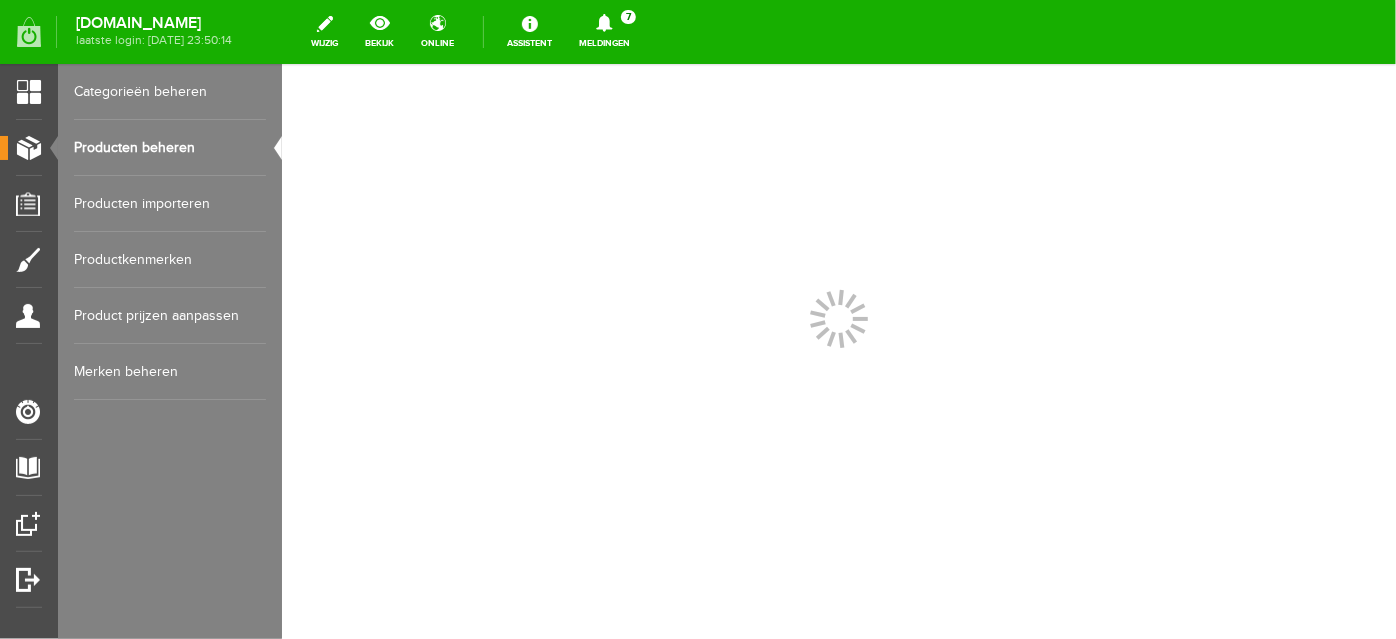 scroll, scrollTop: 0, scrollLeft: 0, axis: both 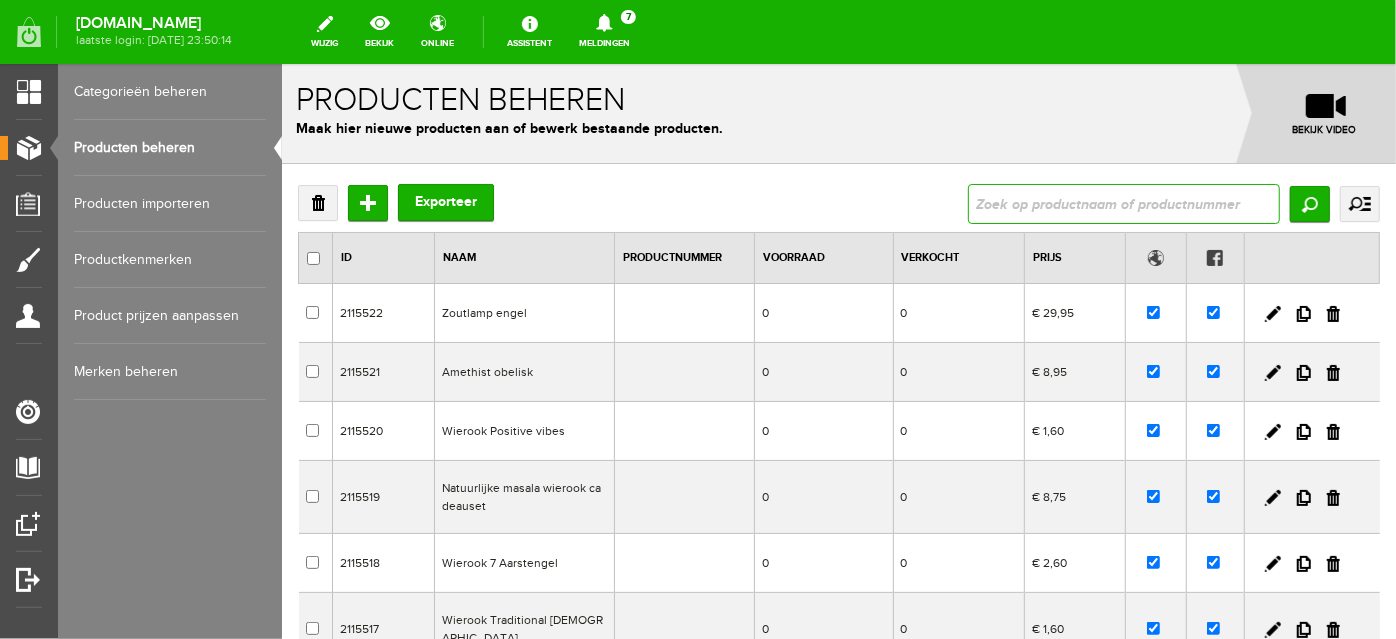 click at bounding box center [1123, 203] 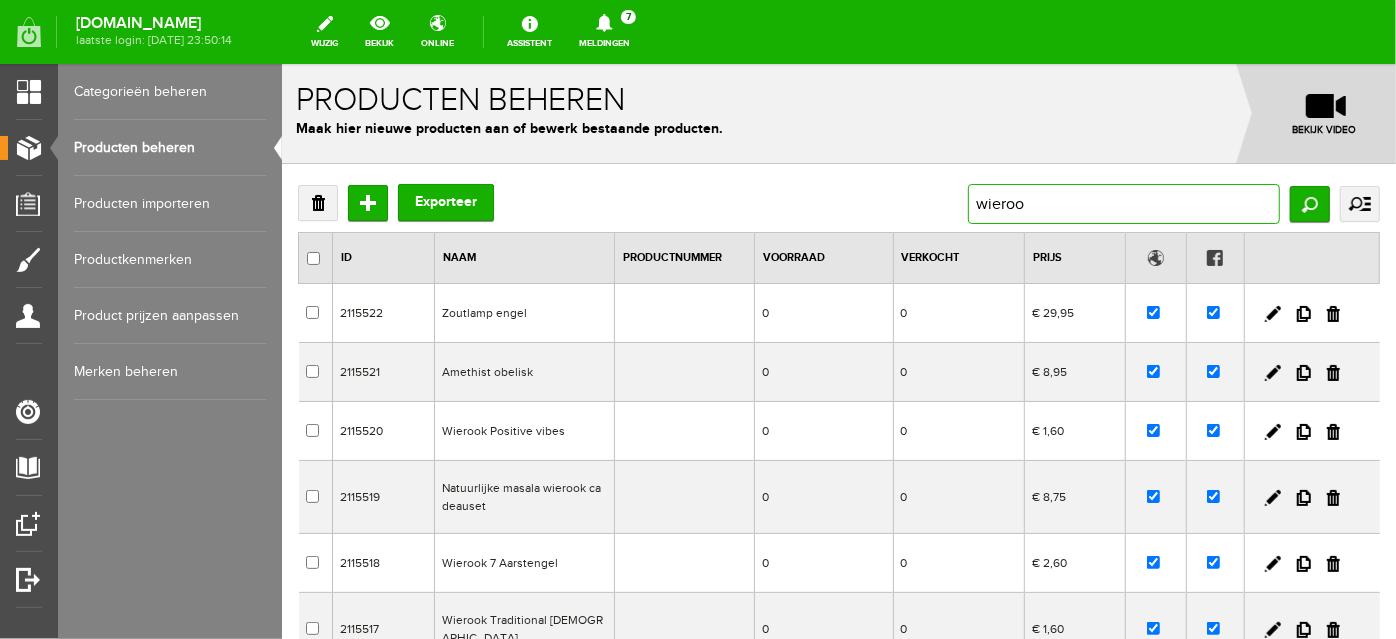 type on "wierook" 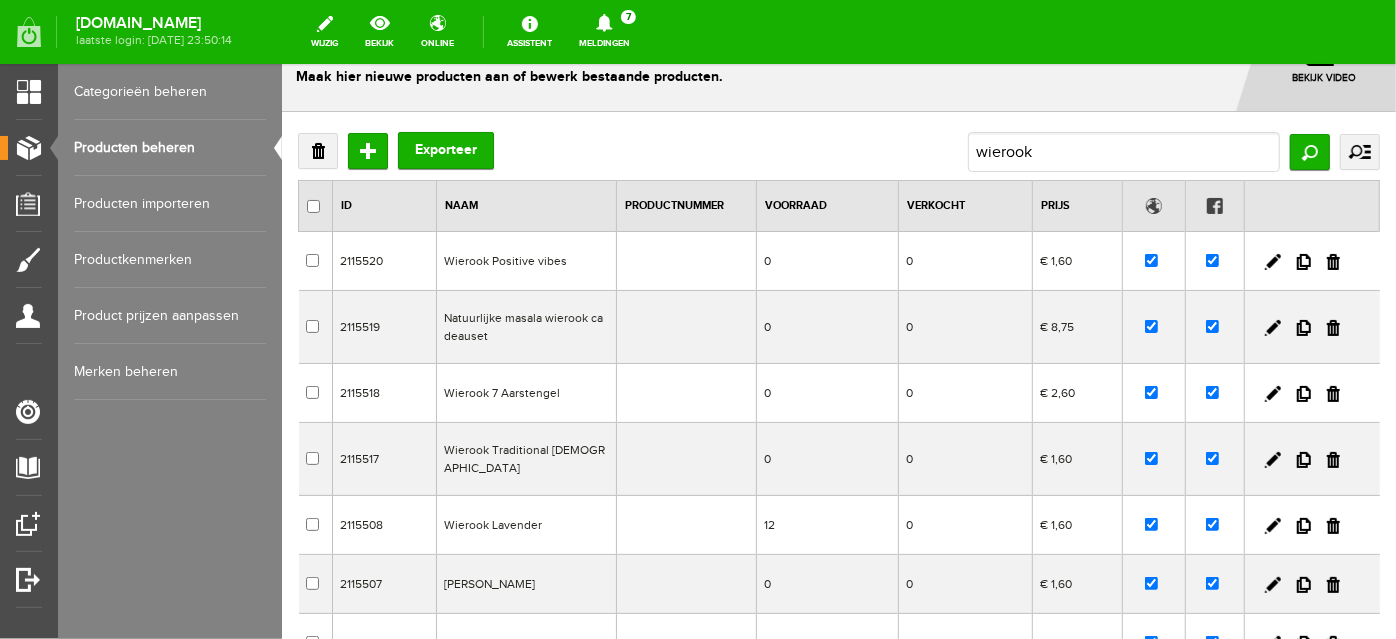 scroll, scrollTop: 24, scrollLeft: 0, axis: vertical 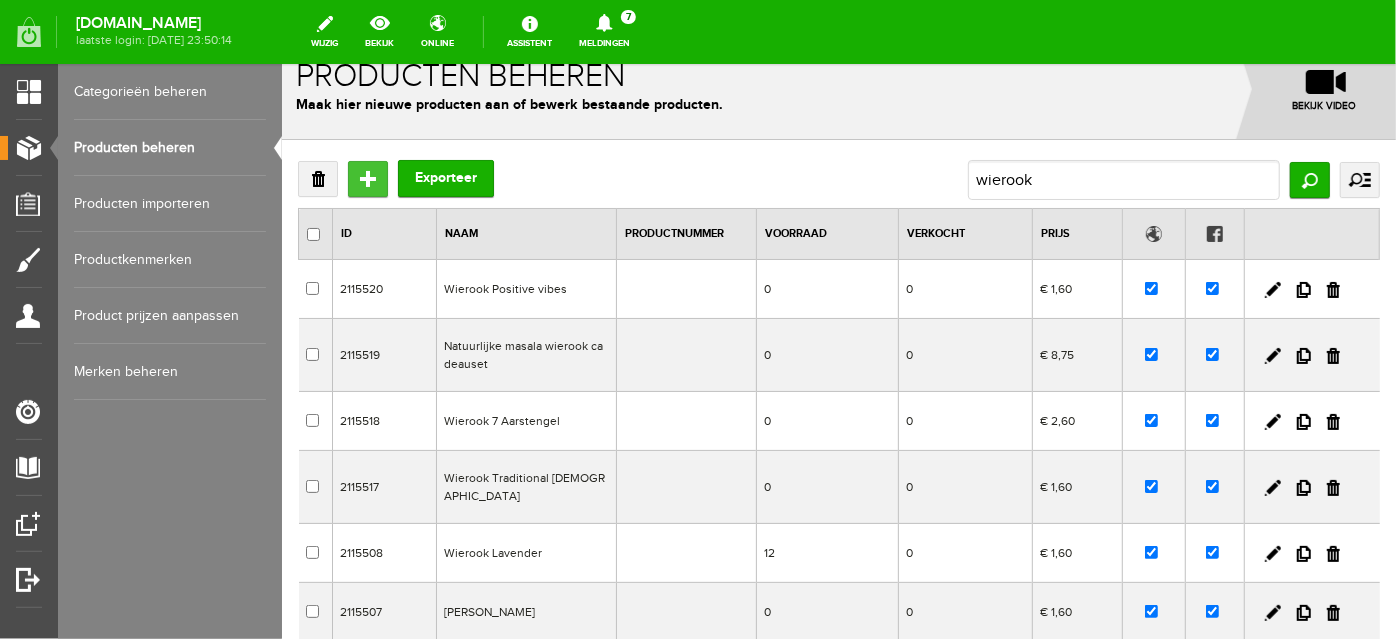 click on "Toevoegen" at bounding box center (367, 178) 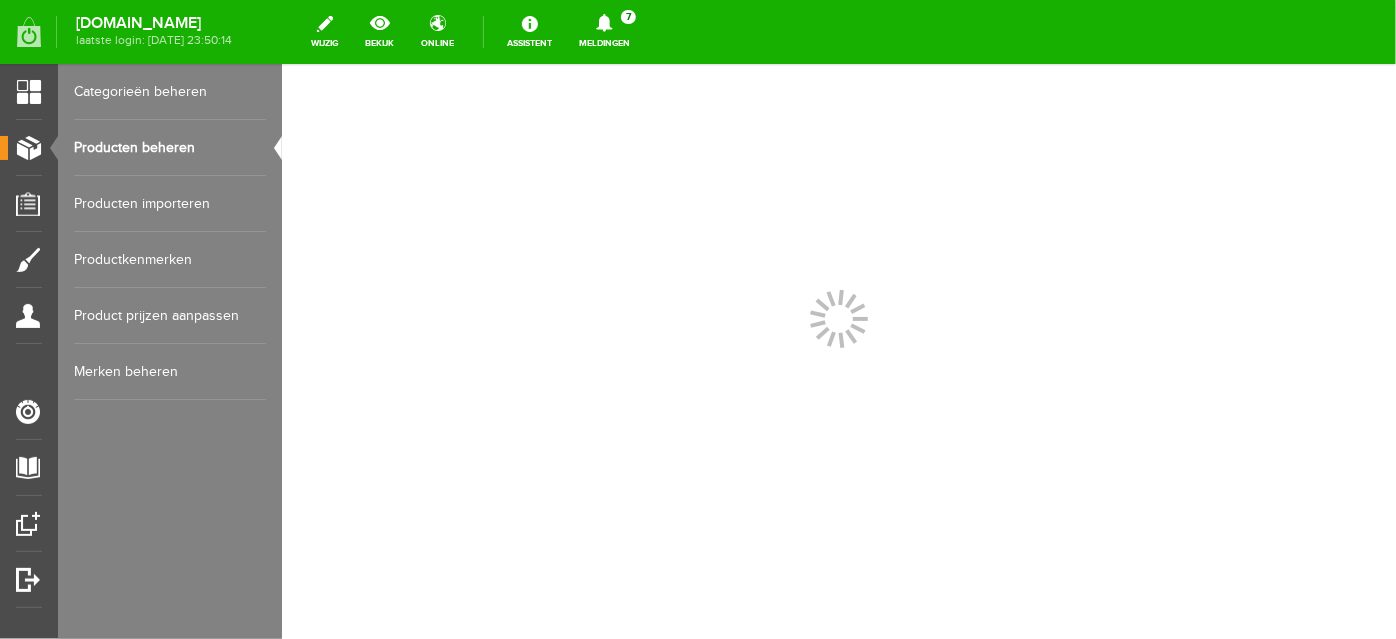 scroll, scrollTop: 0, scrollLeft: 0, axis: both 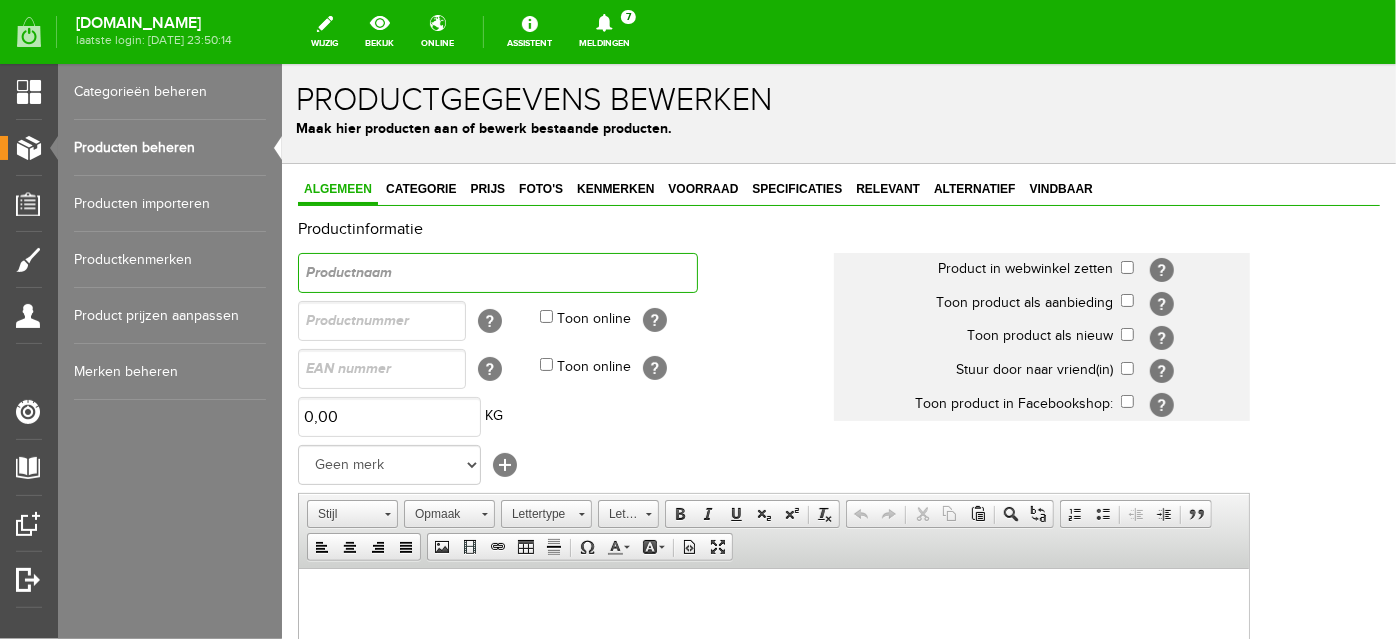 click at bounding box center (497, 272) 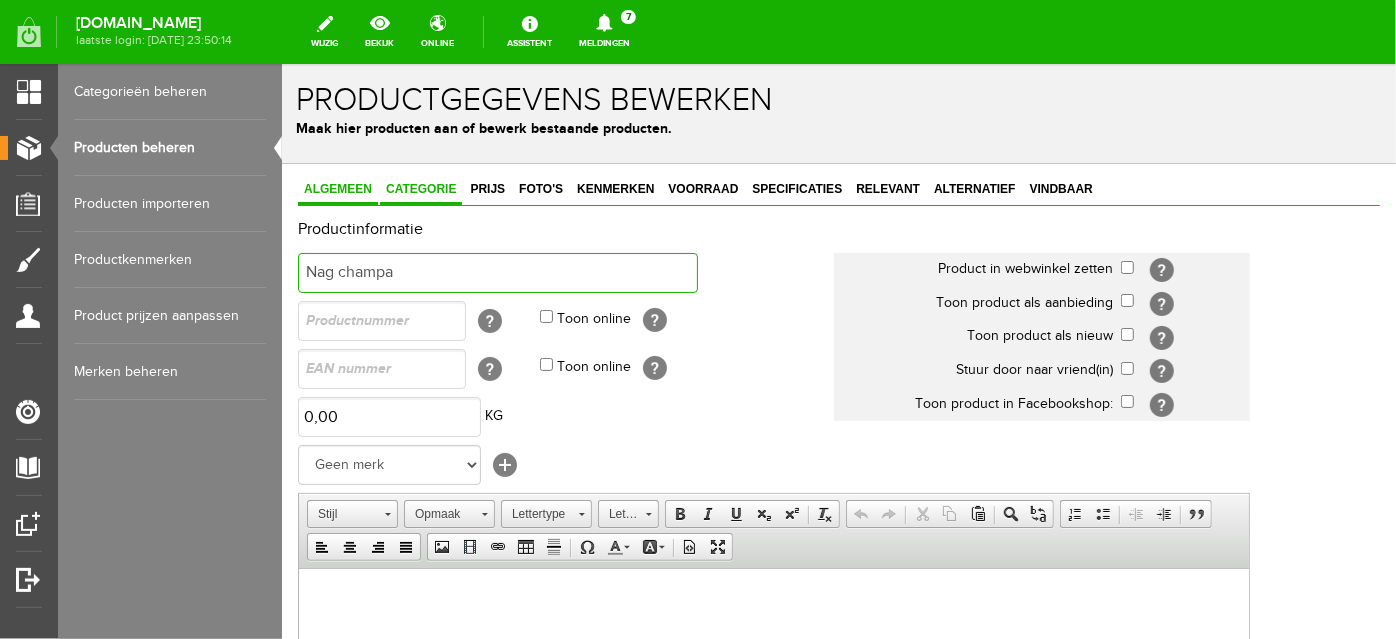 type on "Nag champa" 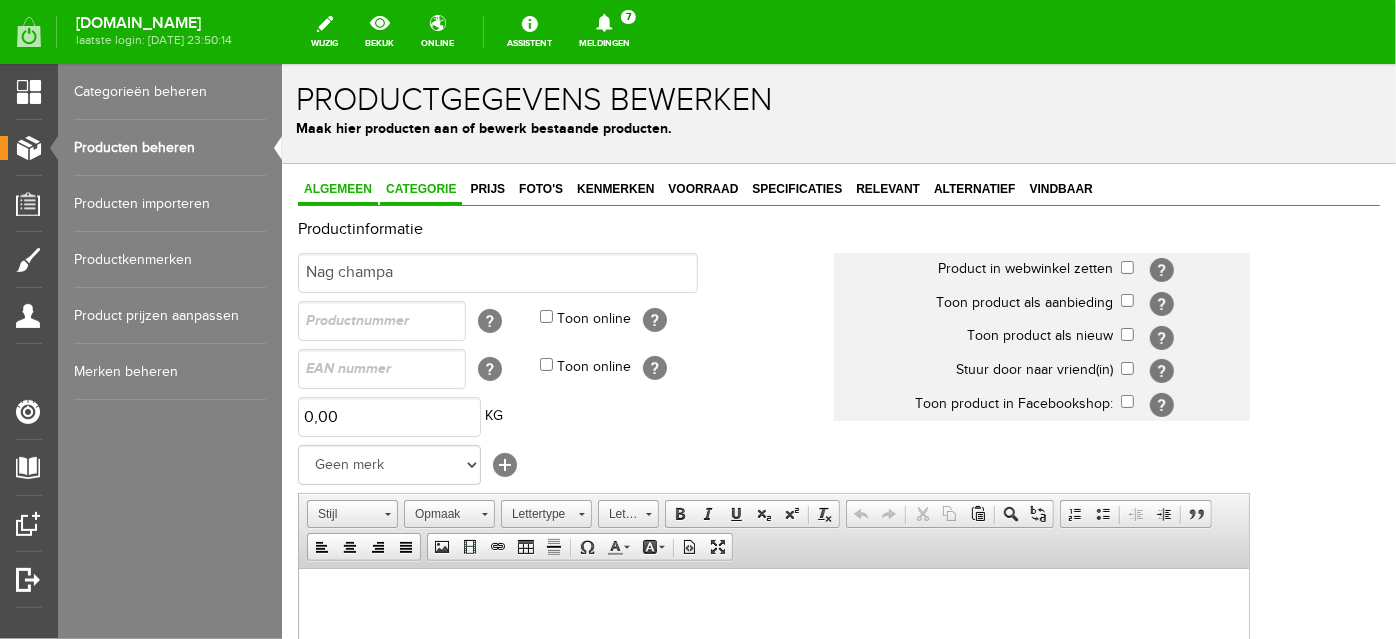 click on "Categorie" at bounding box center (420, 188) 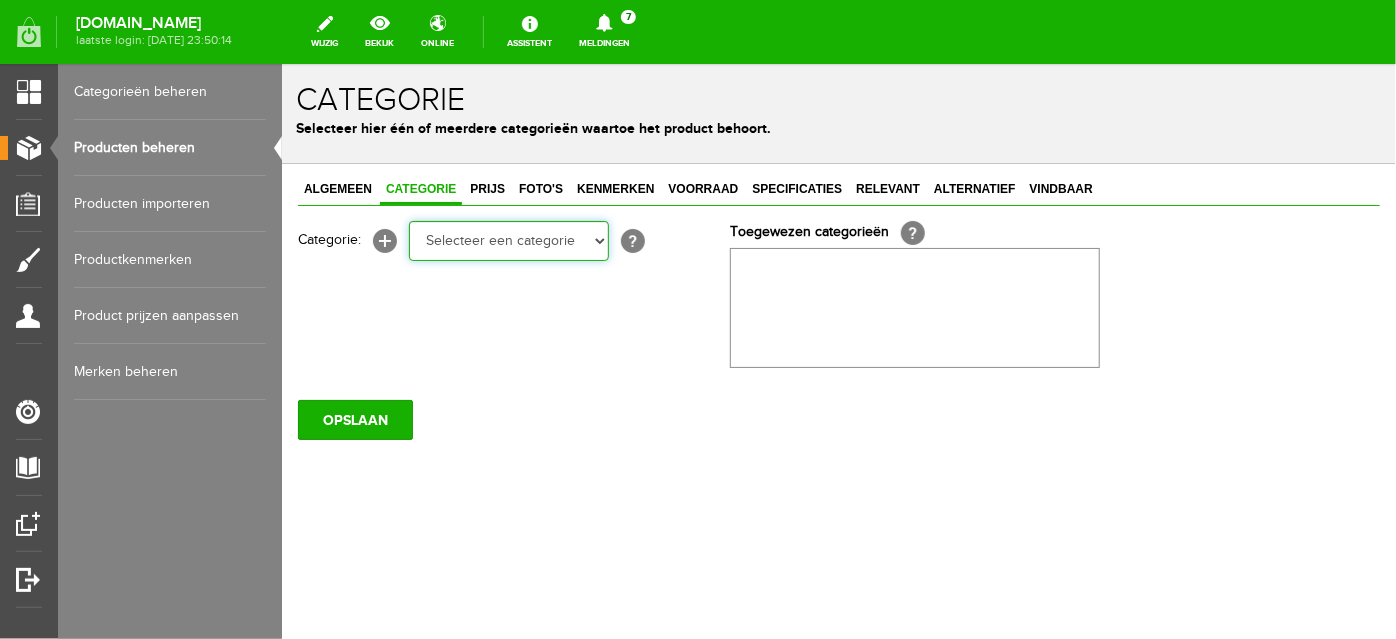 click on "Selecteer een categorie
Yoga artikelen
Yogamatten
Yogatassen
Yogablokken
Yogariemen
Bolsters
Yogakleding
Yogasokken Paars
Yogasokken Turkoois
Yogasokken Lila
Yogasokken roze
Yogasokken licht geel
Yogasokken Grijs
Yogasokken Zwart
Yoga/meditatiekussen
Yoga/meditatie bankje
Meditatie artikelen
Omslagdoek
Meditatie bankjes
Meditatie kussens
Bolsters
Meditatie cd's
Meditatie cursus
Online yoga
Online rug/nek
Online ouder&kind
Online meditatie
Online yoga 4x
Online rug/nek 4x
Online ouder&kind 4x
Online meditatie 4x Thee" at bounding box center [508, 240] 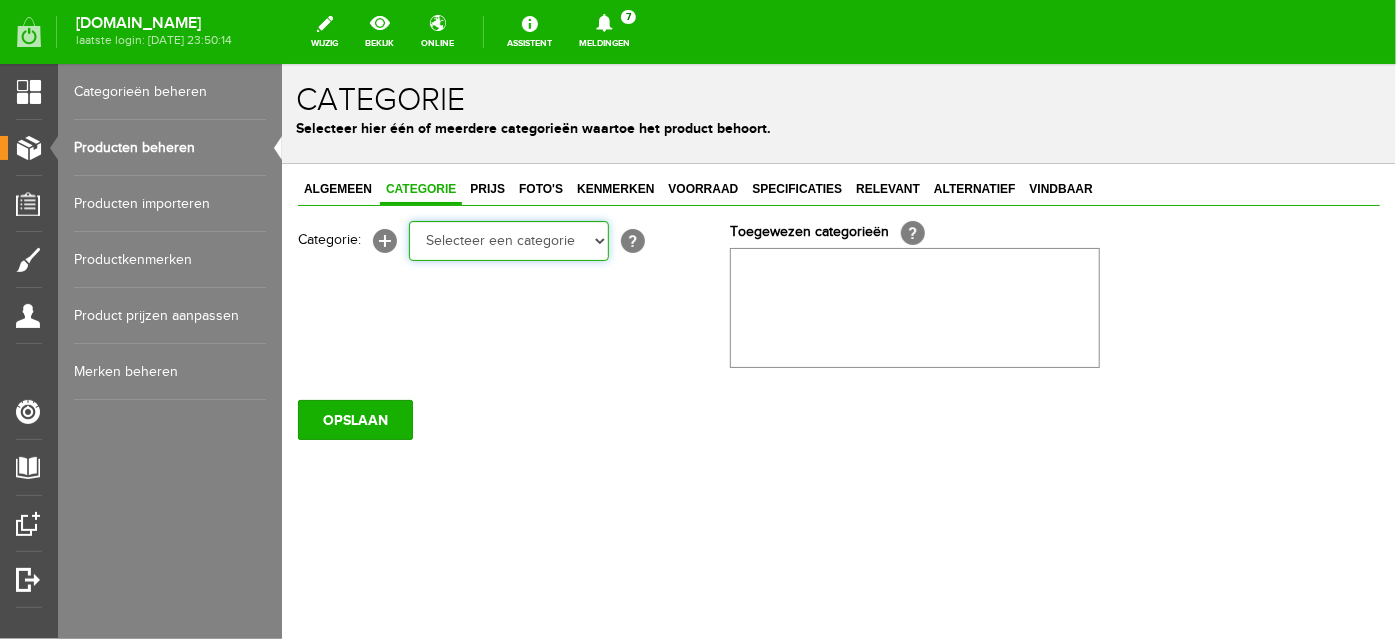 select on "272542" 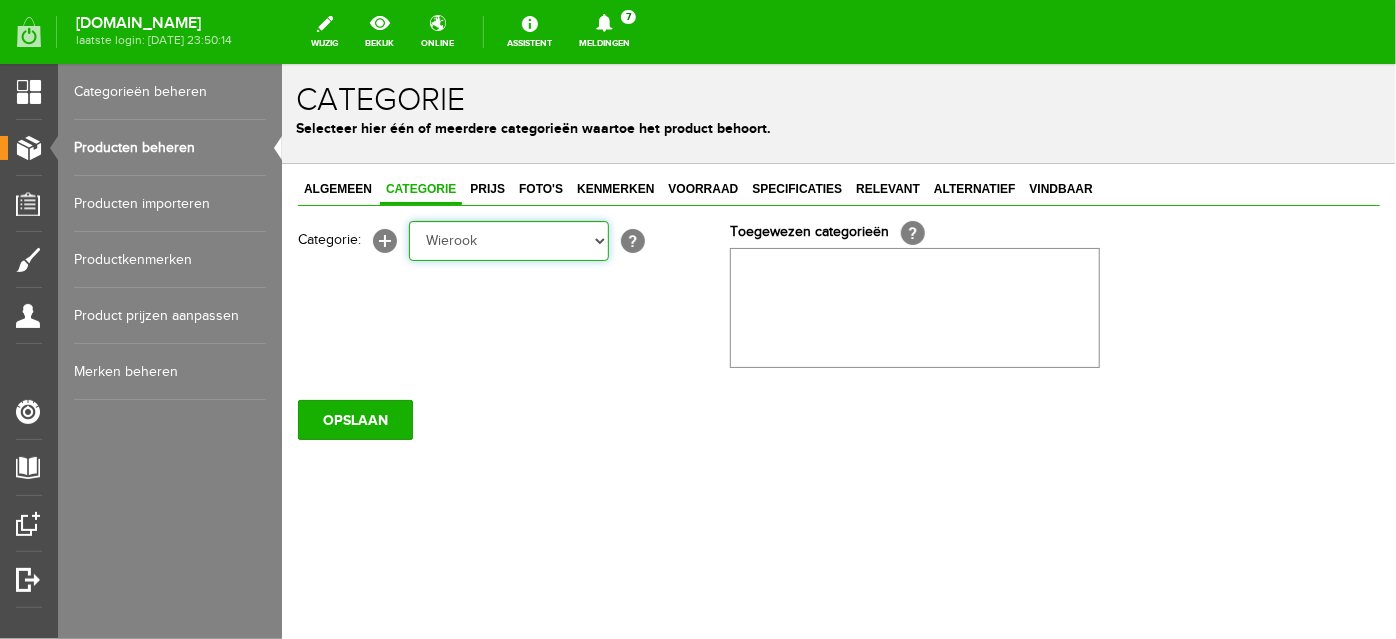 click on "Selecteer een categorie
Yoga artikelen
Yogamatten
Yogatassen
Yogablokken
Yogariemen
Bolsters
Yogakleding
Yogasokken Paars
Yogasokken Turkoois
Yogasokken Lila
Yogasokken roze
Yogasokken licht geel
Yogasokken Grijs
Yogasokken Zwart
Yoga/meditatiekussen
Yoga/meditatie bankje
Meditatie artikelen
Omslagdoek
Meditatie bankjes
Meditatie kussens
Bolsters
Meditatie cd's
Meditatie cursus
Online yoga
Online rug/nek
Online ouder&kind
Online meditatie
Online yoga 4x
Online rug/nek 4x
Online ouder&kind 4x
Online meditatie 4x Thee" at bounding box center (508, 240) 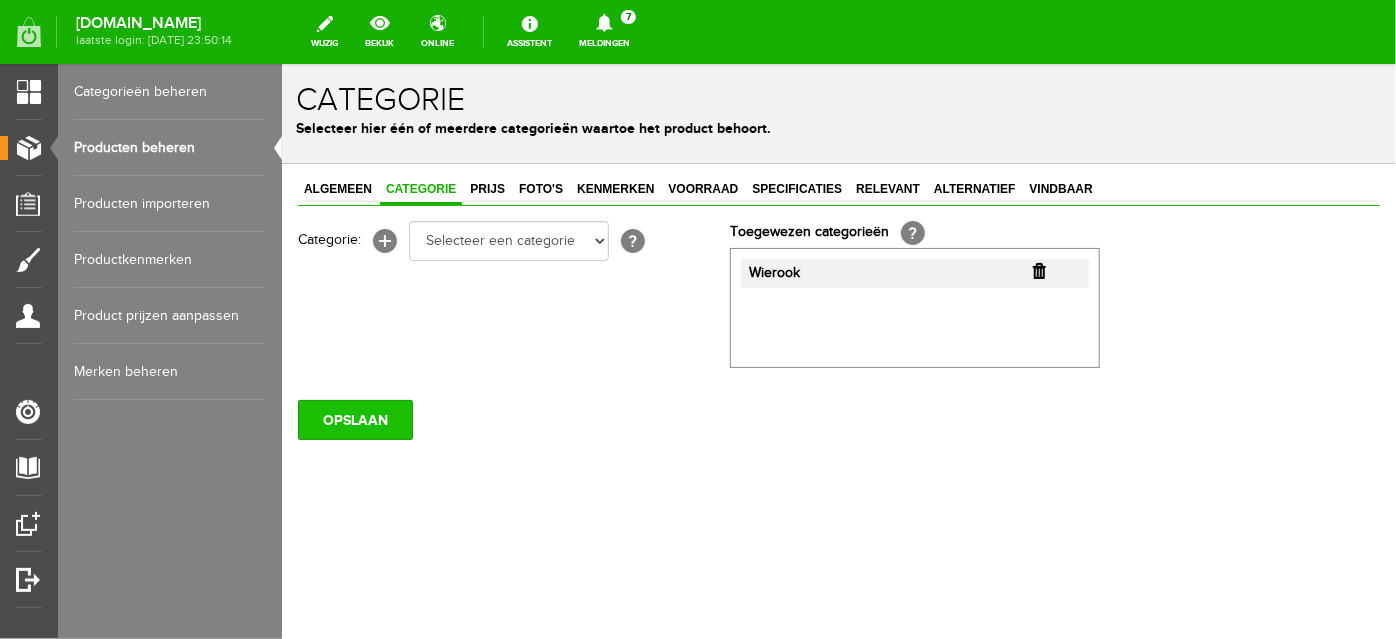 click on "OPSLAAN" at bounding box center [354, 419] 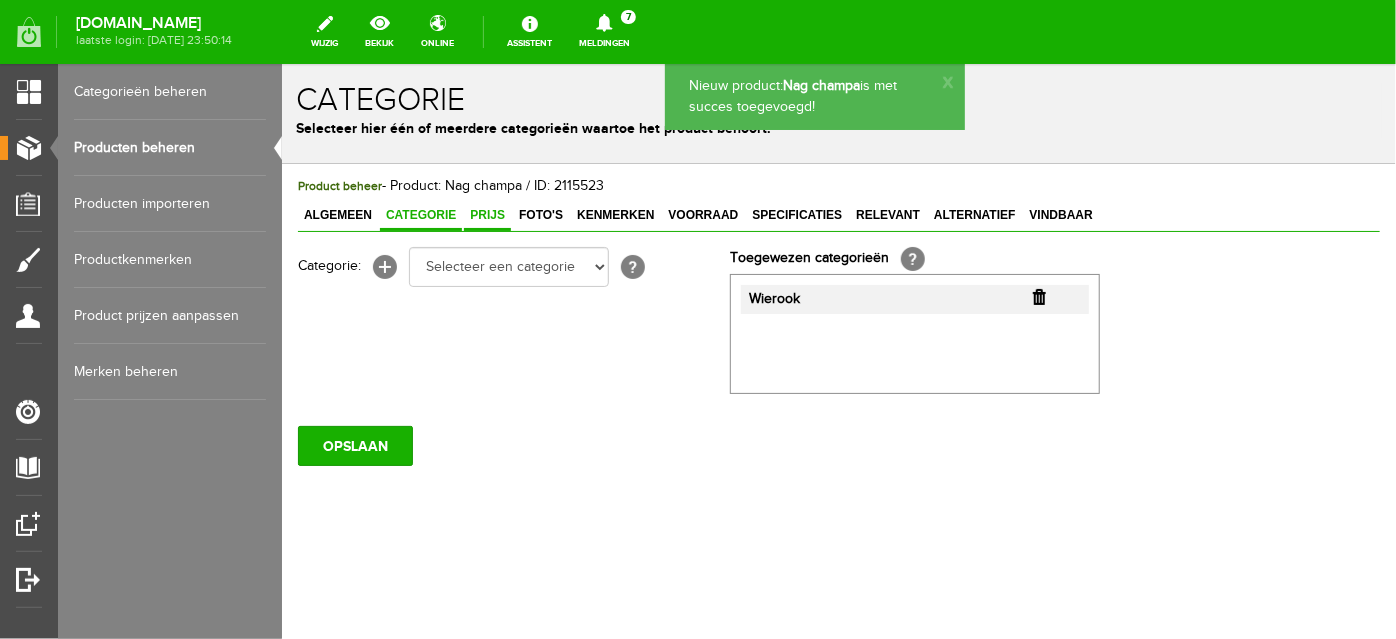 click on "Prijs" at bounding box center (486, 214) 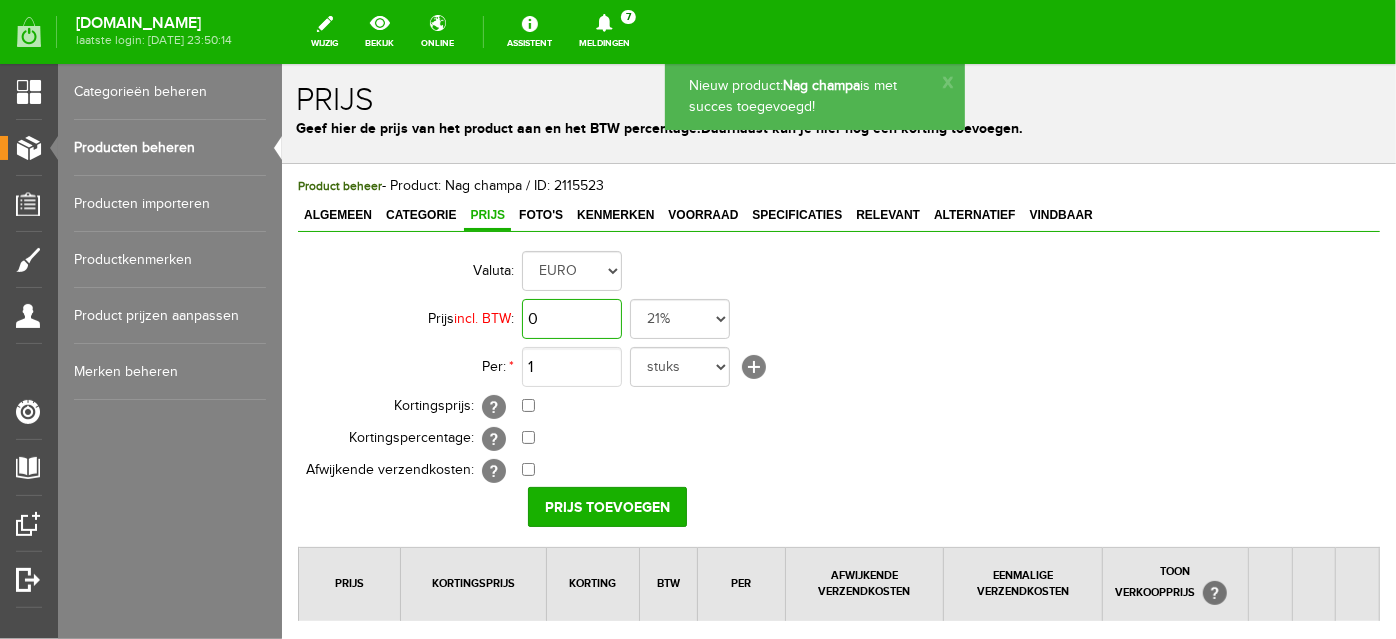 click on "0" at bounding box center [571, 318] 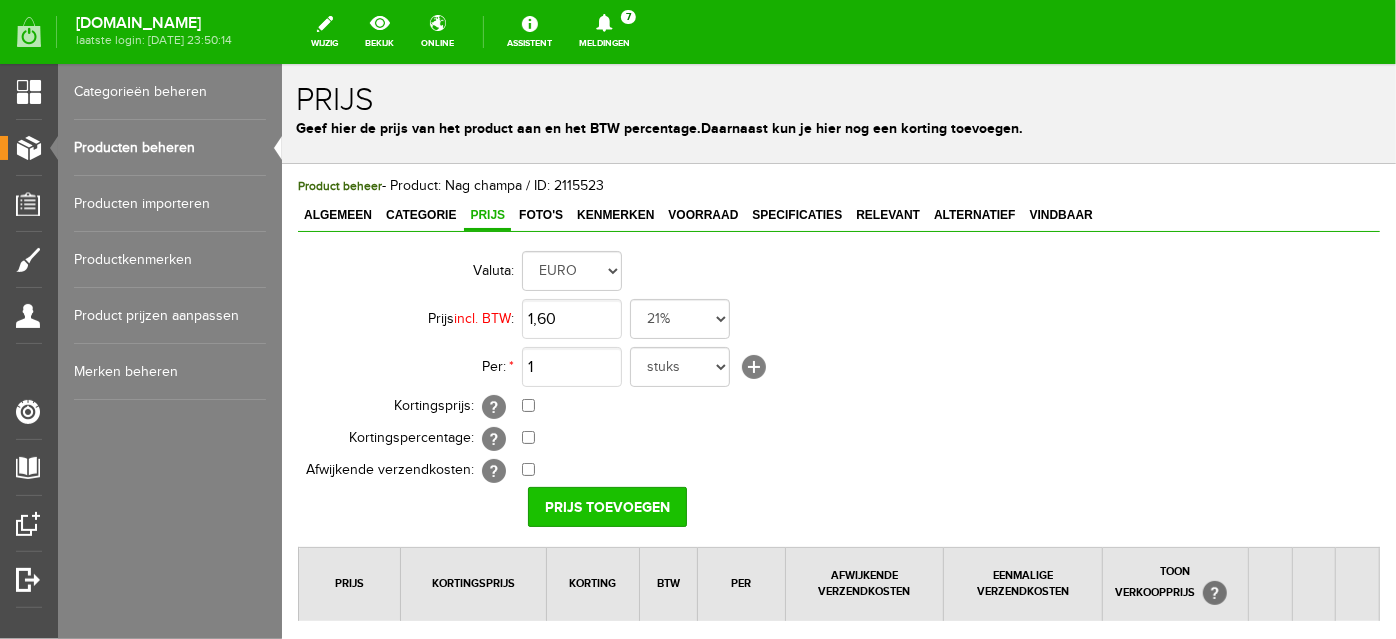 type on "€ 1,60" 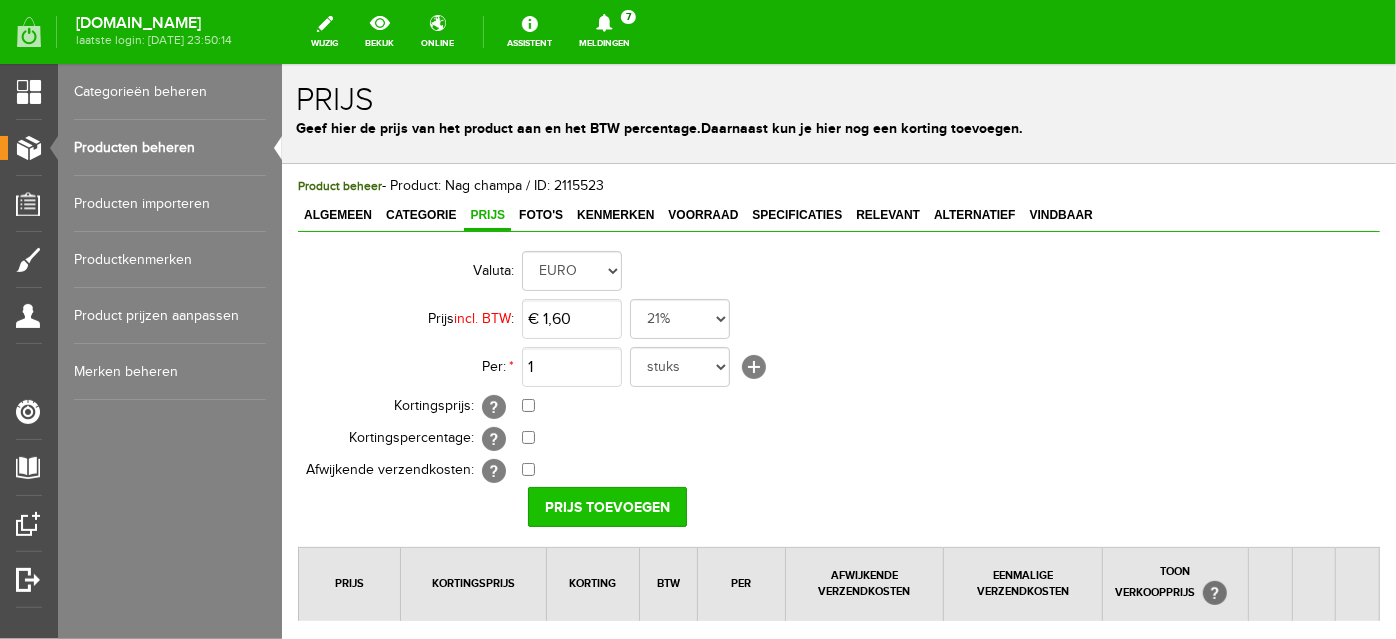 click on "Prijs toevoegen" at bounding box center (606, 506) 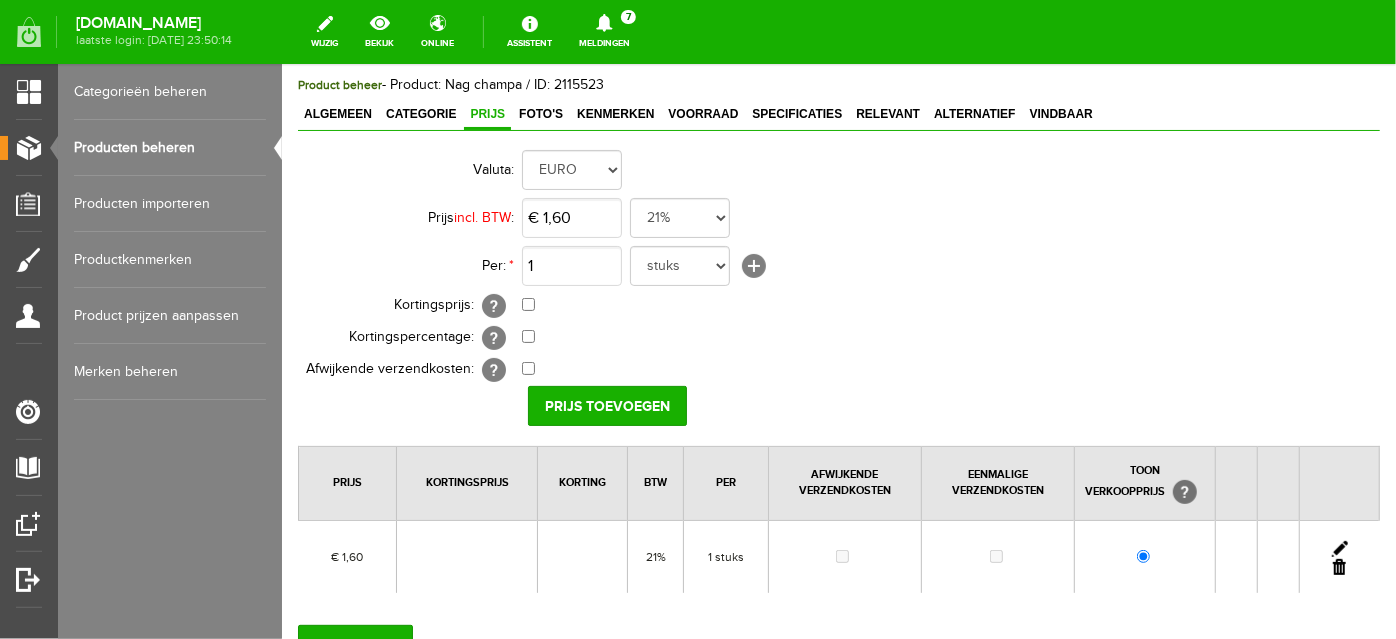 scroll, scrollTop: 290, scrollLeft: 0, axis: vertical 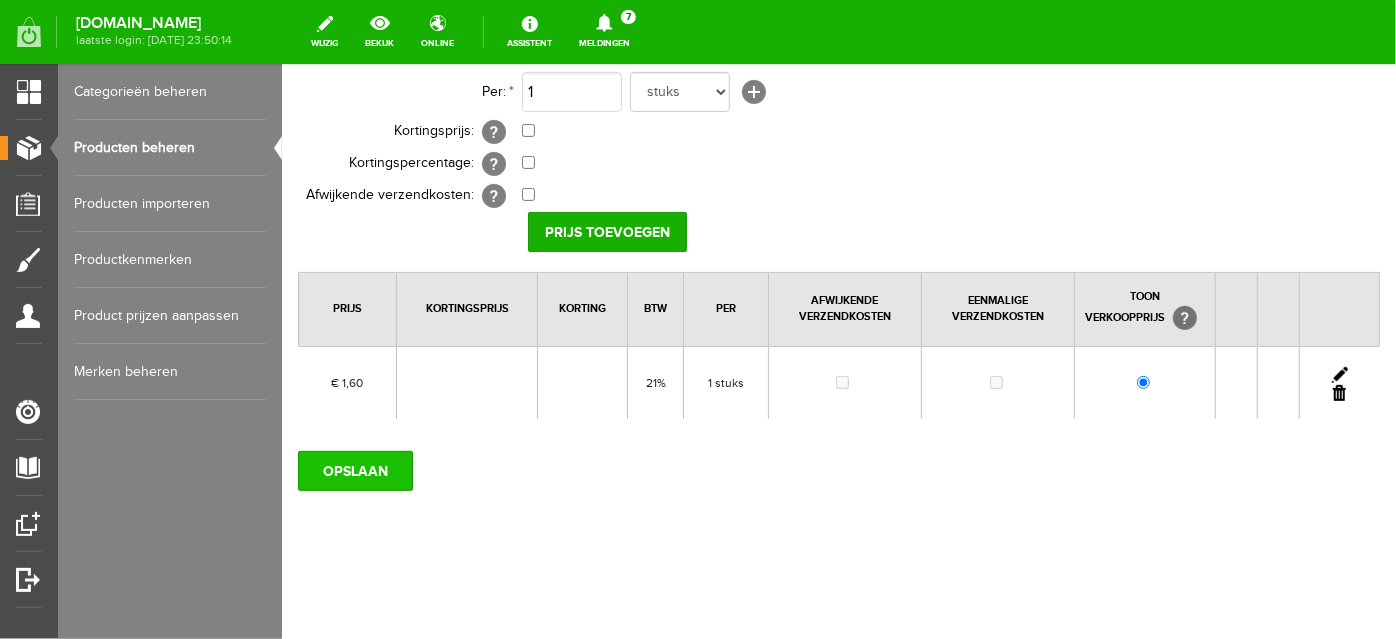 click on "OPSLAAN" at bounding box center [354, 470] 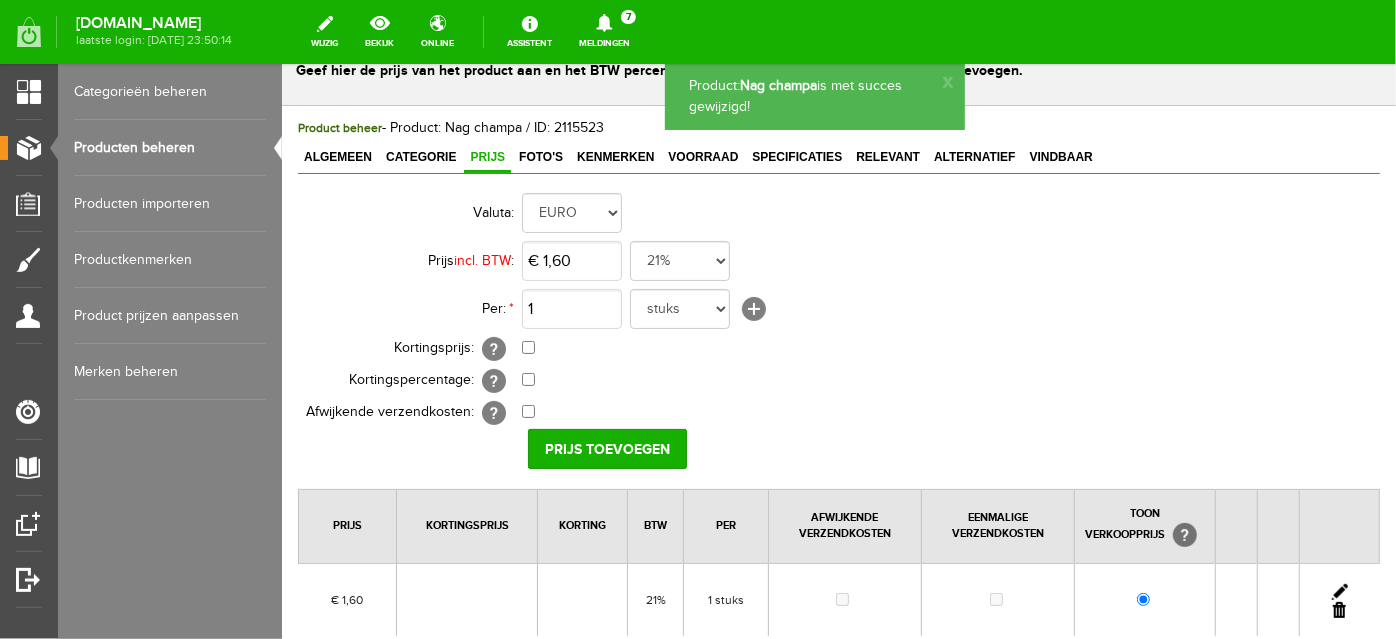 scroll, scrollTop: 0, scrollLeft: 0, axis: both 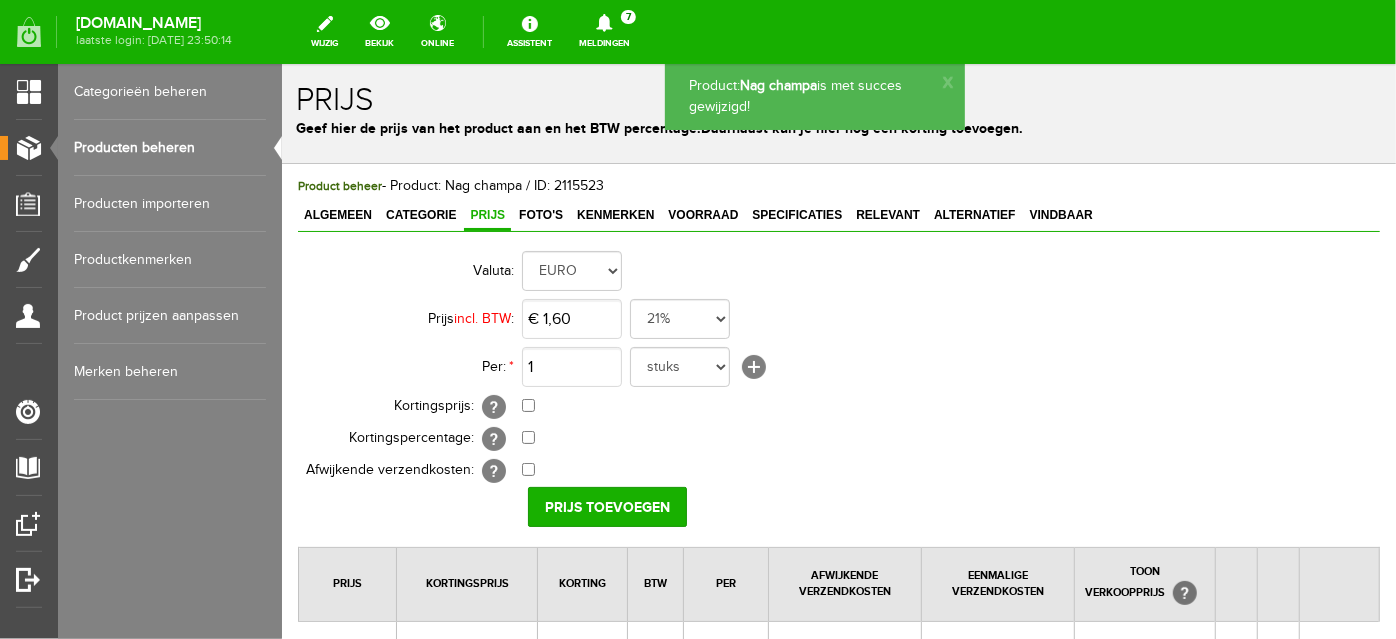 drag, startPoint x: 1394, startPoint y: 297, endPoint x: 1638, endPoint y: 104, distance: 311.10287 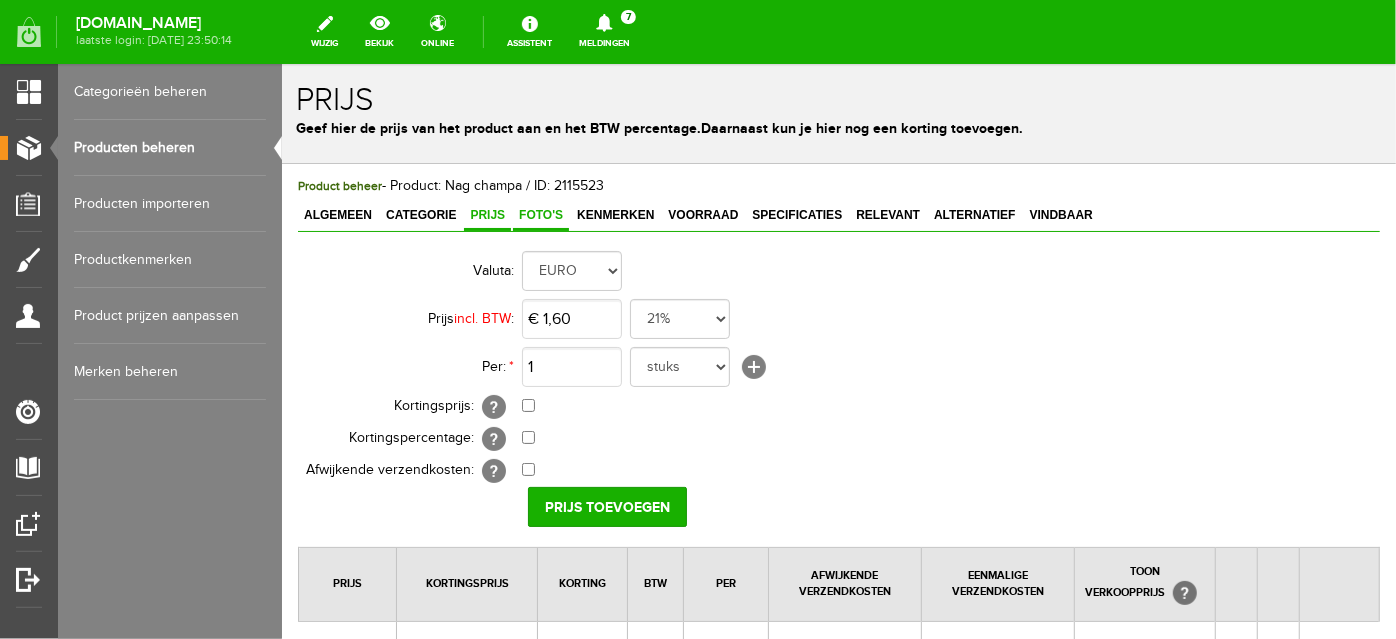click on "Foto's" at bounding box center (540, 214) 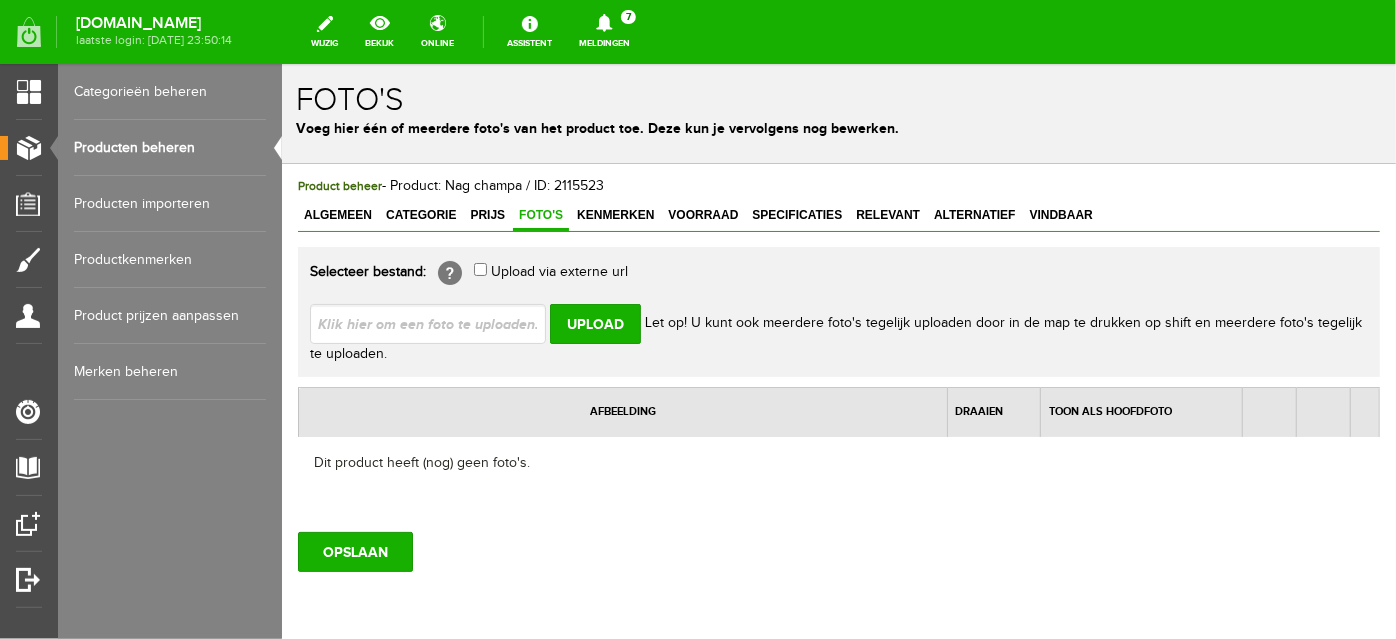click at bounding box center (435, 322) 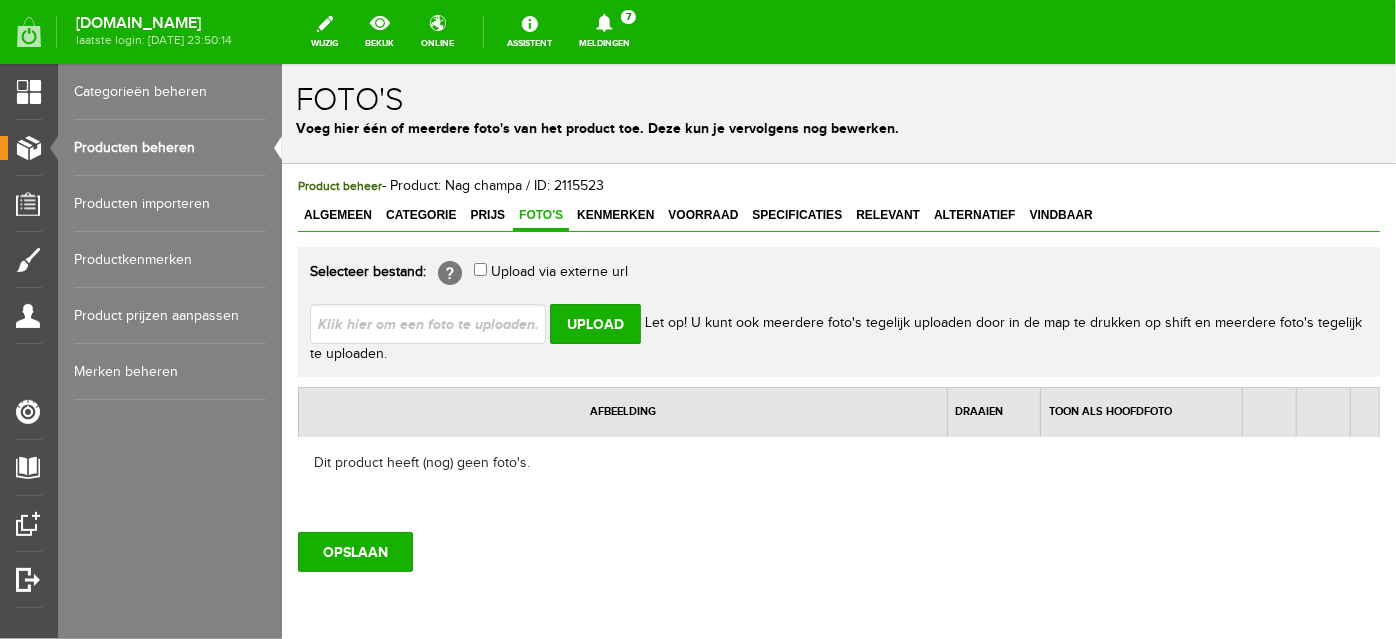 click on "Producten beheren" at bounding box center [170, 148] 